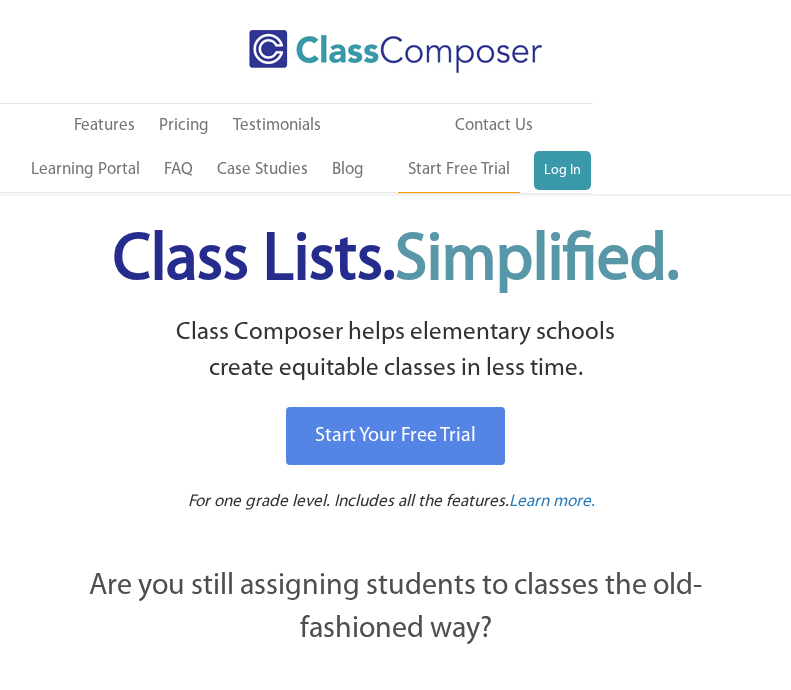 scroll, scrollTop: 0, scrollLeft: 0, axis: both 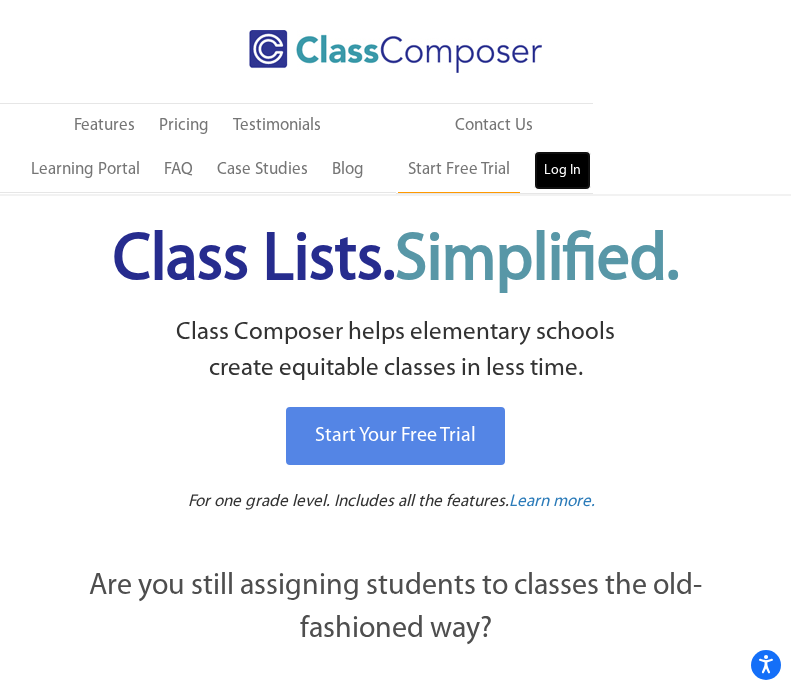 click on "Log In" at bounding box center [562, 171] 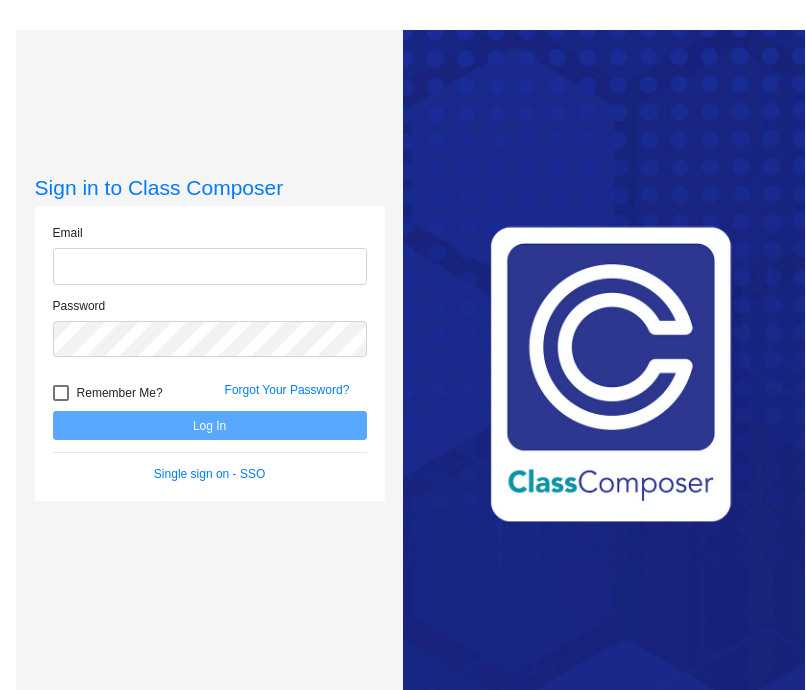scroll, scrollTop: 0, scrollLeft: 0, axis: both 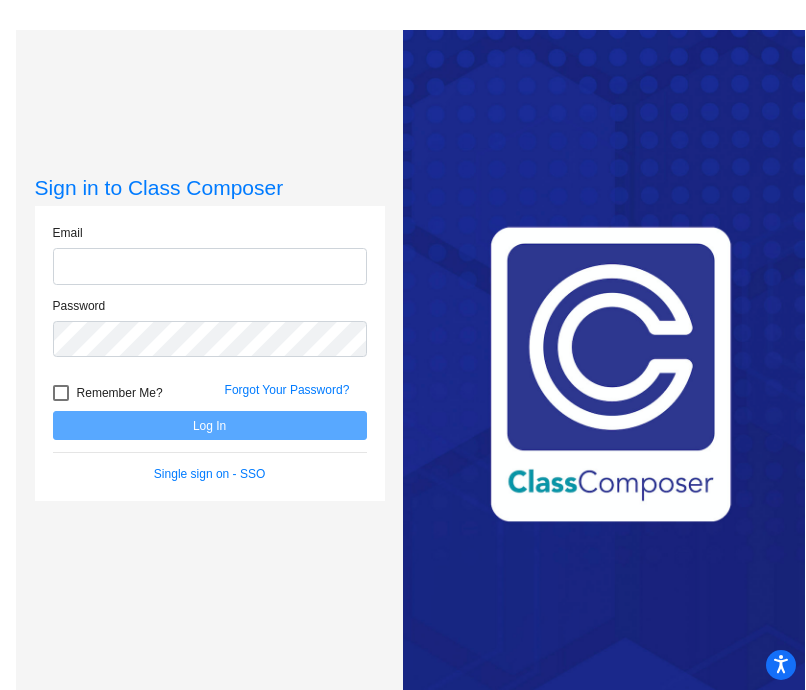 click 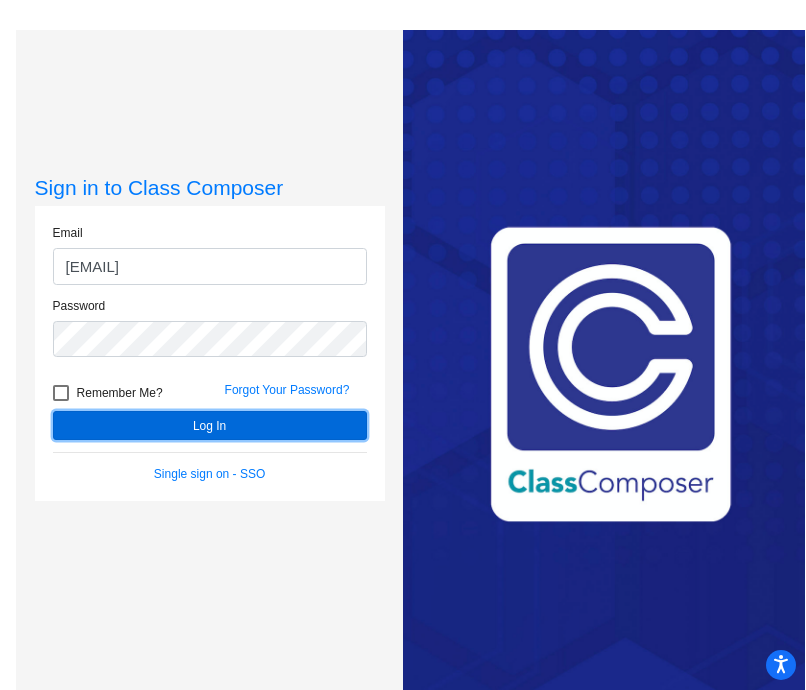 click on "Log In" 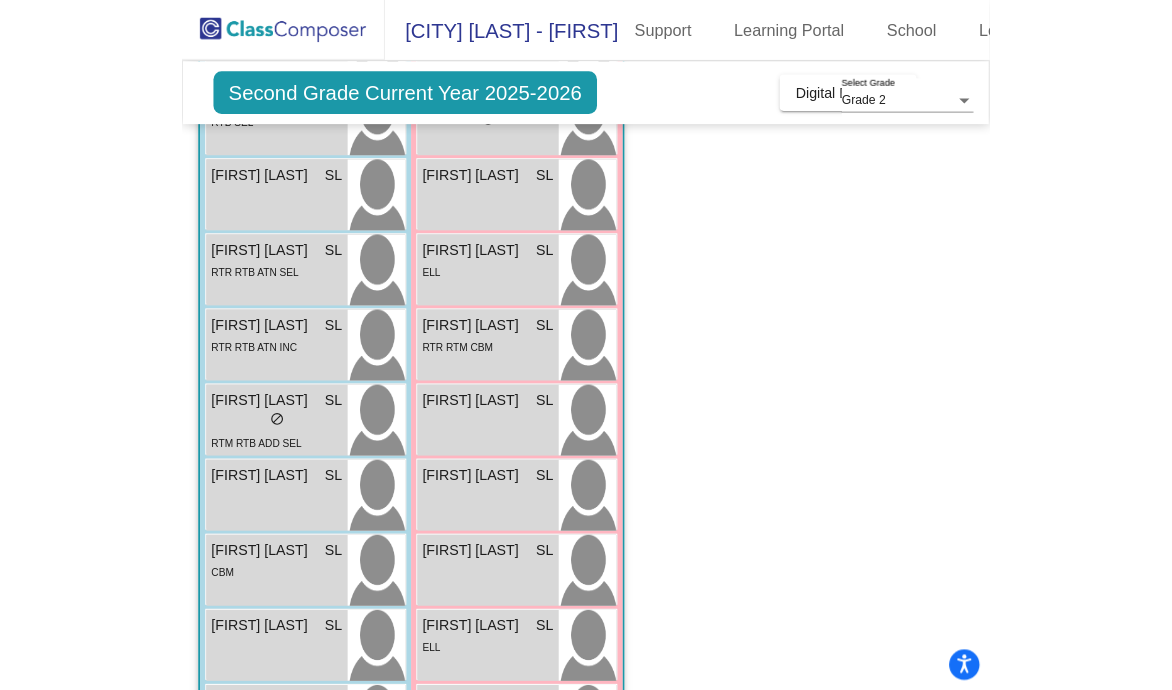 scroll, scrollTop: 425, scrollLeft: 0, axis: vertical 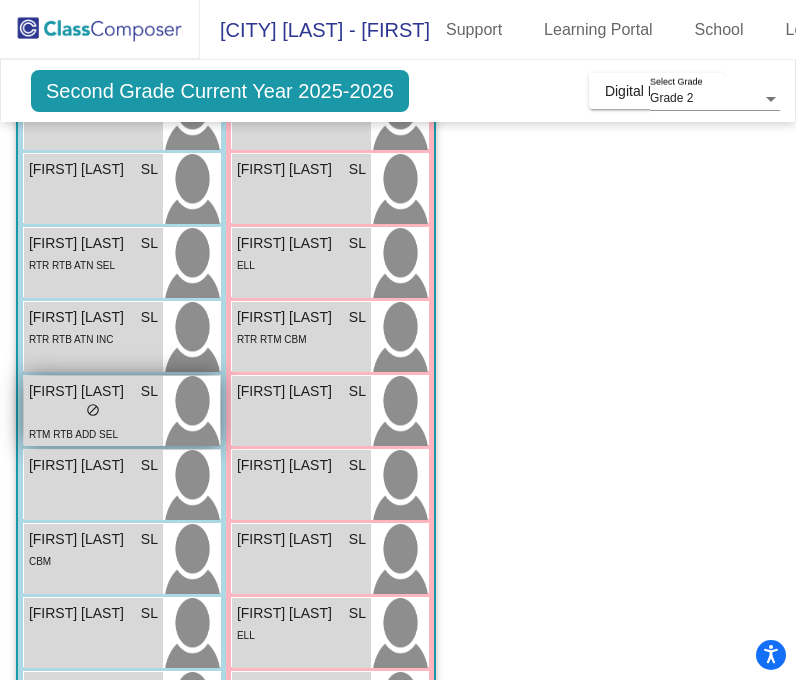 click on "RTM RTB ADD SEL" at bounding box center (93, 433) 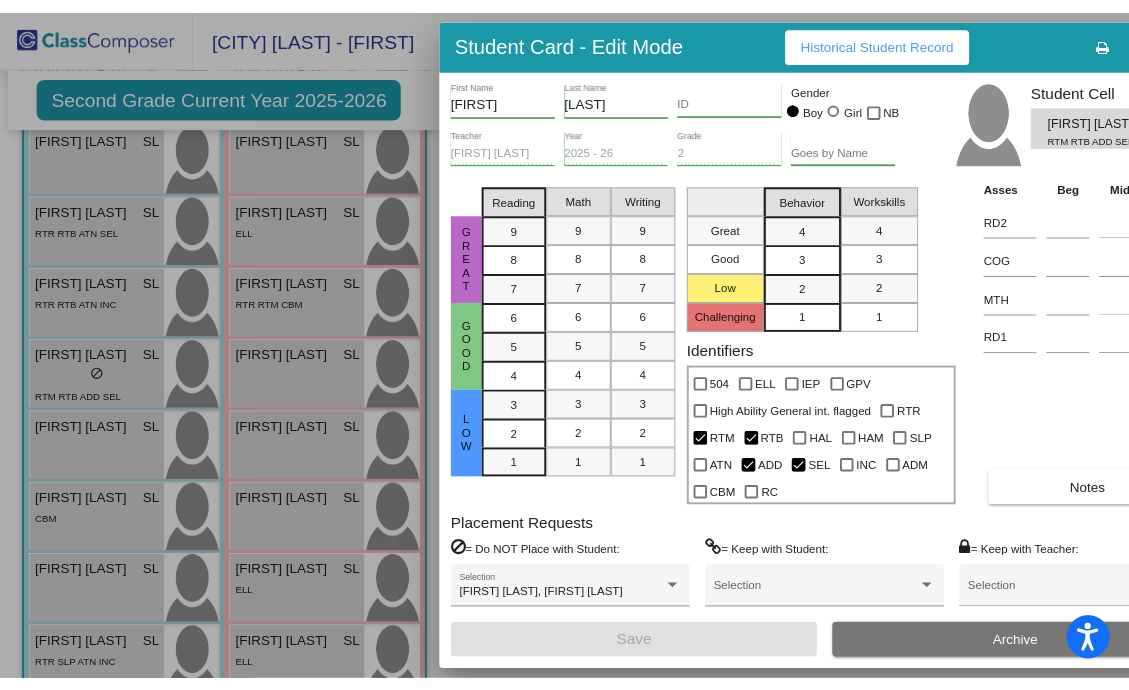 scroll, scrollTop: 389, scrollLeft: 0, axis: vertical 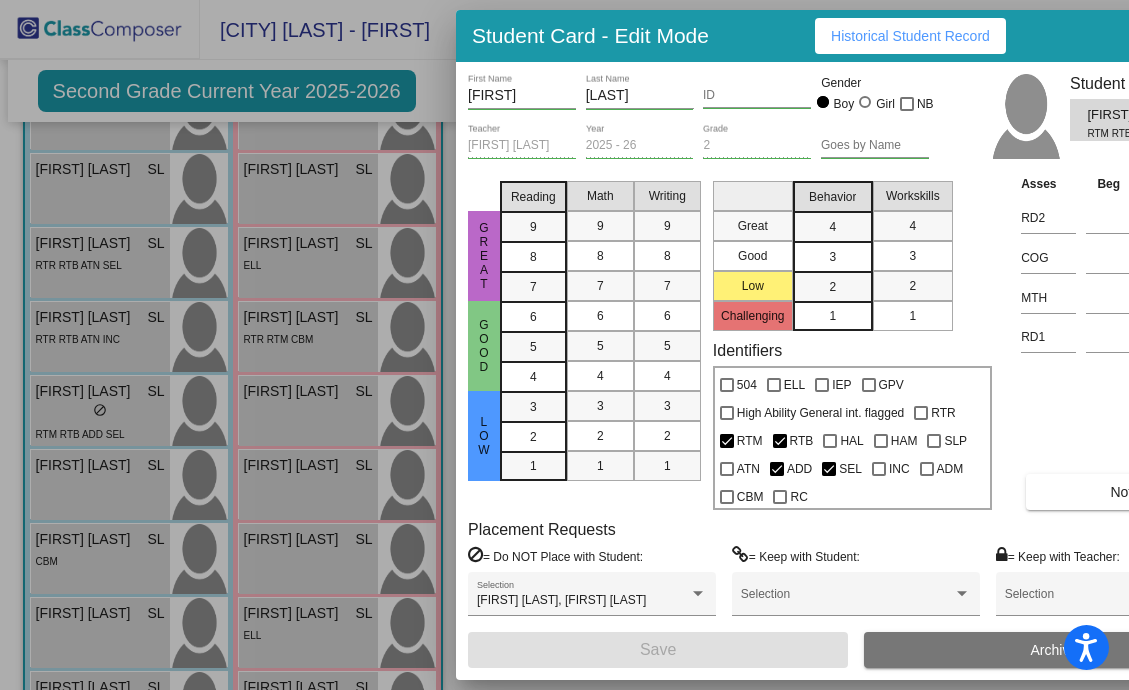click on "Historical Student Record" at bounding box center [910, 36] 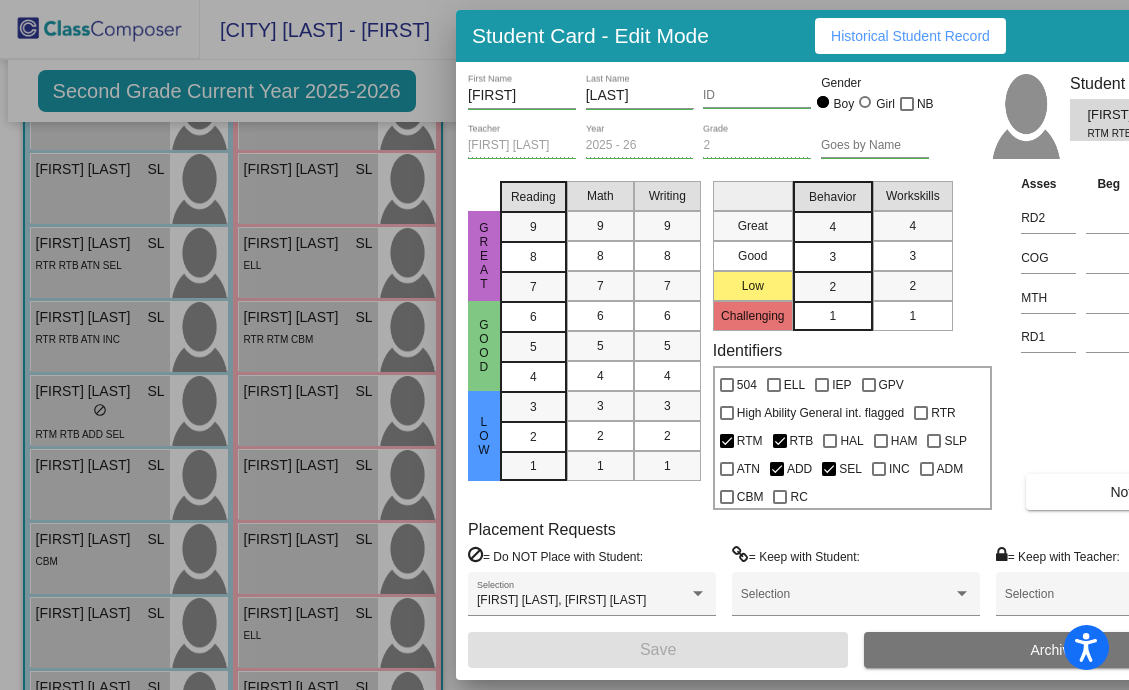 click at bounding box center [564, 345] 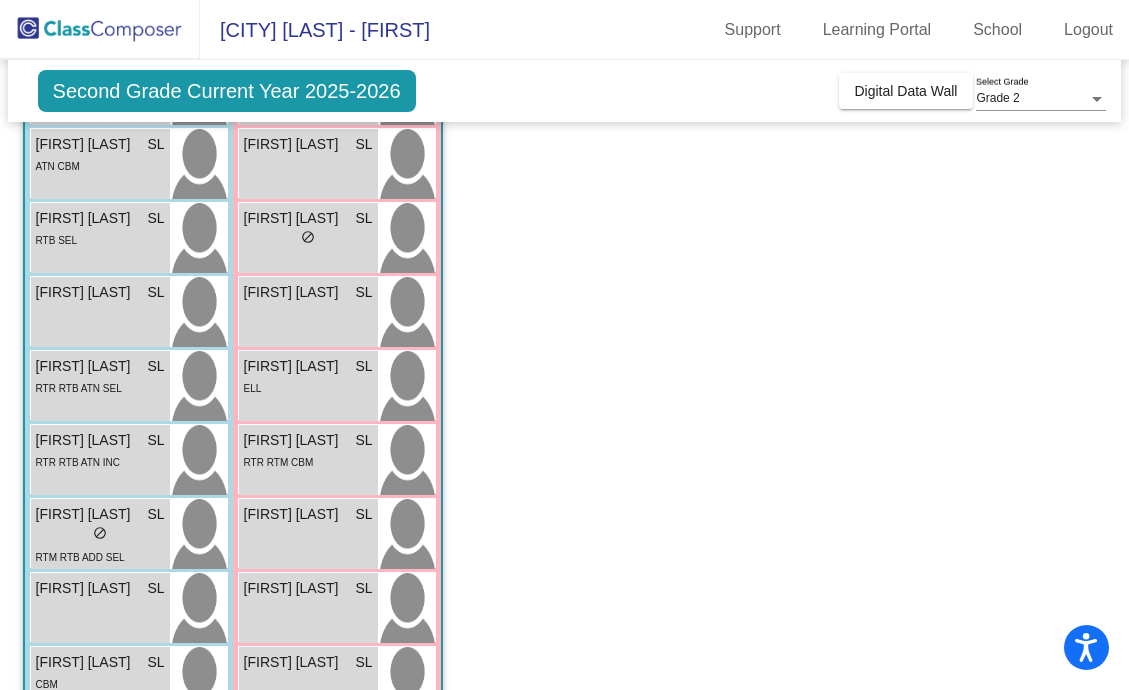 scroll, scrollTop: 242, scrollLeft: 0, axis: vertical 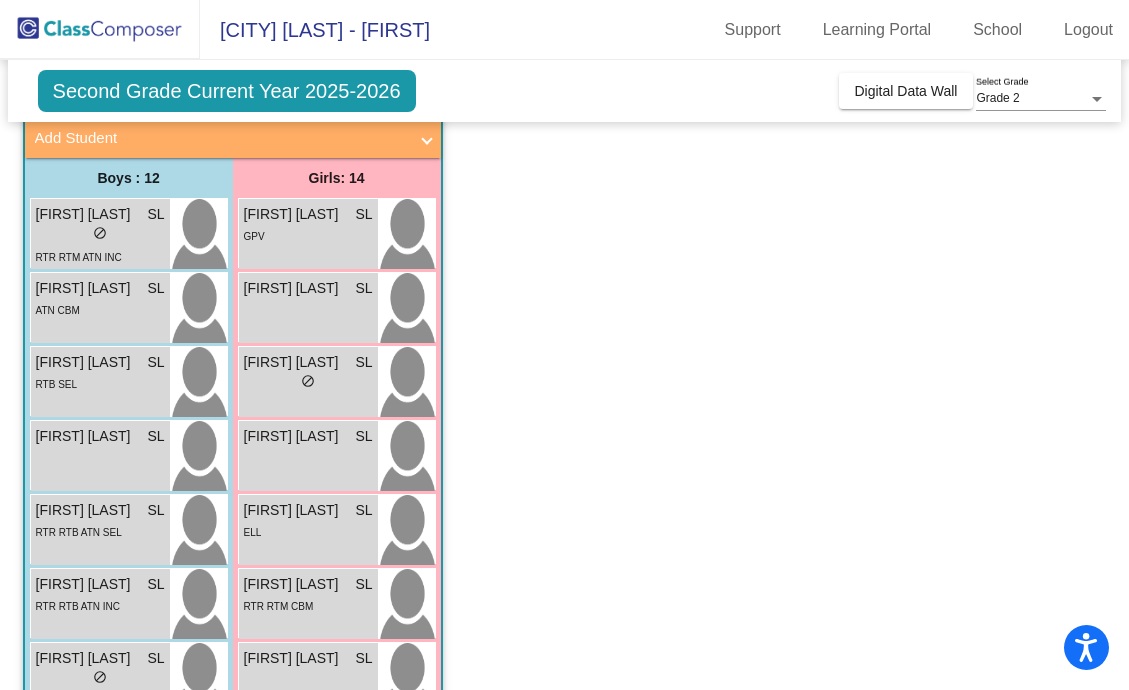 click on "Adalynn Smith SL lock do_not_disturb_alt GPV Amelia Rance SL lock do_not_disturb_alt Amelia Wilson SL lock do_not_disturb_alt Christabel Osuolale SL lock do_not_disturb_alt Deborah Bunyami SL lock do_not_disturb_alt ELL Della Dostin SL lock do_not_disturb_alt RTR RTM CBM Ellis Edwards SL lock do_not_disturb_alt Emma Houchin SL lock do_not_disturb_alt Evelina Jochim SL lock do_not_disturb_alt Hope Imfura SL lock do_not_disturb_alt ELL Irafasha Niyonsenga SL lock do_not_disturb_alt ELL Mithaella Ngindu SL lock do_not_disturb_alt Surkeerat Kaur SL lock do_not_disturb_alt ELL Wilanda David SL lock do_not_disturb_alt" at bounding box center [337, 716] 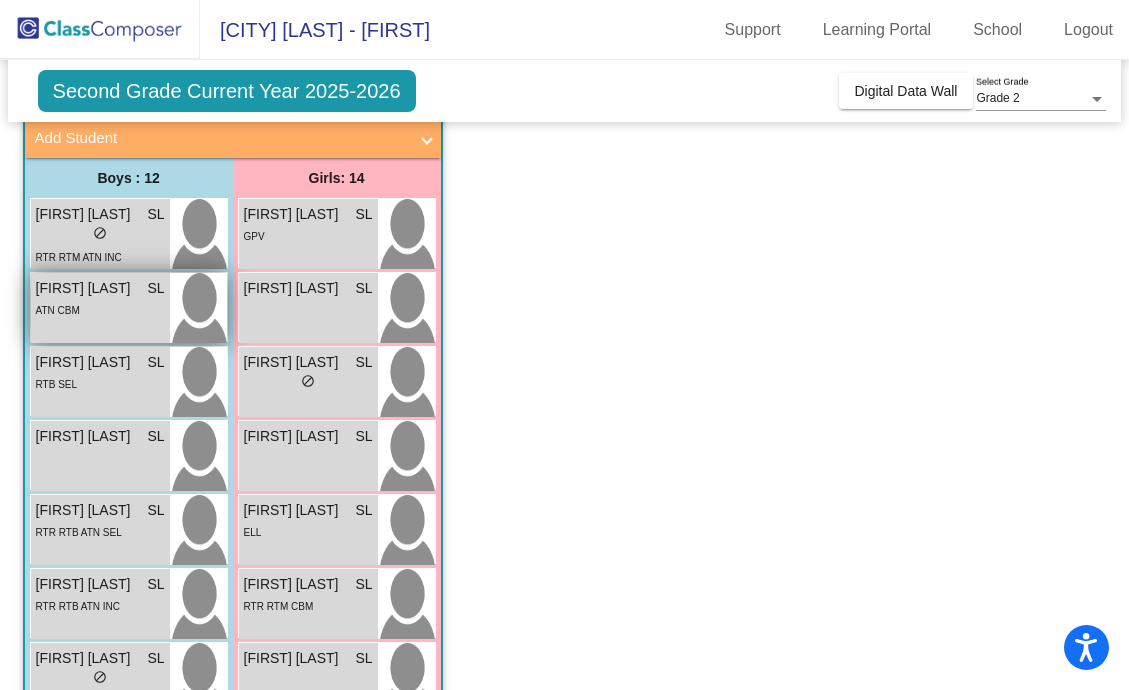 click at bounding box center [198, 308] 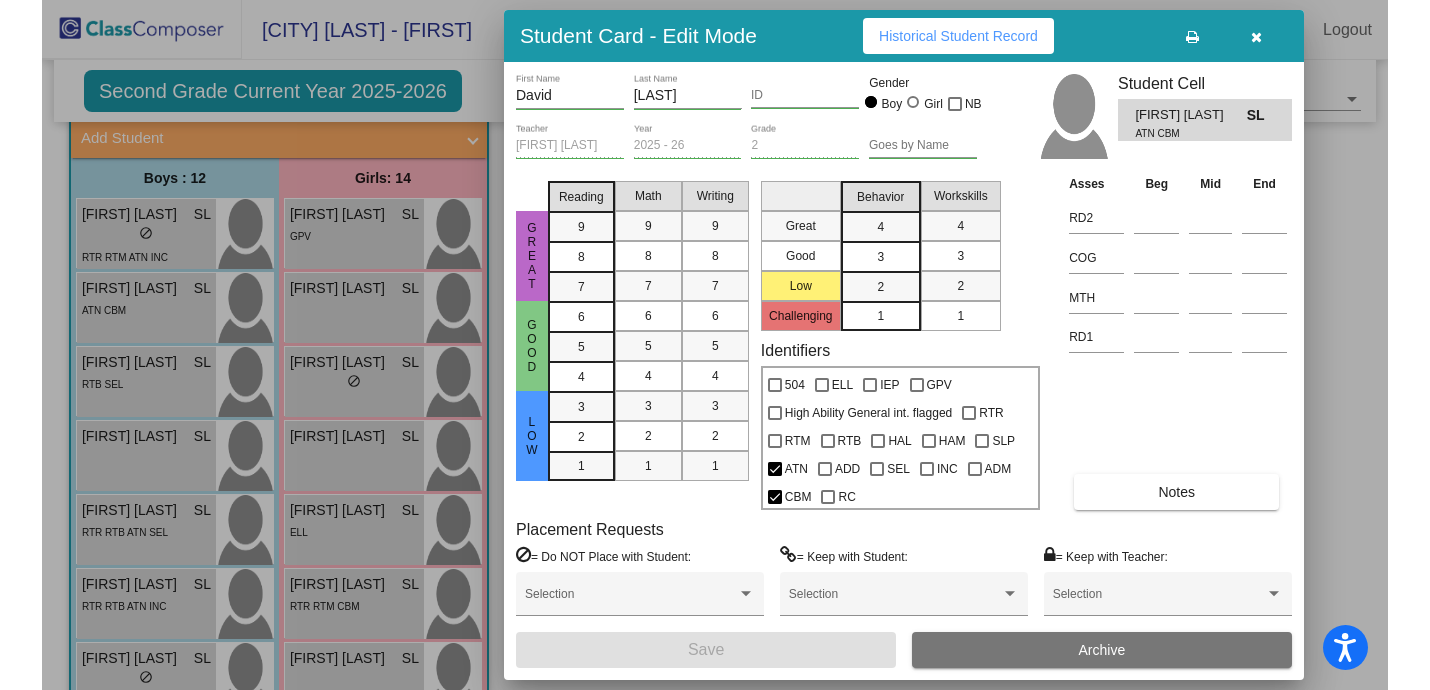 scroll, scrollTop: 0, scrollLeft: 0, axis: both 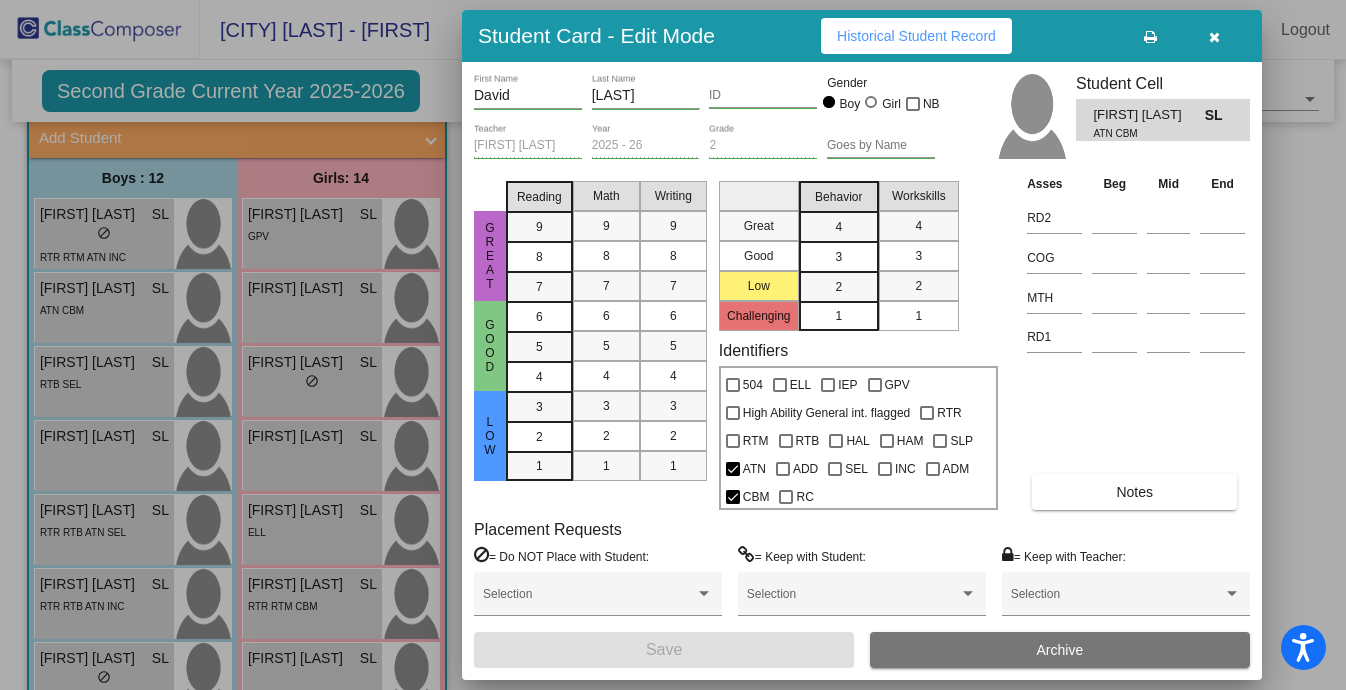 click at bounding box center (673, 345) 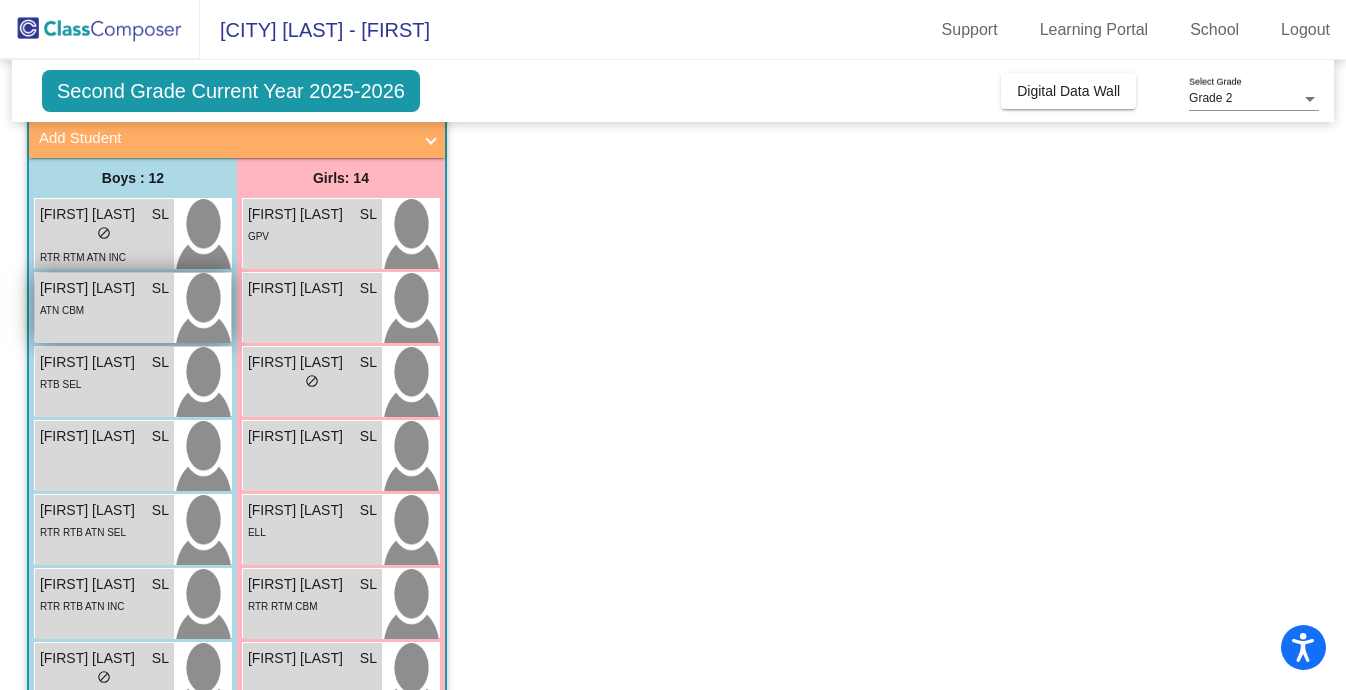 click on "David Ramirez SL lock do_not_disturb_alt ATN CBM" at bounding box center [104, 308] 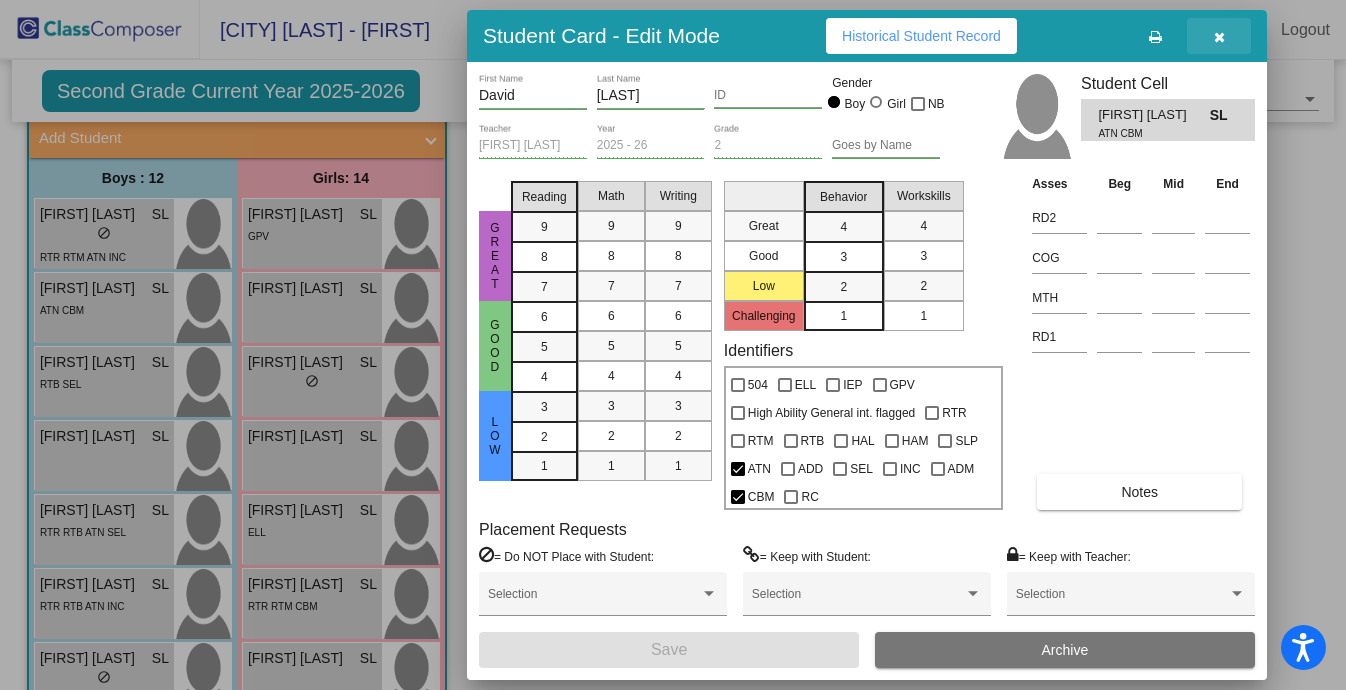 click at bounding box center [1219, 37] 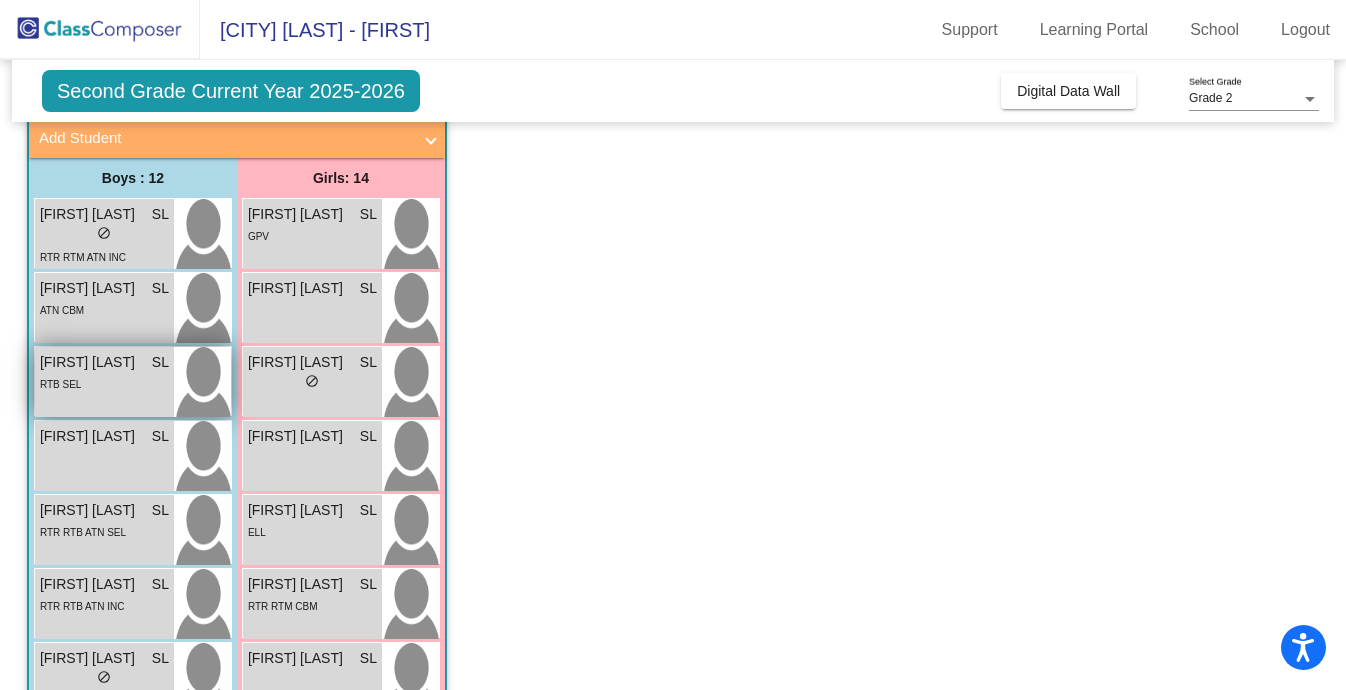 click on "RTB SEL" at bounding box center [104, 383] 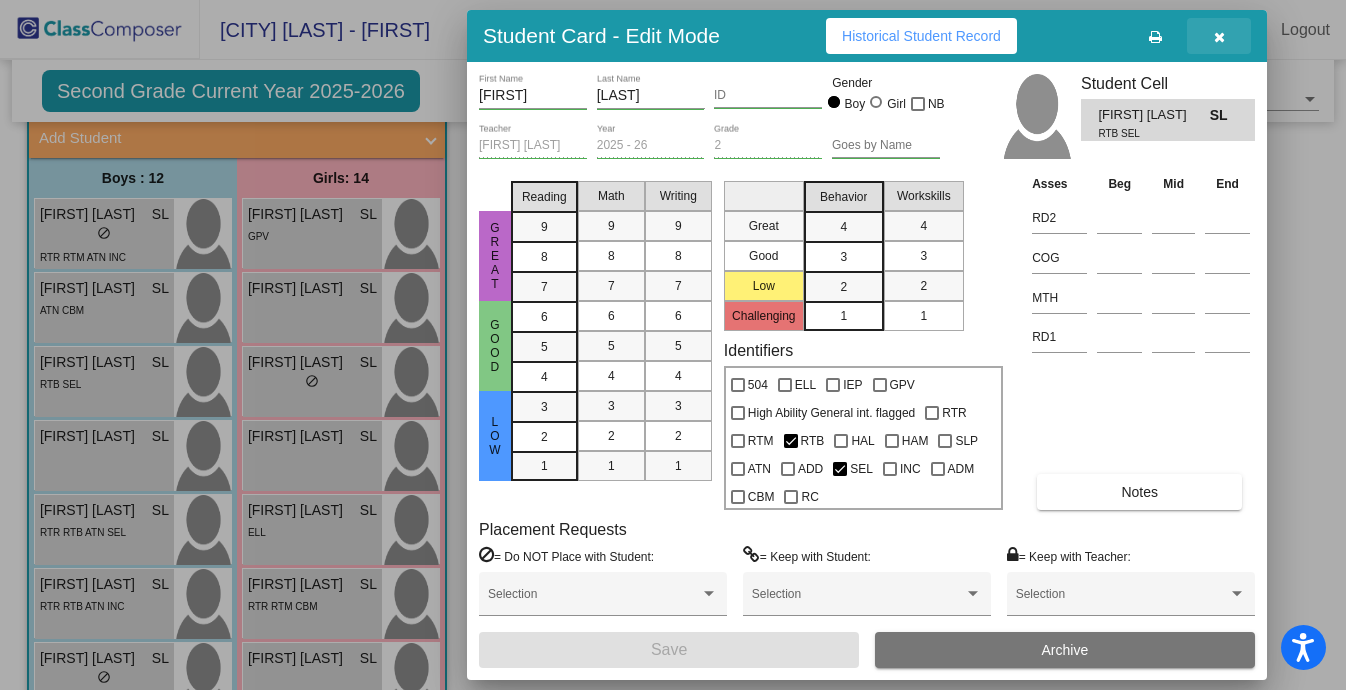 click at bounding box center [1219, 36] 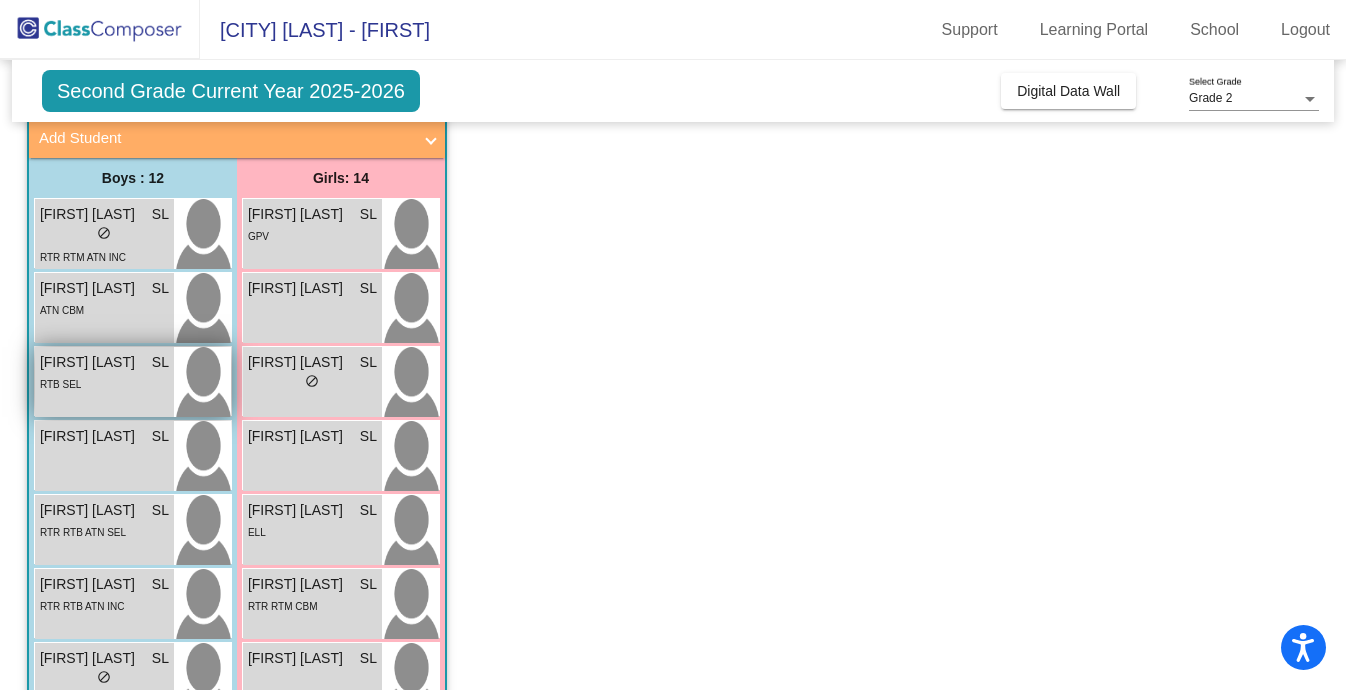 click at bounding box center [202, 382] 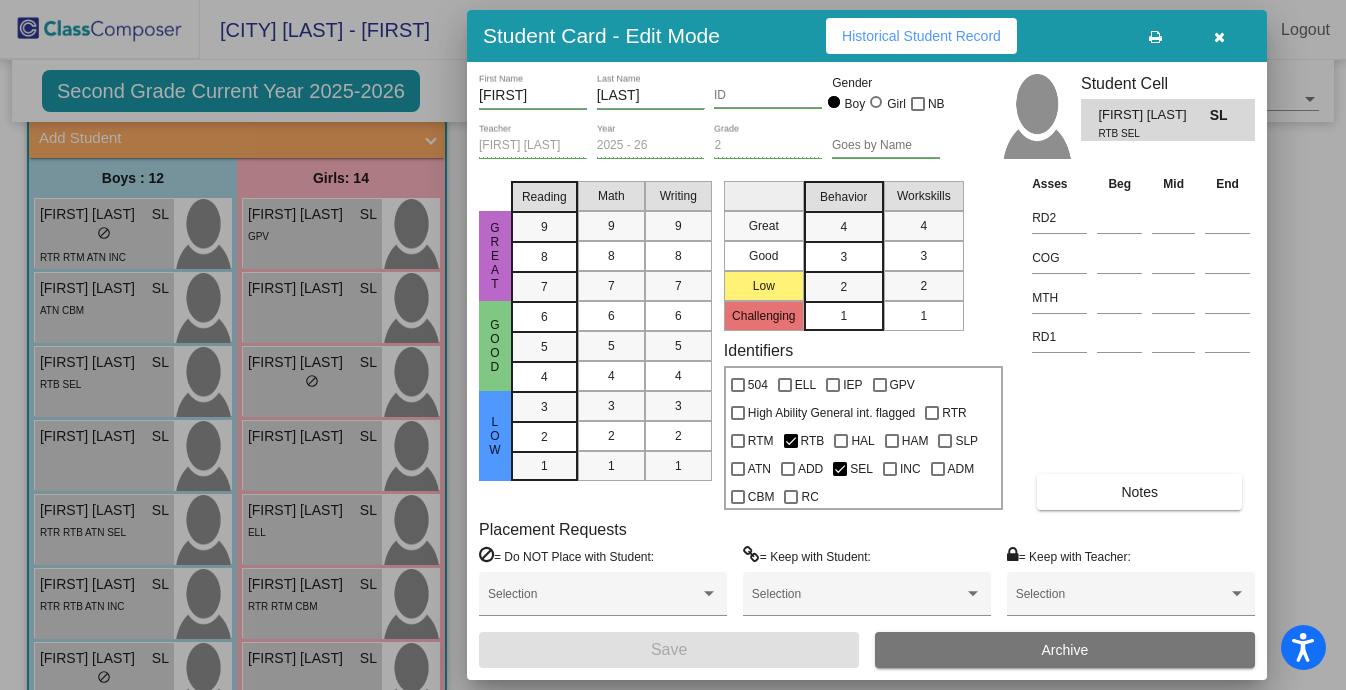 click on "Historical Student Record" at bounding box center (921, 36) 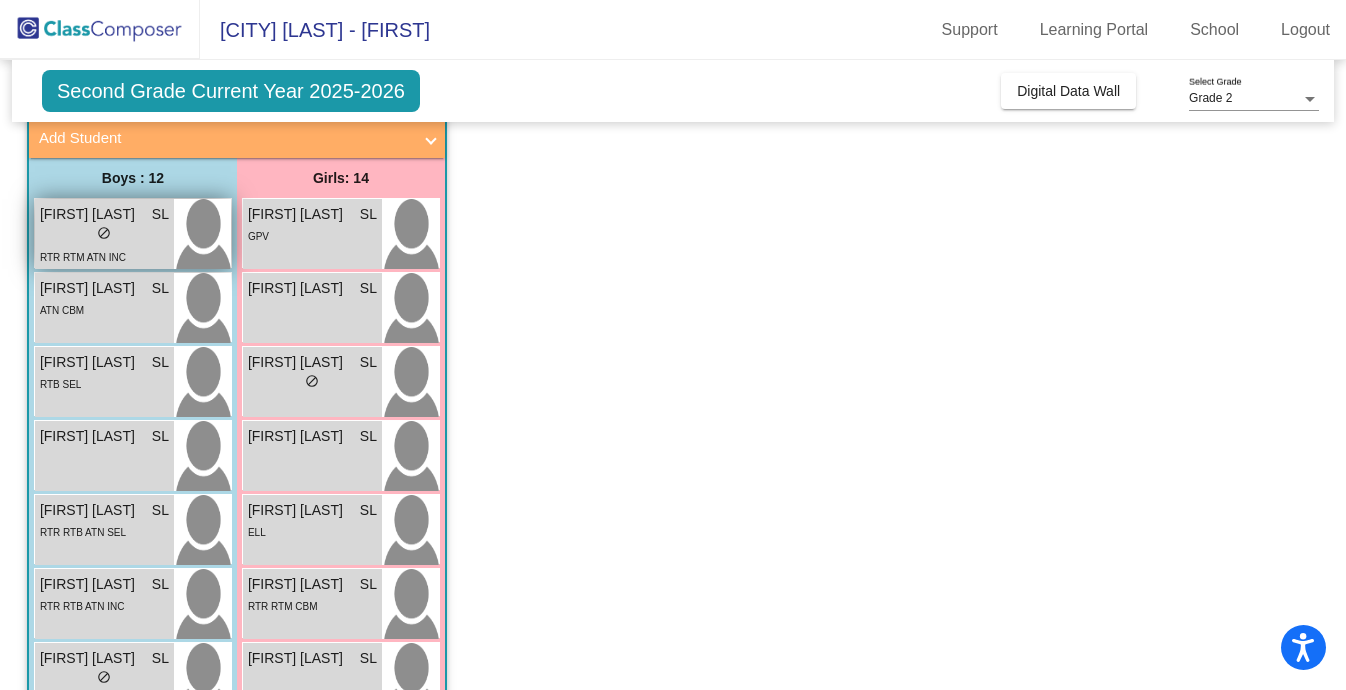 click on "lock do_not_disturb_alt" at bounding box center [104, 235] 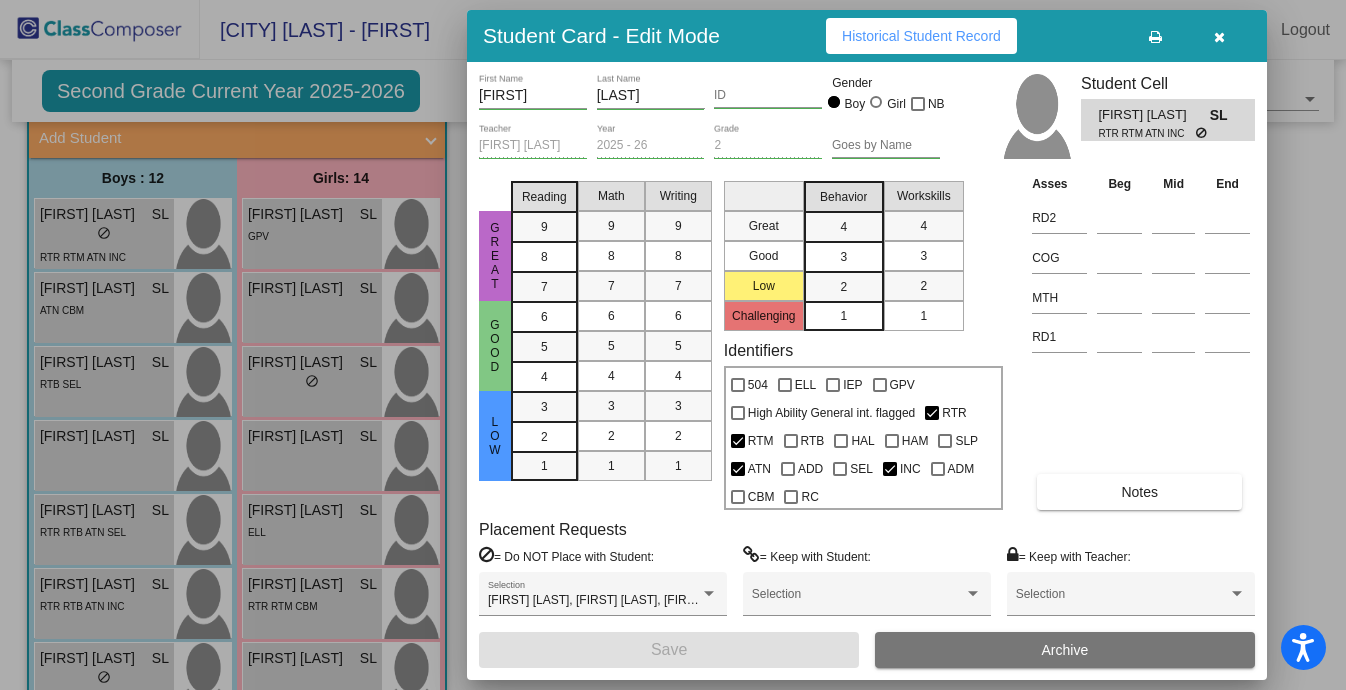click on "Asses Beg Mid End RD2 COG MTH RD1  Notes" at bounding box center (1141, 341) 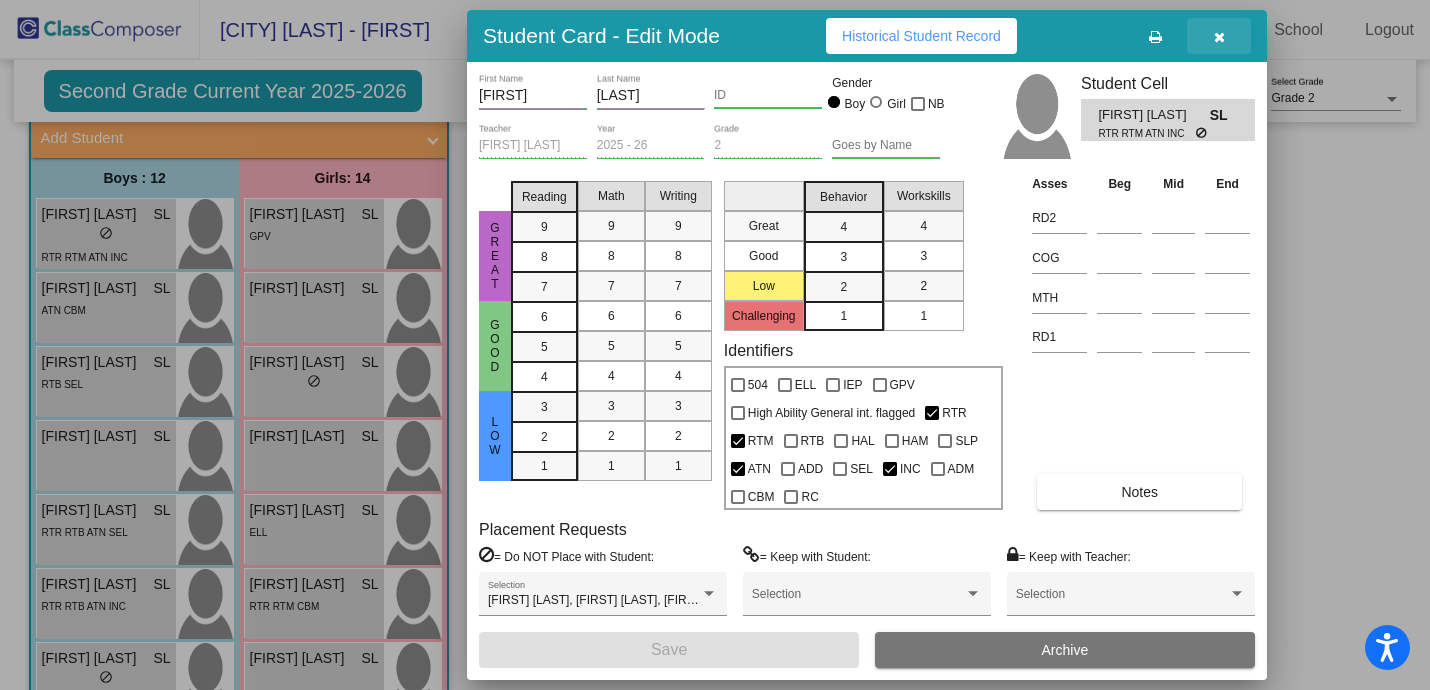 click at bounding box center (1219, 37) 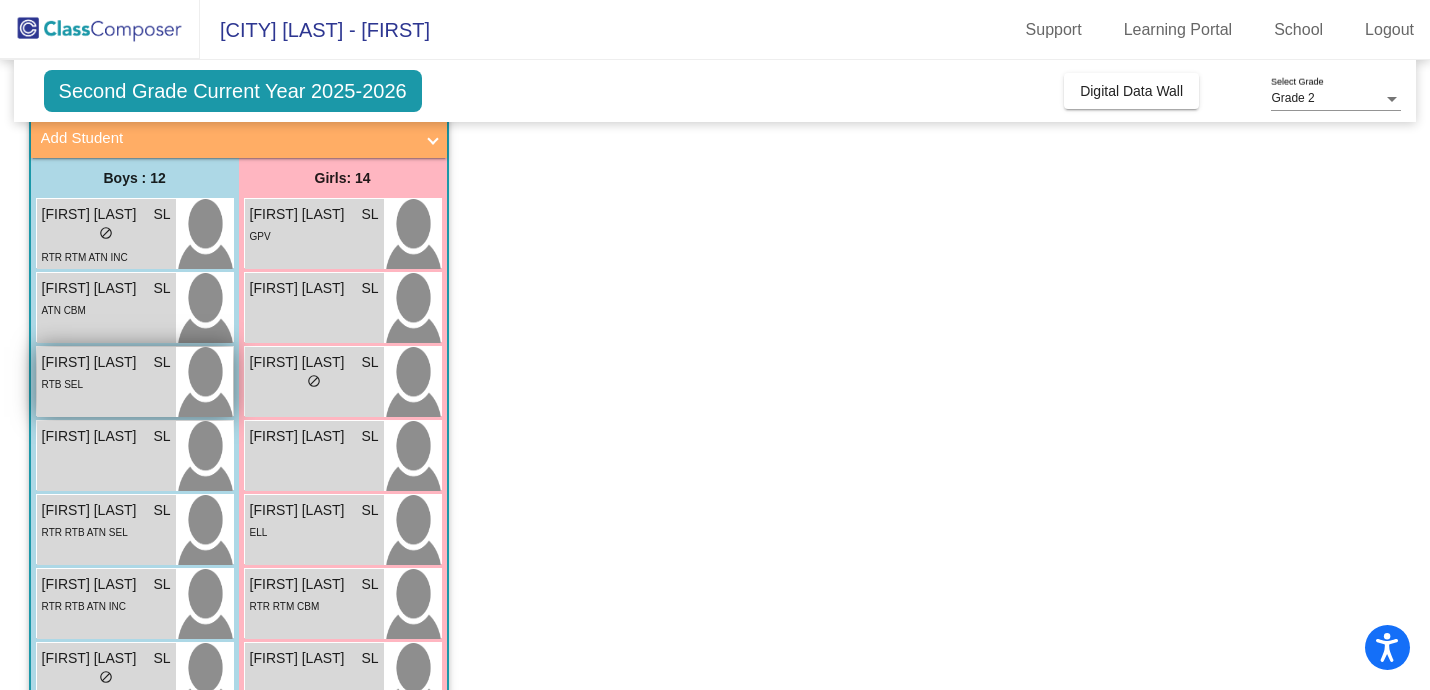 click on "RTB SEL" at bounding box center [106, 383] 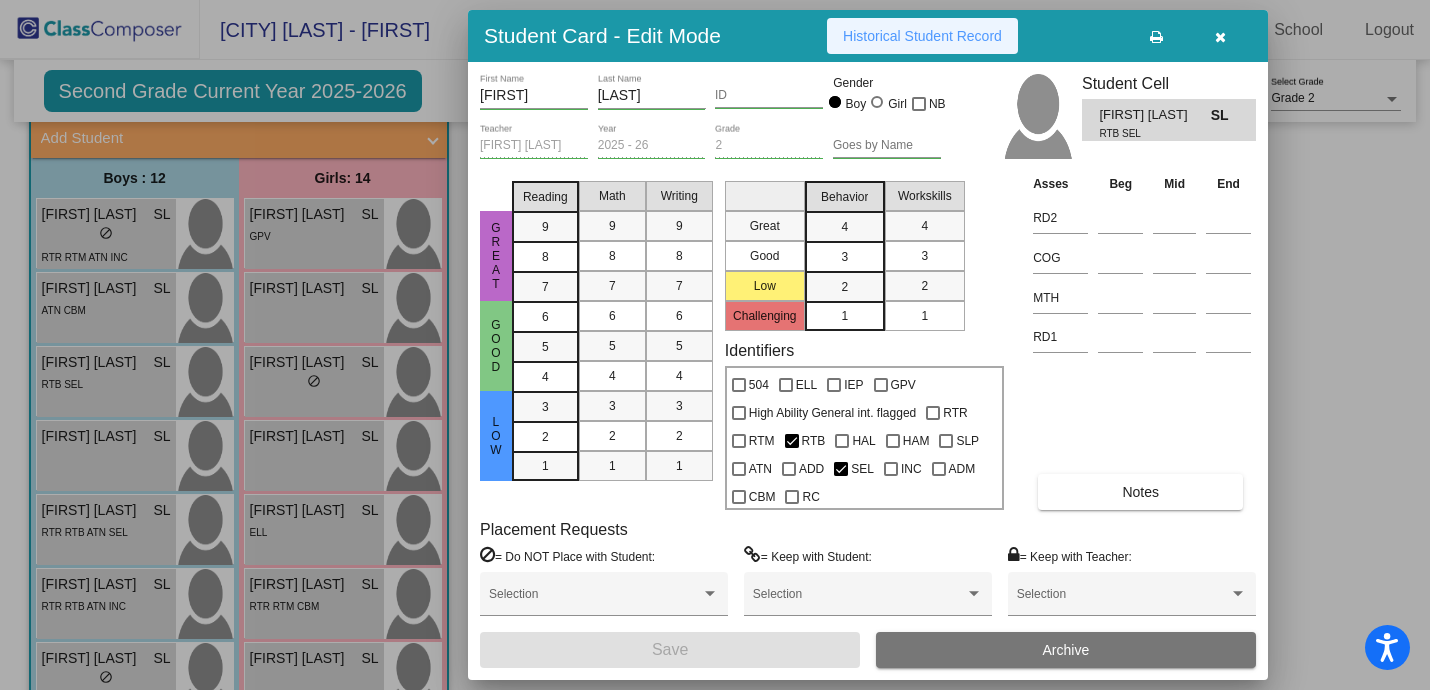 click on "Historical Student Record" at bounding box center [922, 36] 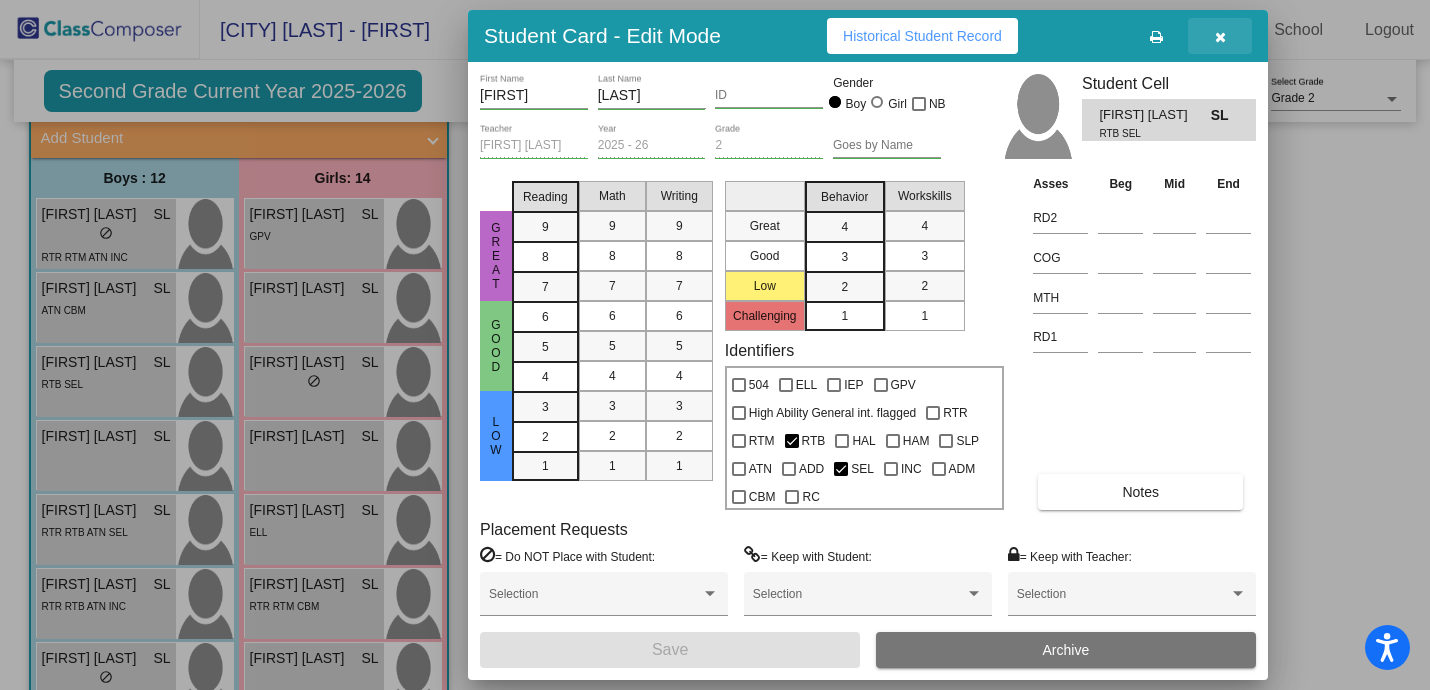click at bounding box center (1220, 37) 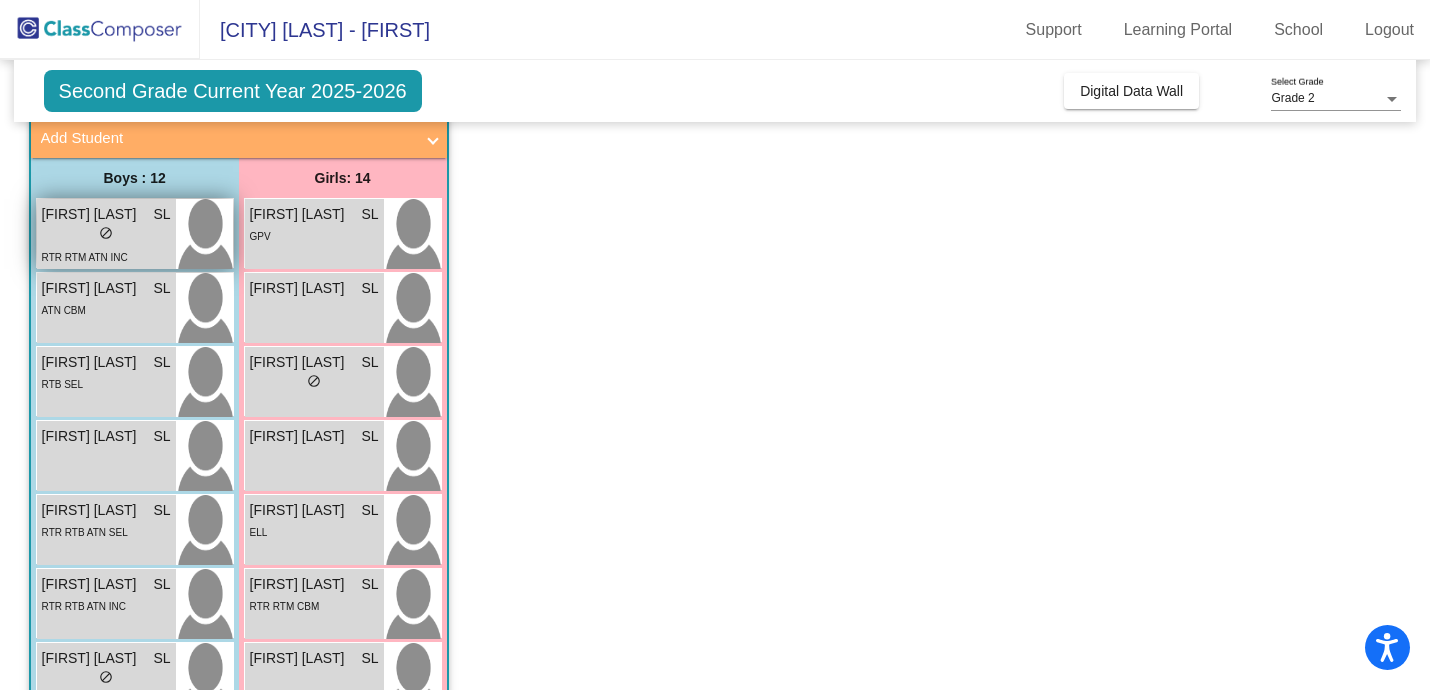 click on "lock do_not_disturb_alt" at bounding box center [106, 235] 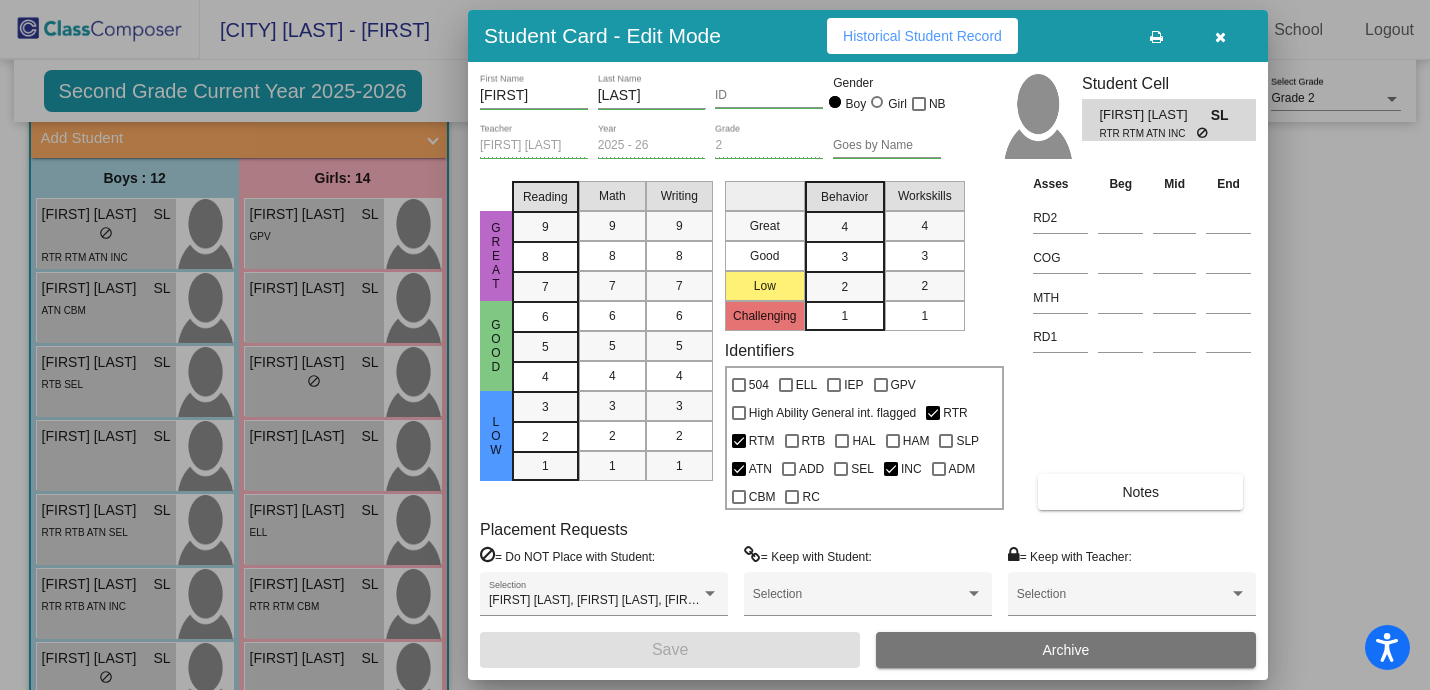 click on "Historical Student Record" at bounding box center [922, 36] 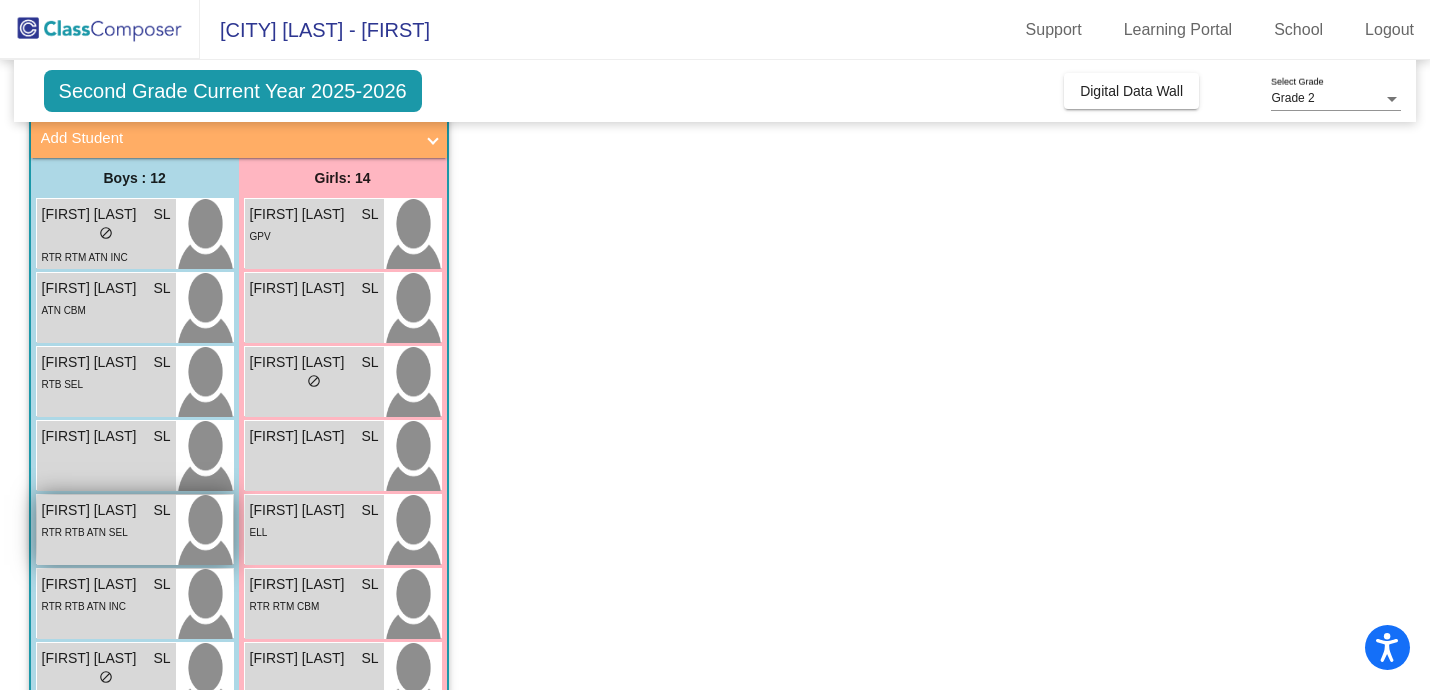 click on "RTR RTB ATN SEL" at bounding box center [85, 532] 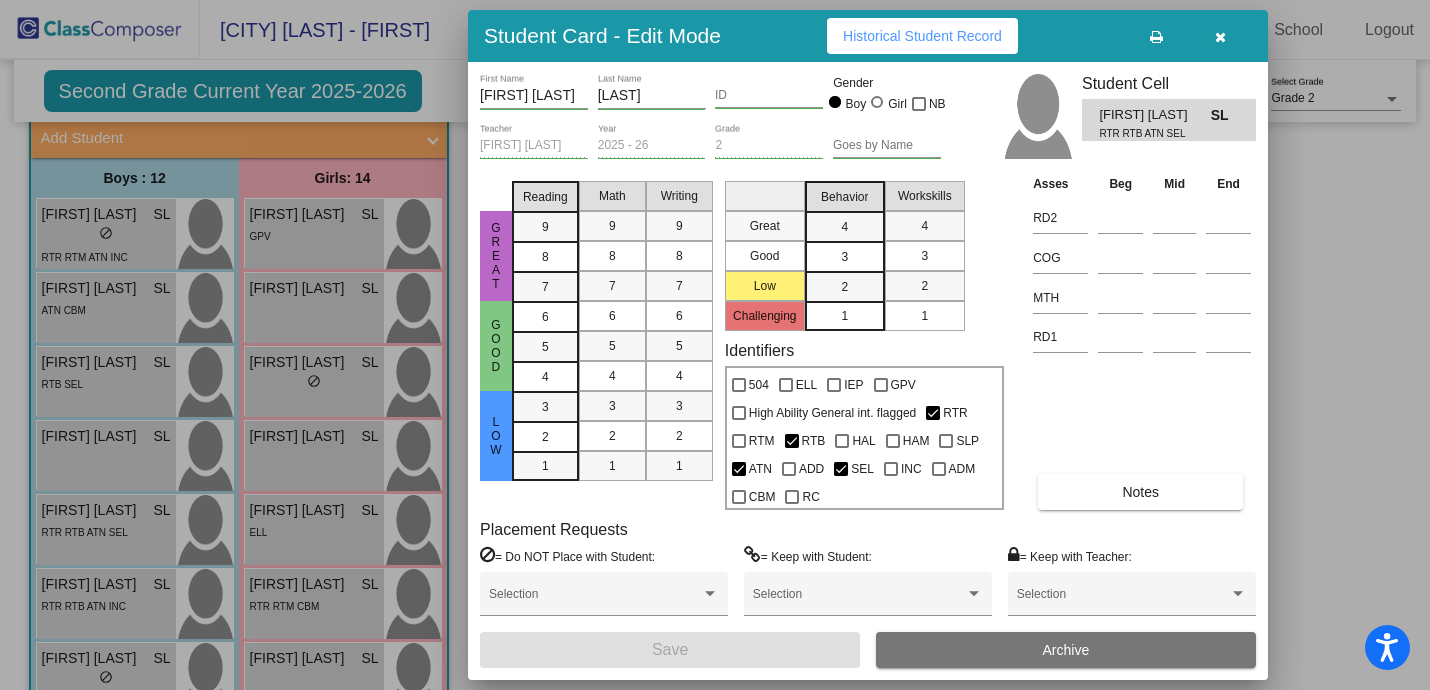 click on "Historical Student Record" at bounding box center [922, 36] 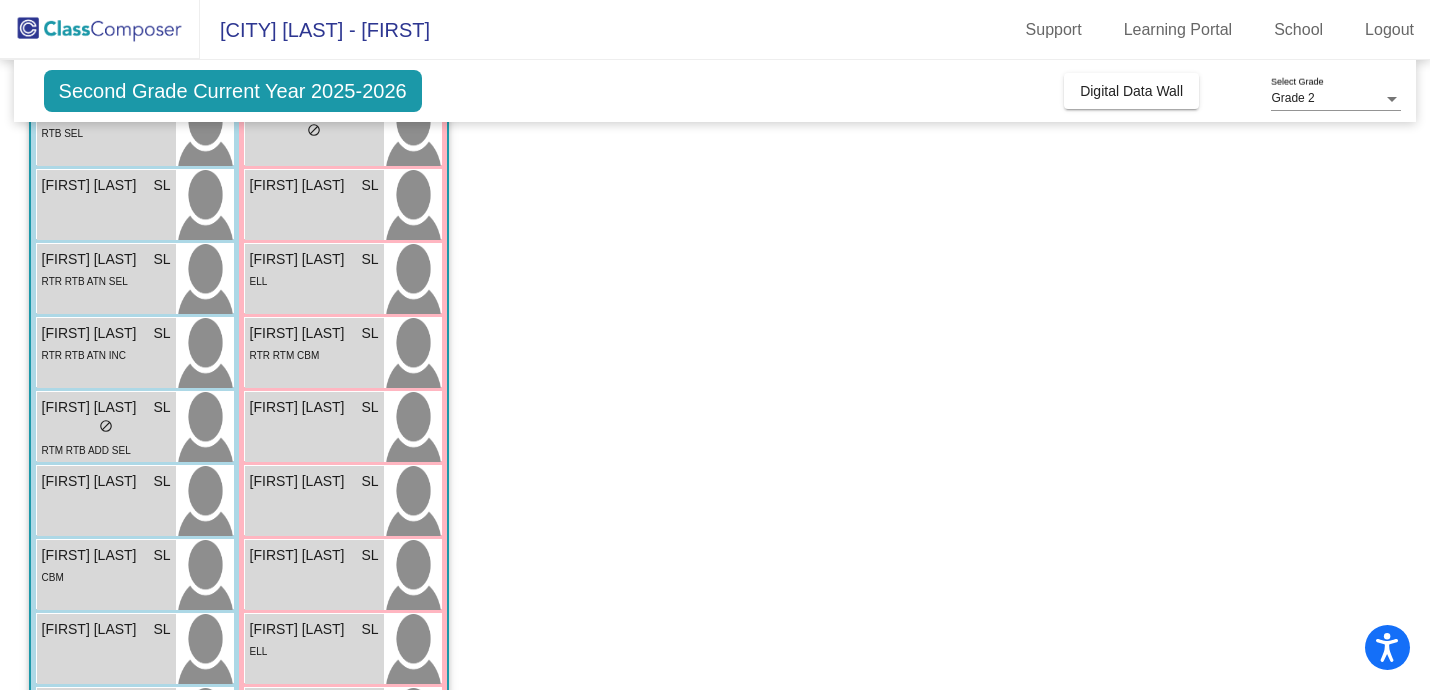 scroll, scrollTop: 374, scrollLeft: 0, axis: vertical 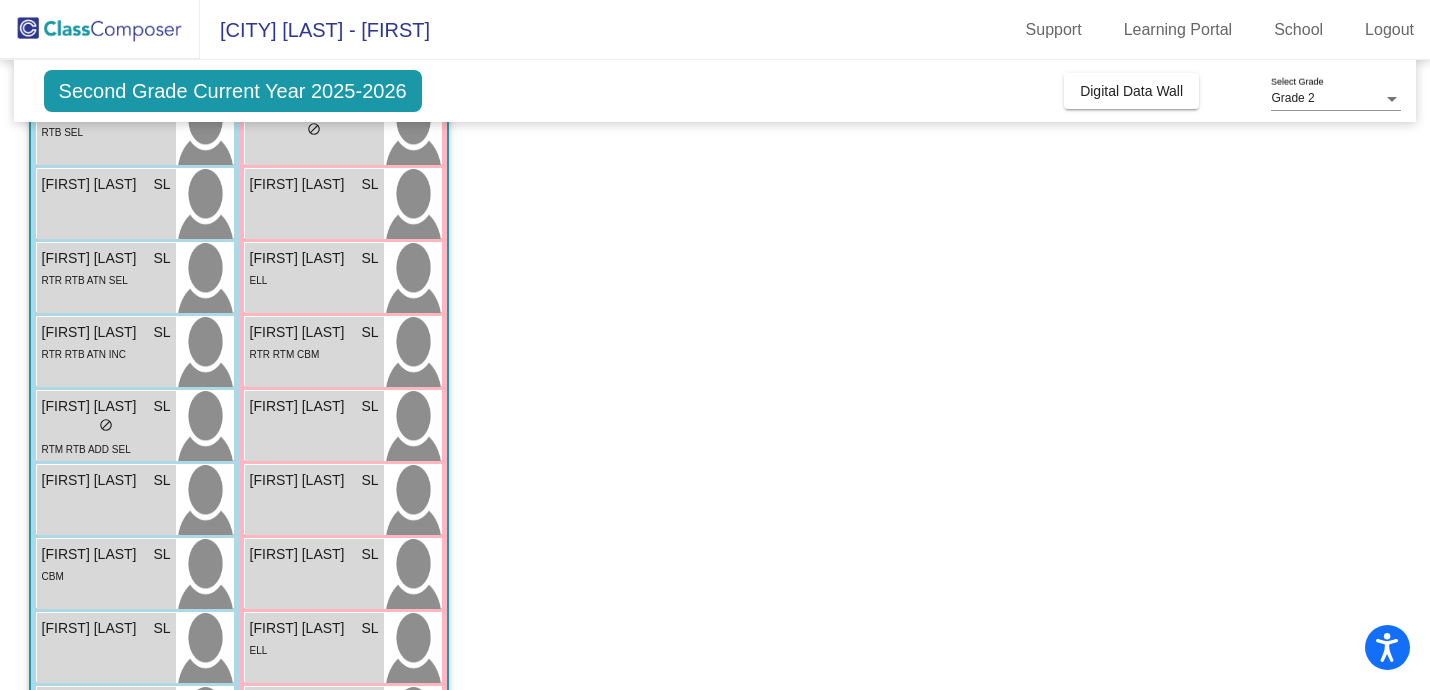 click on "Class 2   - Laborde  picture_as_pdf Sarah Laborde  Add Student  First Name Last Name Student Id  (Recommended)   Boy   Girl   Non Binary Add Close  Boys : 12  Branson Felling SL lock do_not_disturb_alt RTR RTM ATN INC David Ramirez SL lock do_not_disturb_alt ATN CBM Favour Adurodola SL lock do_not_disturb_alt RTB SEL Gabriel Mikell SL lock do_not_disturb_alt Ian Roy Baldwin SL lock do_not_disturb_alt RTR RTB ATN SEL Jack Bowen SL lock do_not_disturb_alt RTR RTB ATN INC Jayce Tidd SL lock do_not_disturb_alt RTM RTB ADD SEL Jayden Omare SL lock do_not_disturb_alt Jude Perkins SL lock do_not_disturb_alt CBM Kelvin Mutunzi SL lock do_not_disturb_alt Lincoln Berger SL lock do_not_disturb_alt RTR SLP ATN INC Silas Ginder SL lock do_not_disturb_alt Girls: 14 Adalynn Smith SL lock do_not_disturb_alt GPV Amelia Rance SL lock do_not_disturb_alt Amelia Wilson SL lock do_not_disturb_alt Christabel Osuolale SL lock do_not_disturb_alt Deborah Bunyami SL lock do_not_disturb_alt ELL Della Dostin SL lock do_not_disturb_alt" 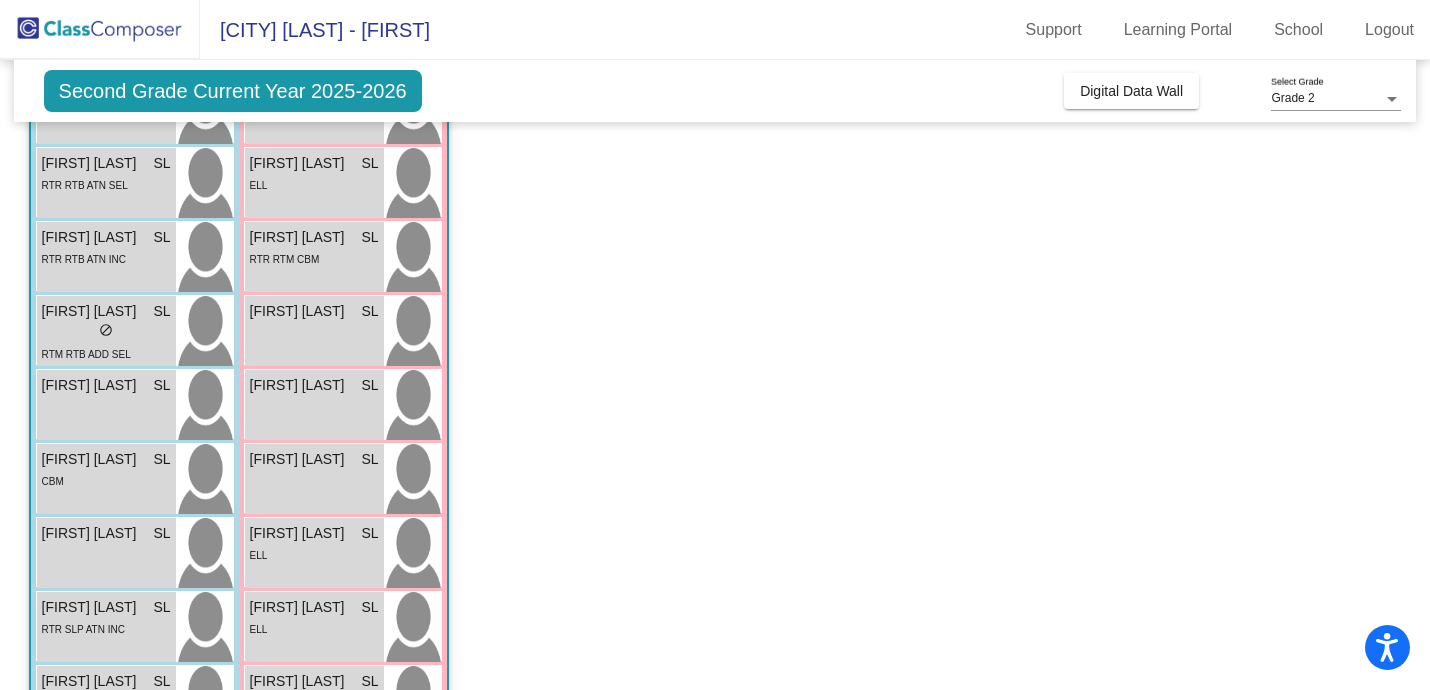 scroll, scrollTop: 494, scrollLeft: 0, axis: vertical 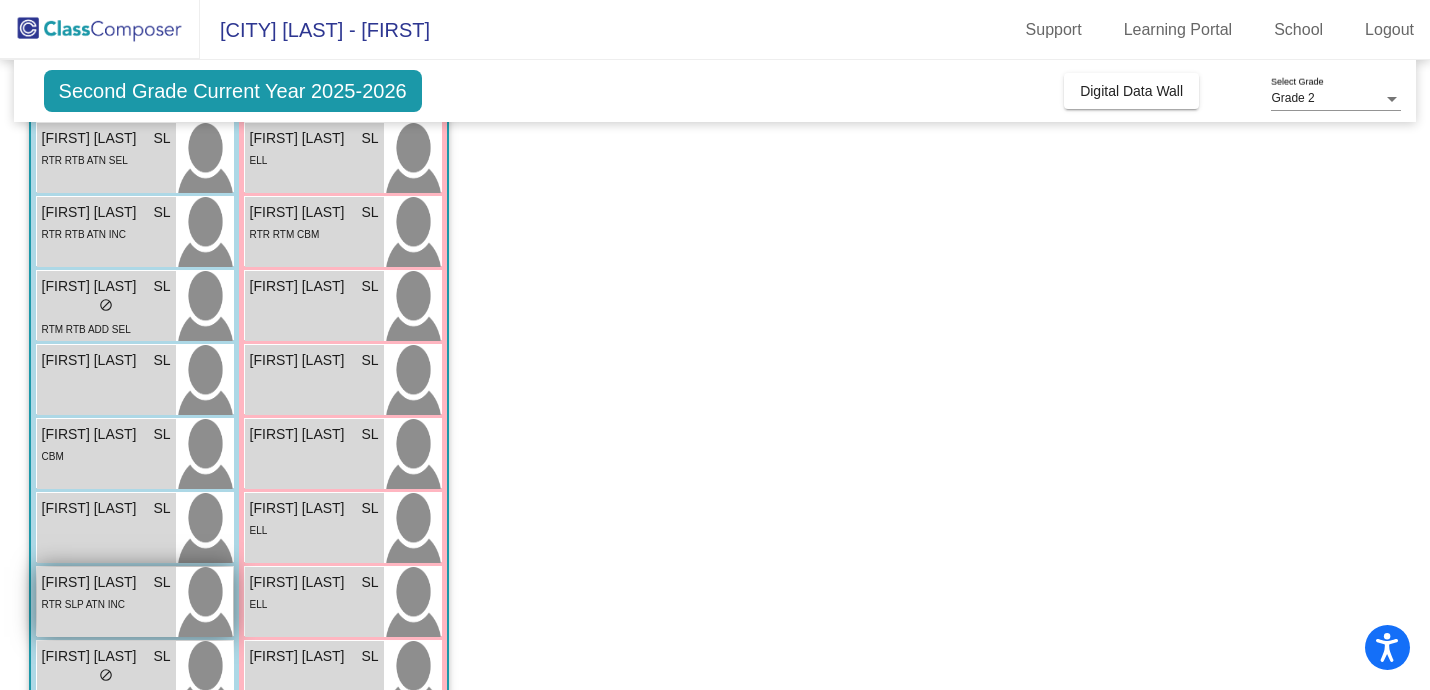 click on "RTR SLP ATN INC" at bounding box center (83, 603) 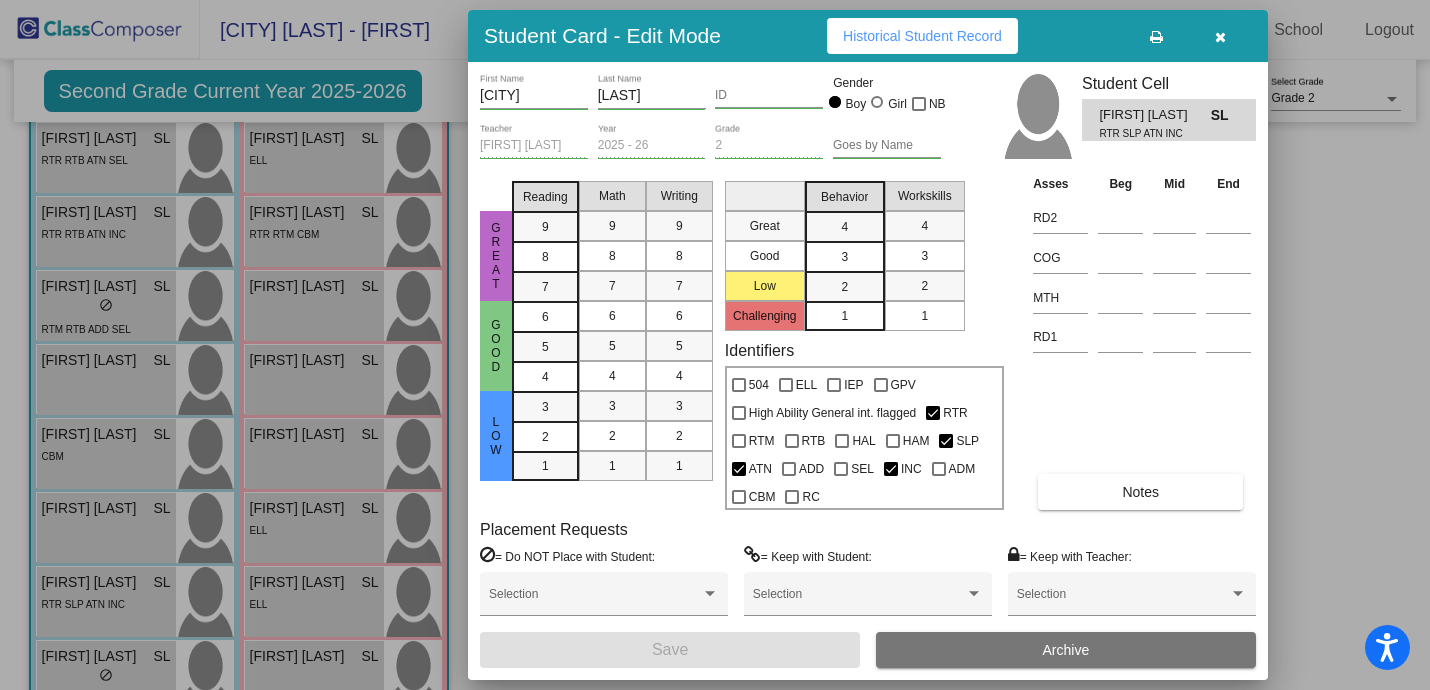 click on "Historical Student Record" at bounding box center (922, 36) 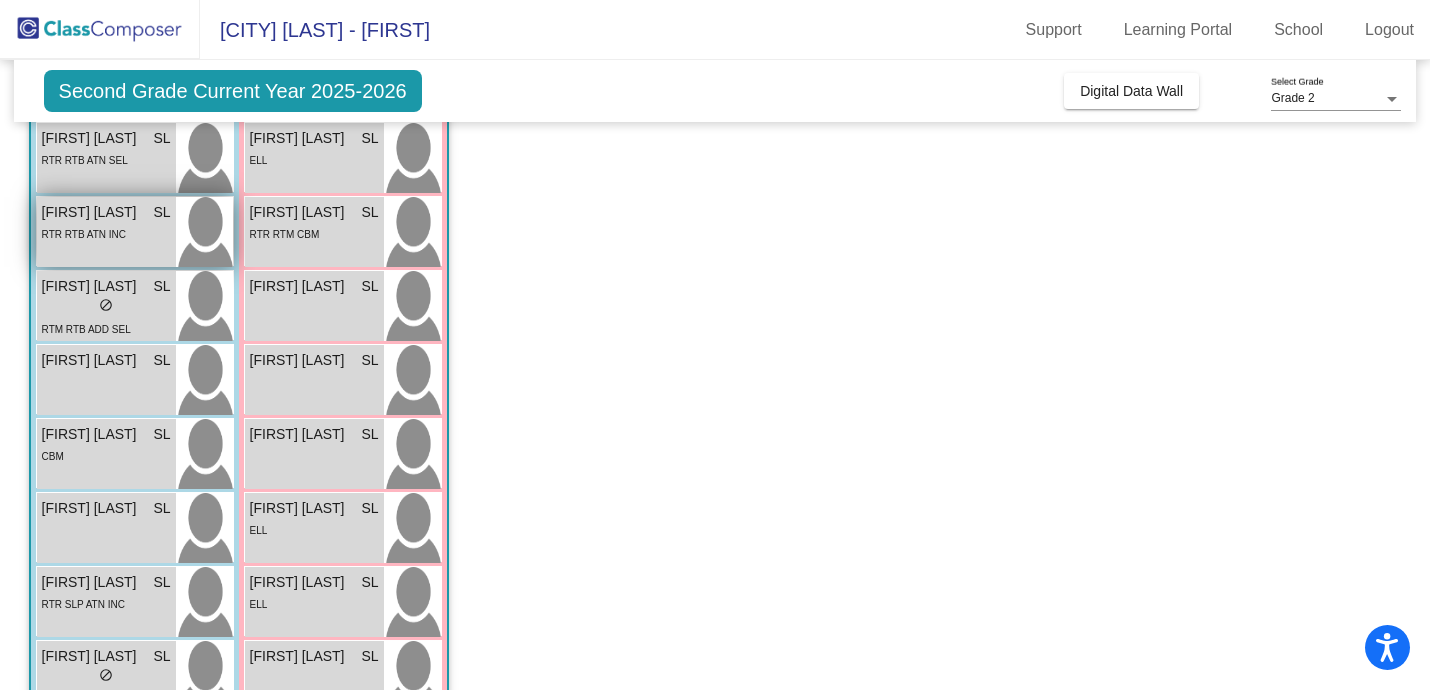 click on "RTR RTB ATN INC" at bounding box center [84, 233] 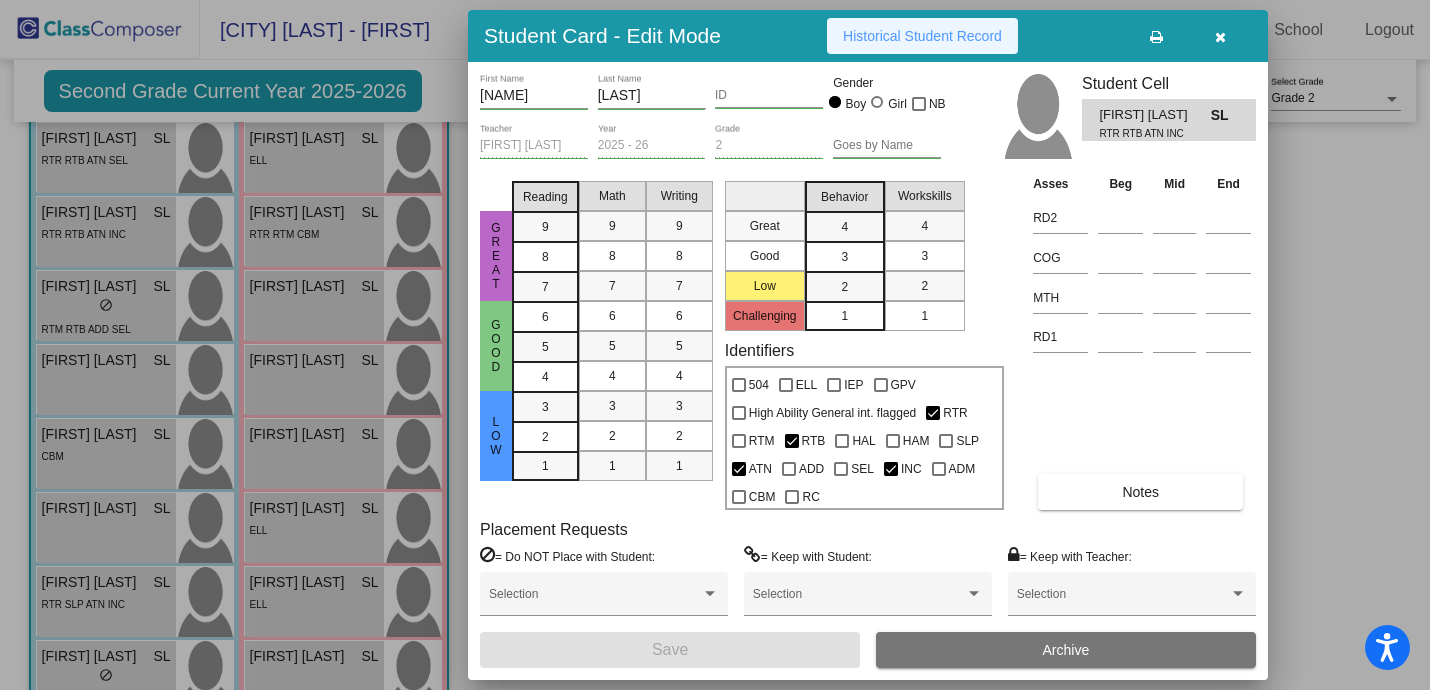 click on "Historical Student Record" at bounding box center [922, 36] 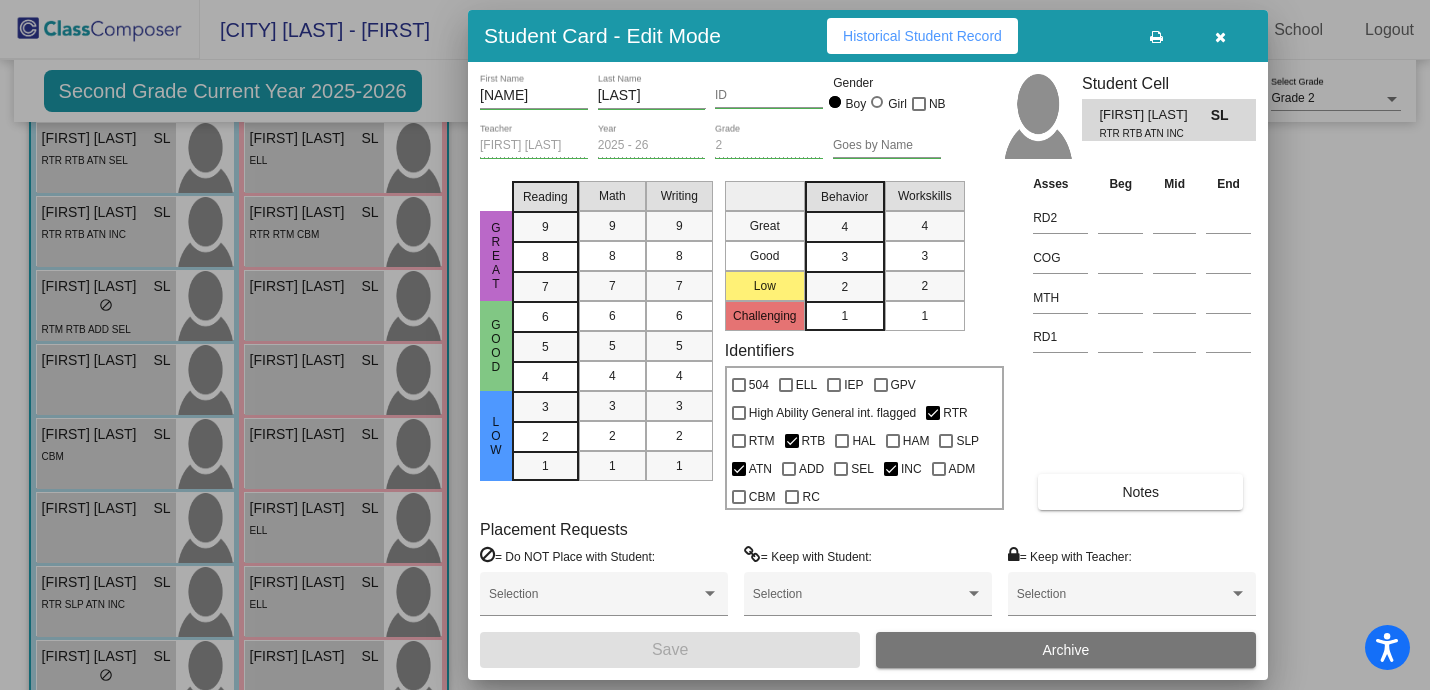 click at bounding box center [1220, 37] 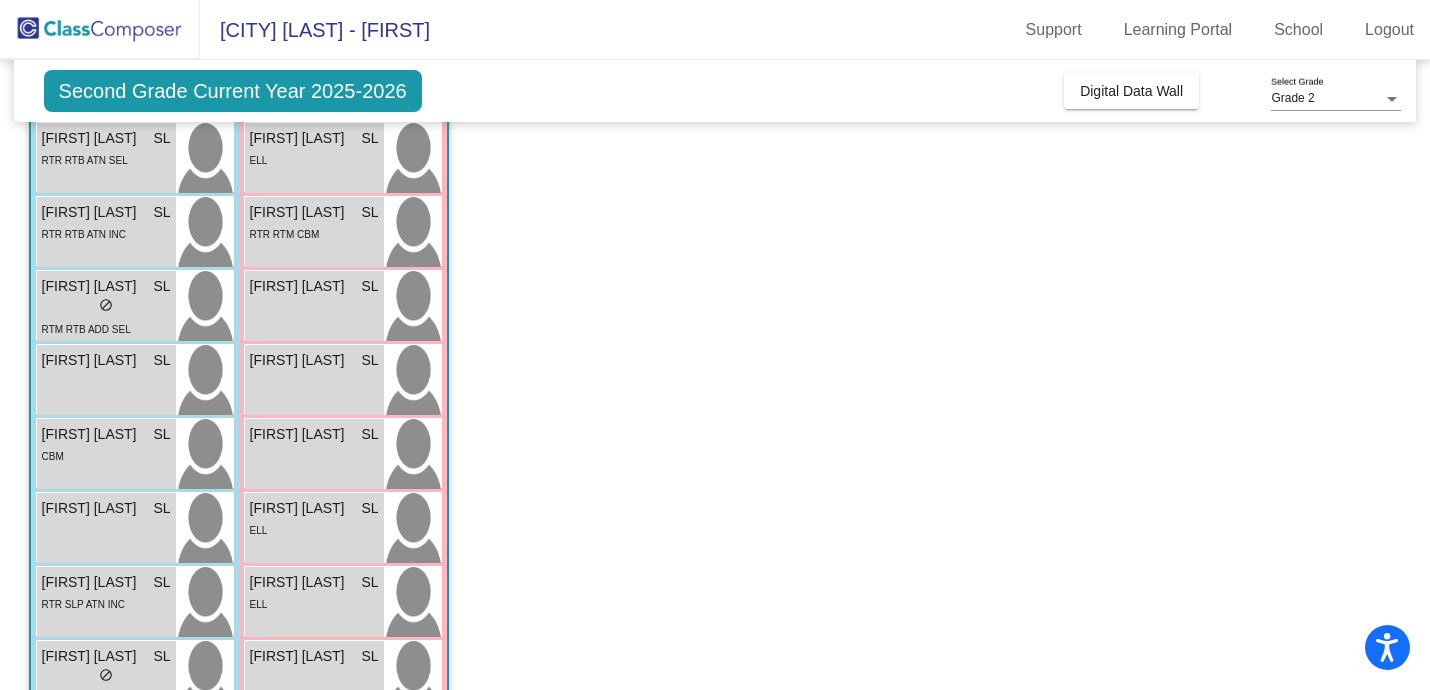 click on "Class 2   - Laborde  picture_as_pdf Sarah Laborde  Add Student  First Name Last Name Student Id  (Recommended)   Boy   Girl   Non Binary Add Close  Boys : 12  Branson Felling SL lock do_not_disturb_alt RTR RTM ATN INC David Ramirez SL lock do_not_disturb_alt ATN CBM Favour Adurodola SL lock do_not_disturb_alt RTB SEL Gabriel Mikell SL lock do_not_disturb_alt Ian Roy Baldwin SL lock do_not_disturb_alt RTR RTB ATN SEL Jack Bowen SL lock do_not_disturb_alt RTR RTB ATN INC Jayce Tidd SL lock do_not_disturb_alt RTM RTB ADD SEL Jayden Omare SL lock do_not_disturb_alt Jude Perkins SL lock do_not_disturb_alt CBM Kelvin Mutunzi SL lock do_not_disturb_alt Lincoln Berger SL lock do_not_disturb_alt RTR SLP ATN INC Silas Ginder SL lock do_not_disturb_alt Girls: 14 Adalynn Smith SL lock do_not_disturb_alt GPV Amelia Rance SL lock do_not_disturb_alt Amelia Wilson SL lock do_not_disturb_alt Christabel Osuolale SL lock do_not_disturb_alt Deborah Bunyami SL lock do_not_disturb_alt ELL Della Dostin SL lock do_not_disturb_alt" 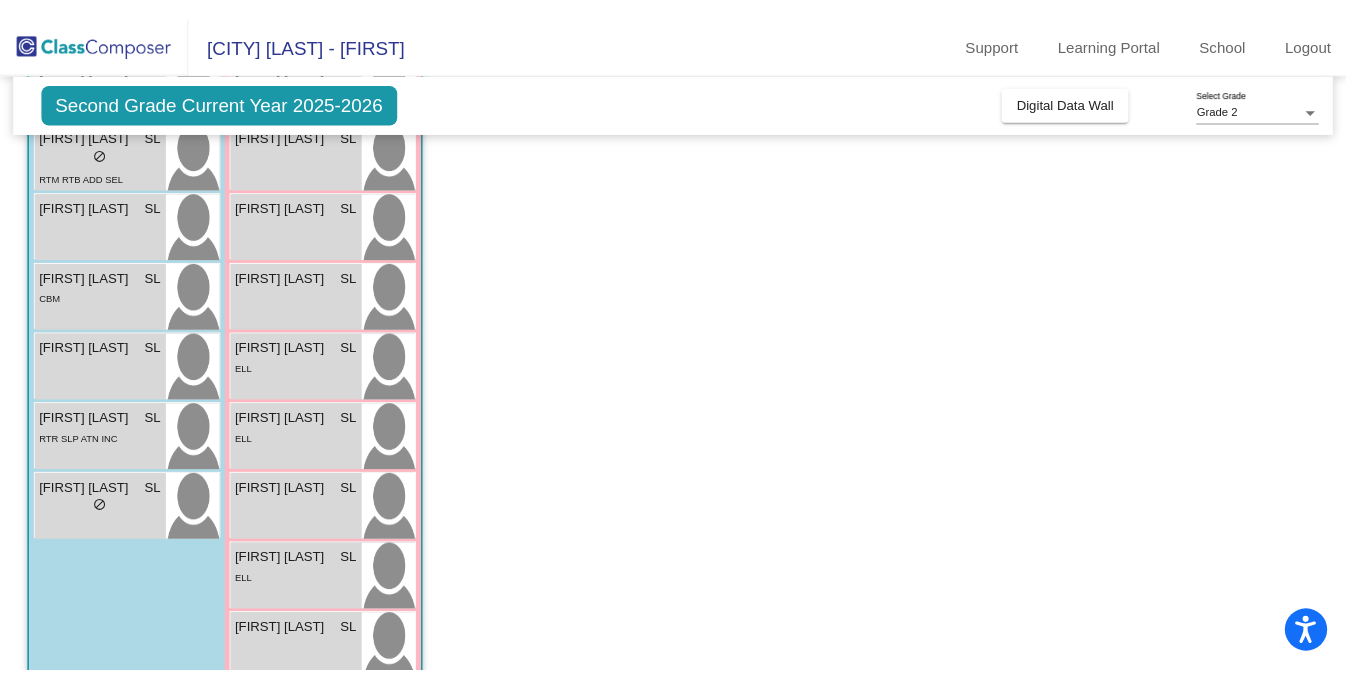 scroll, scrollTop: 694, scrollLeft: 0, axis: vertical 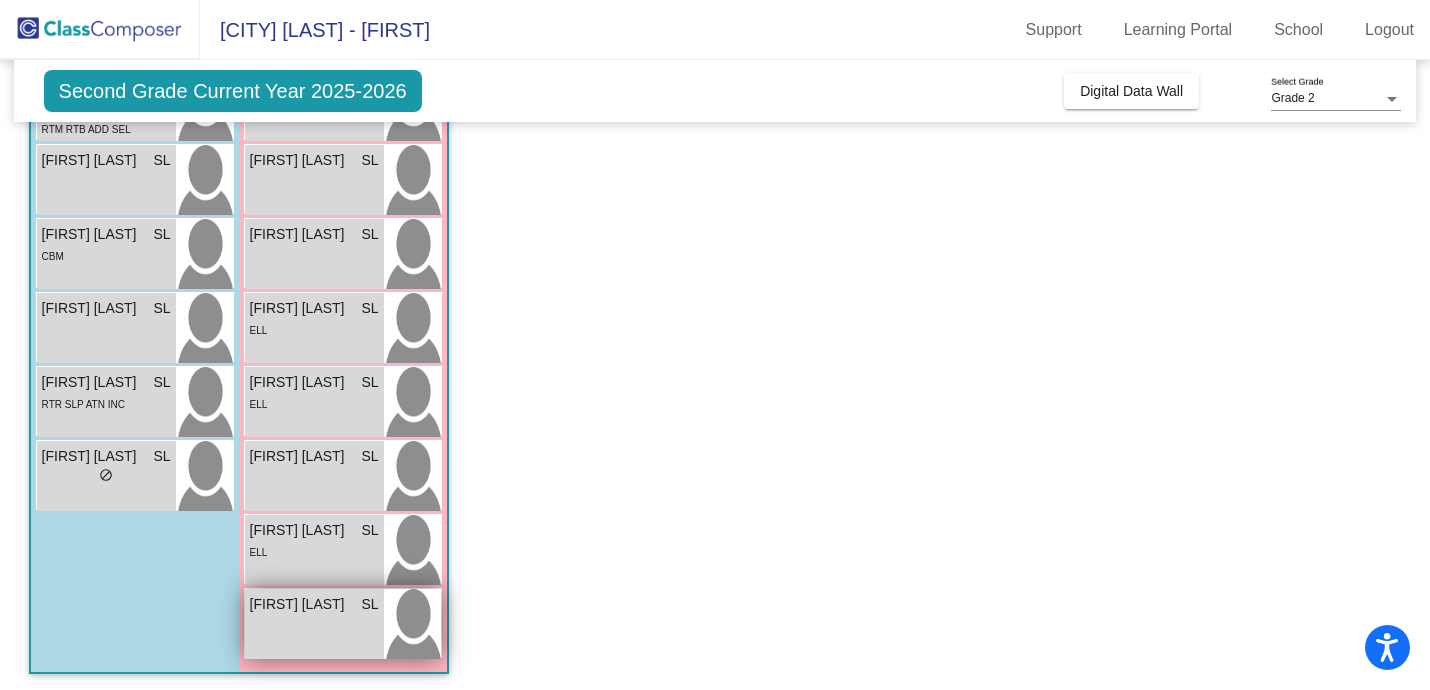 click at bounding box center [412, 624] 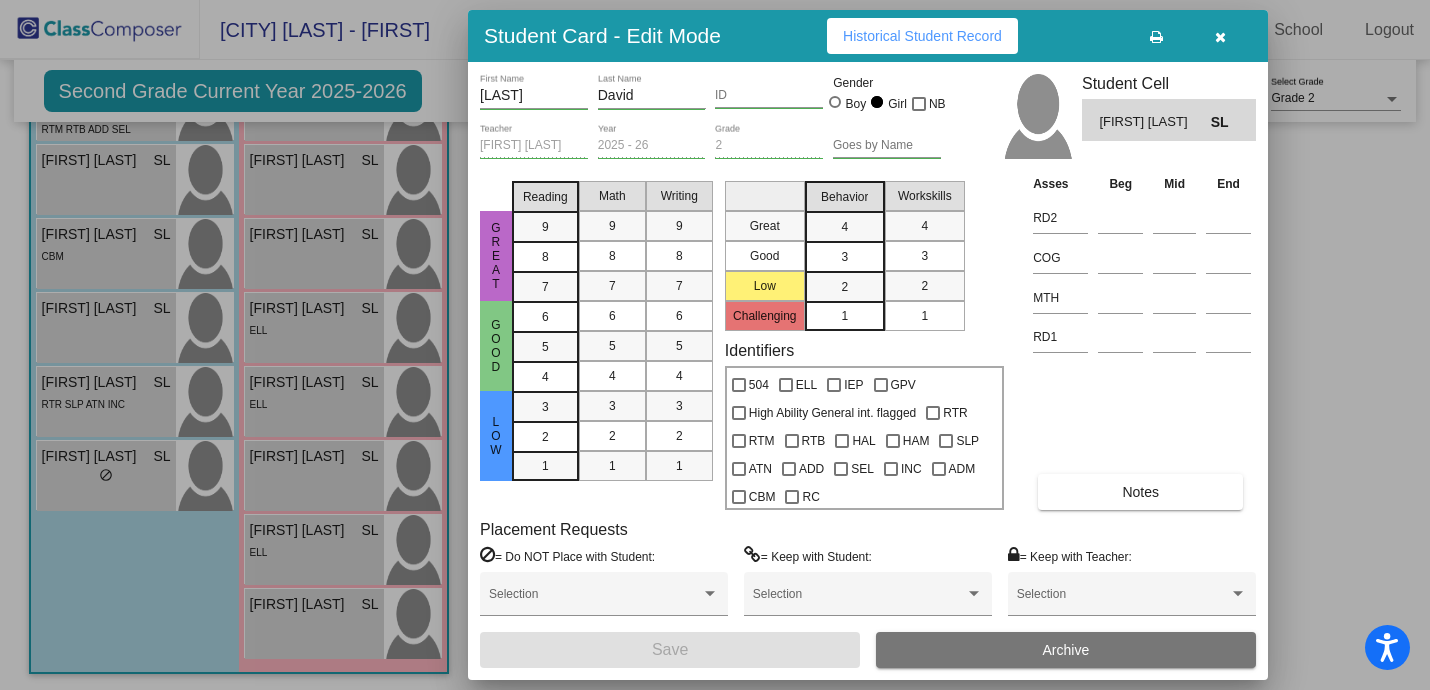 click on "Historical Student Record" at bounding box center (922, 36) 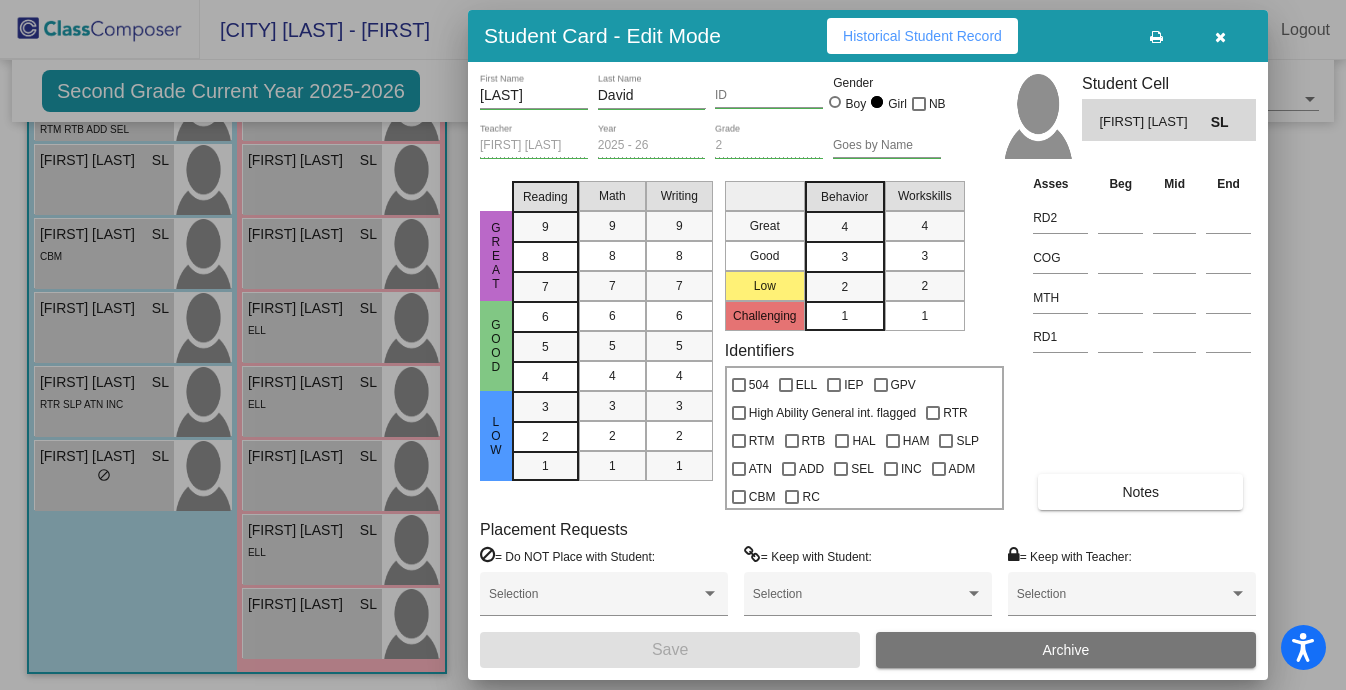 click at bounding box center [1220, 37] 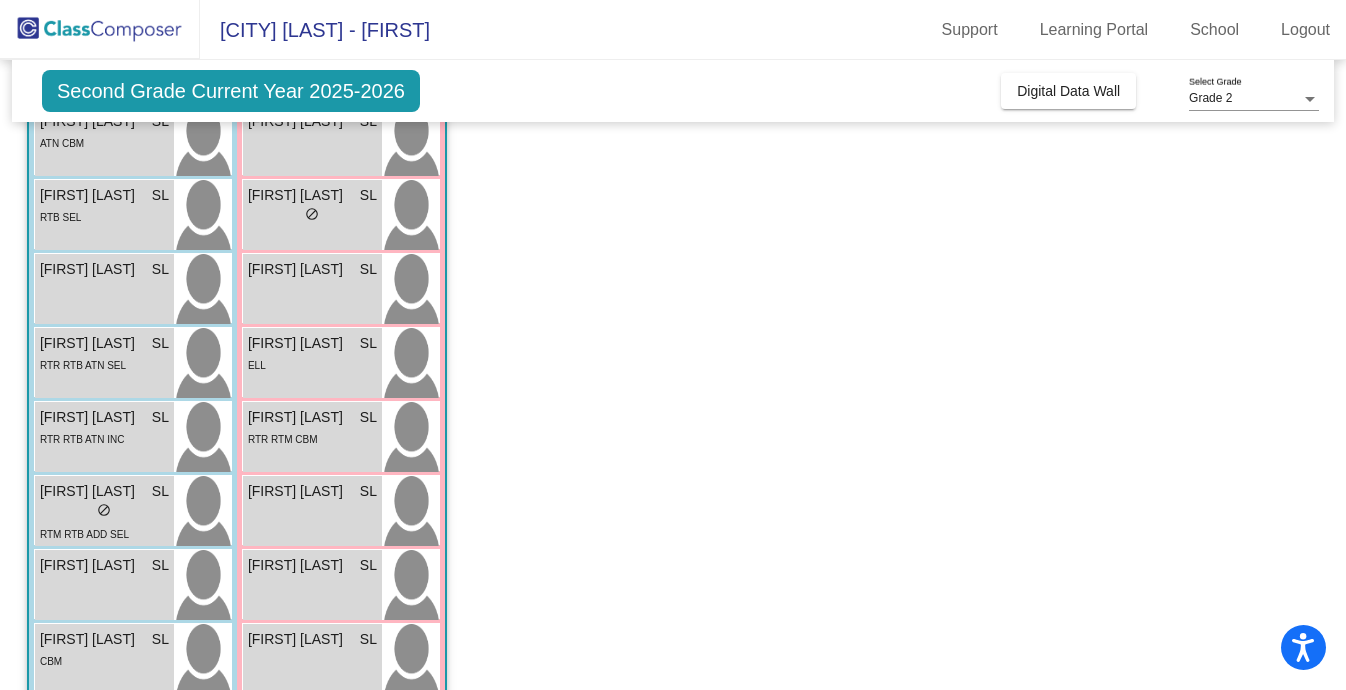 scroll, scrollTop: 313, scrollLeft: 0, axis: vertical 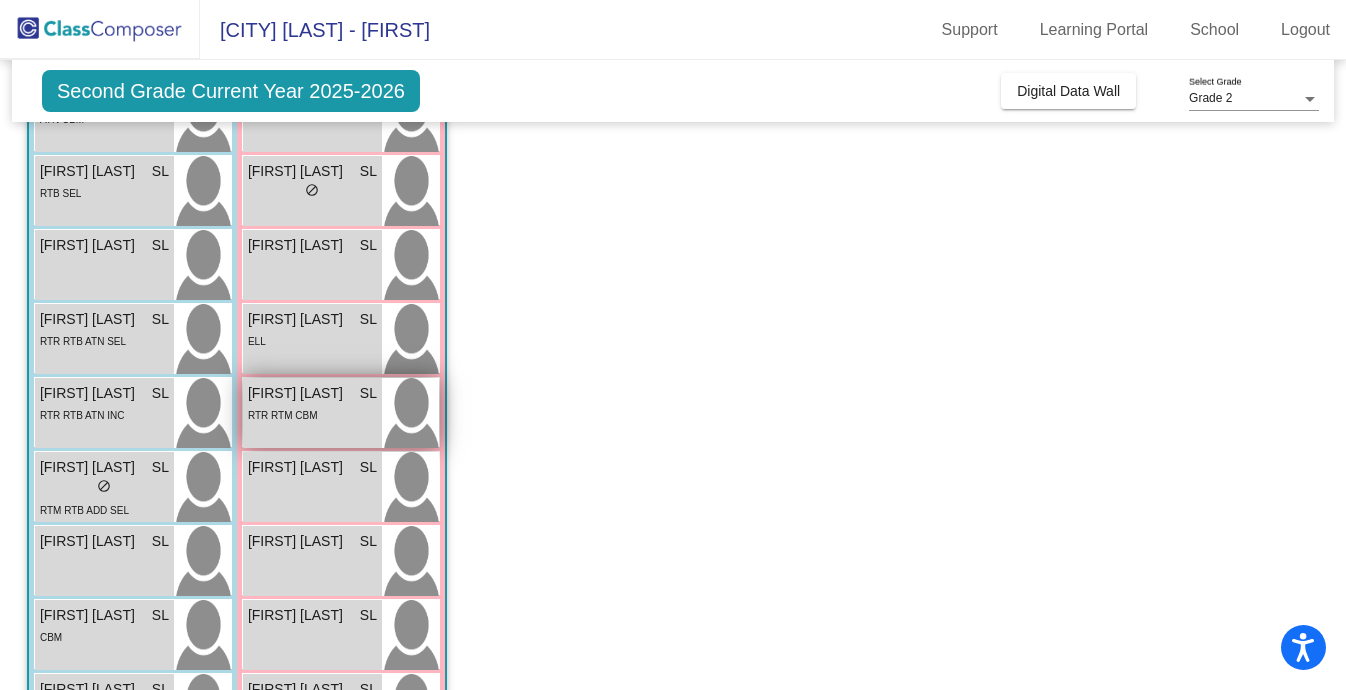 click on "Della Dostin SL lock do_not_disturb_alt RTR RTM CBM" at bounding box center (312, 413) 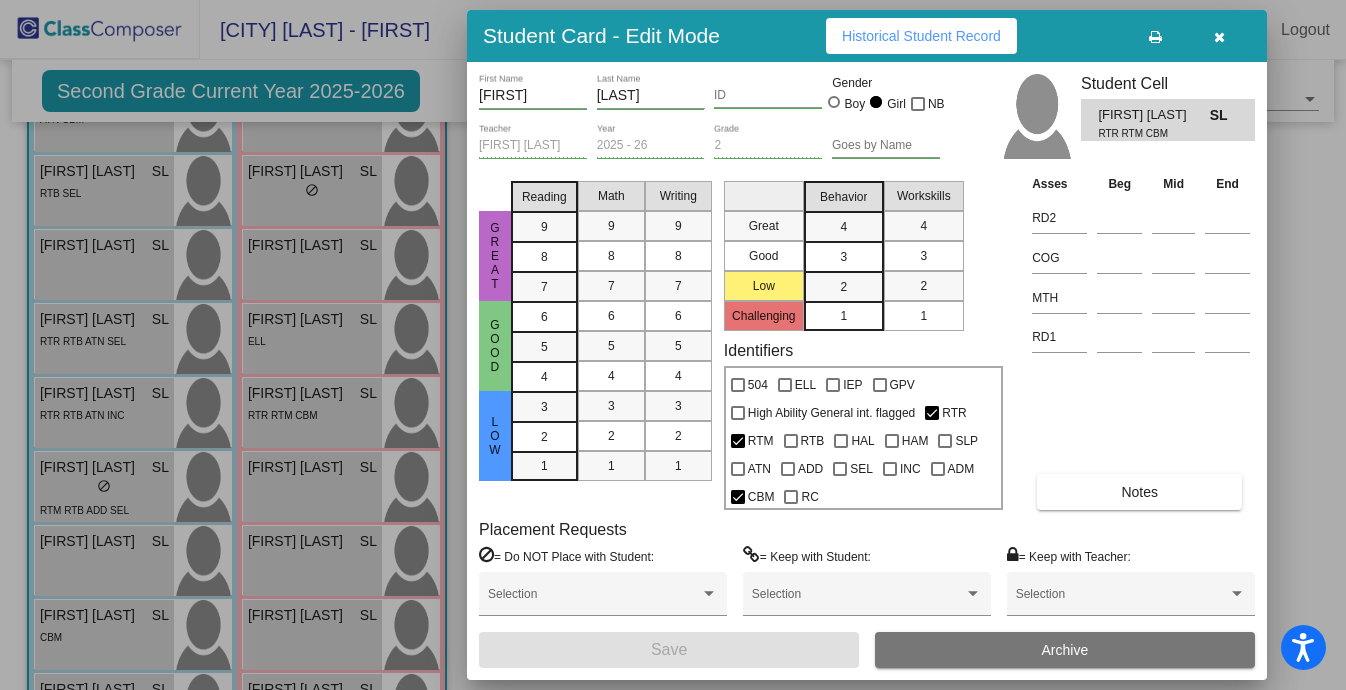 click on "Historical Student Record" at bounding box center [921, 36] 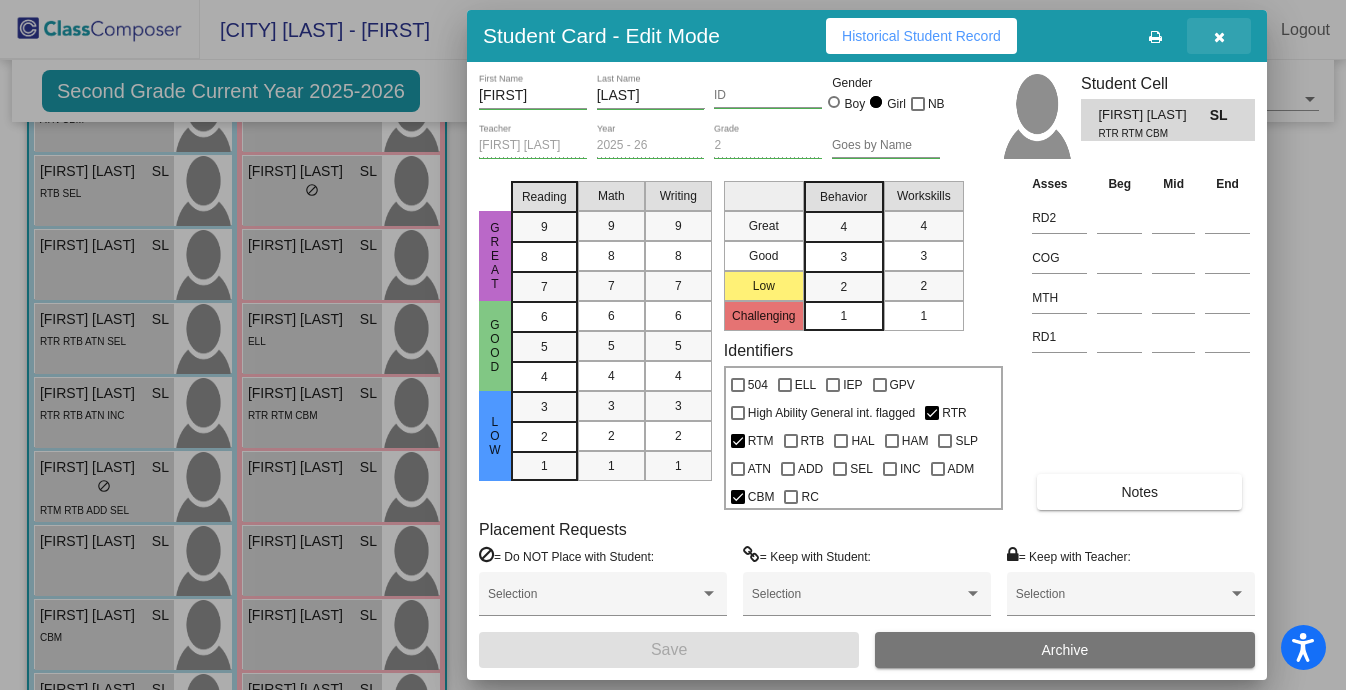 click at bounding box center (1219, 37) 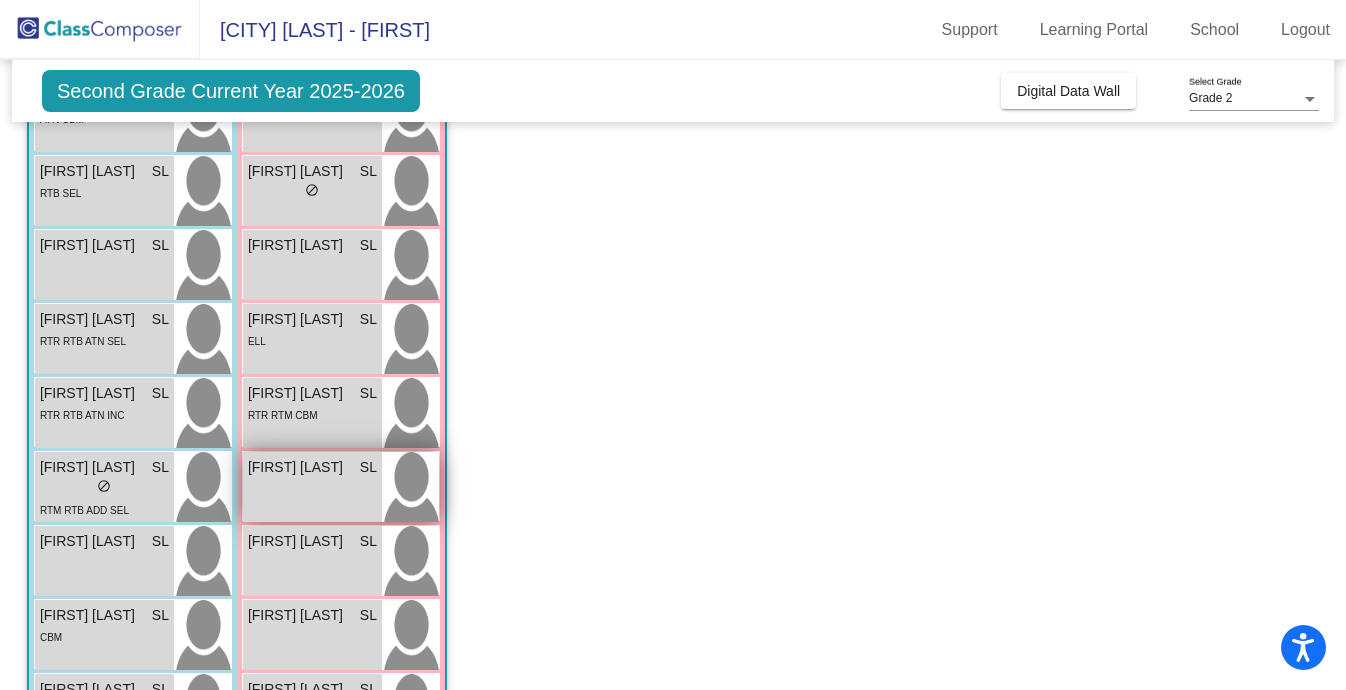 click on "Ellis Edwards SL lock do_not_disturb_alt" at bounding box center (312, 487) 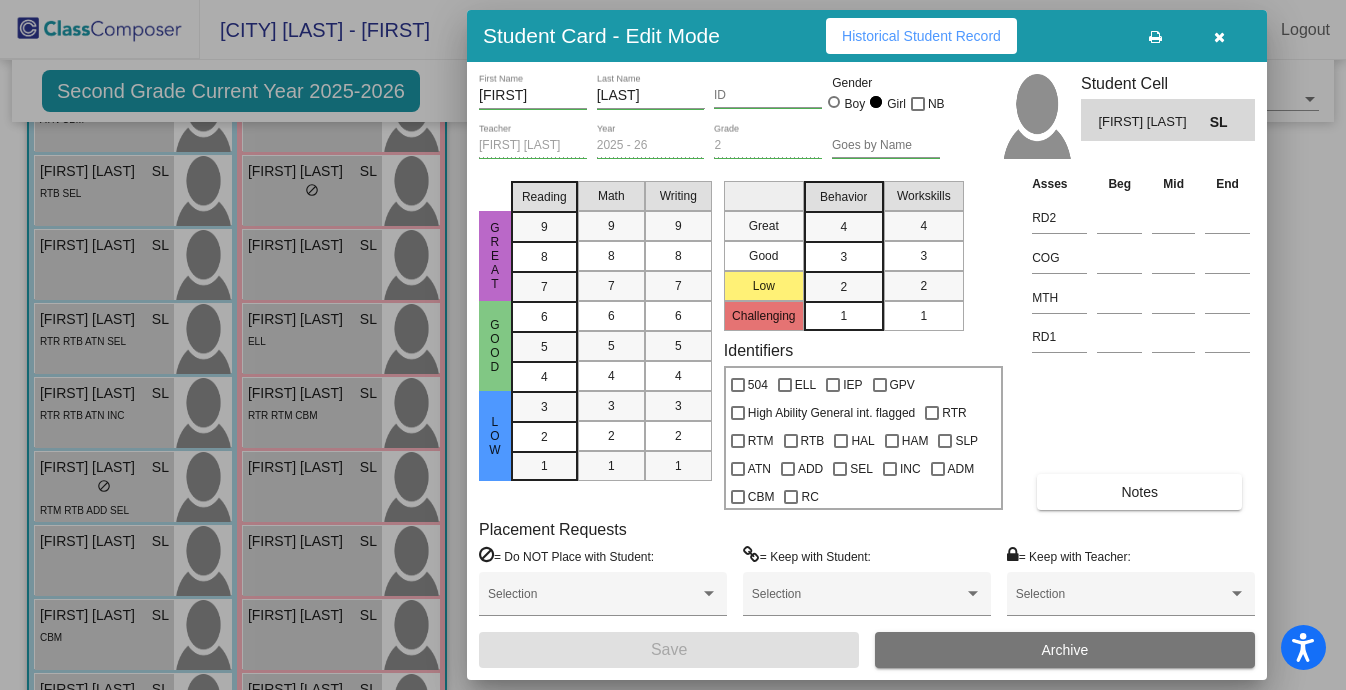 click on "Historical Student Record" at bounding box center (921, 36) 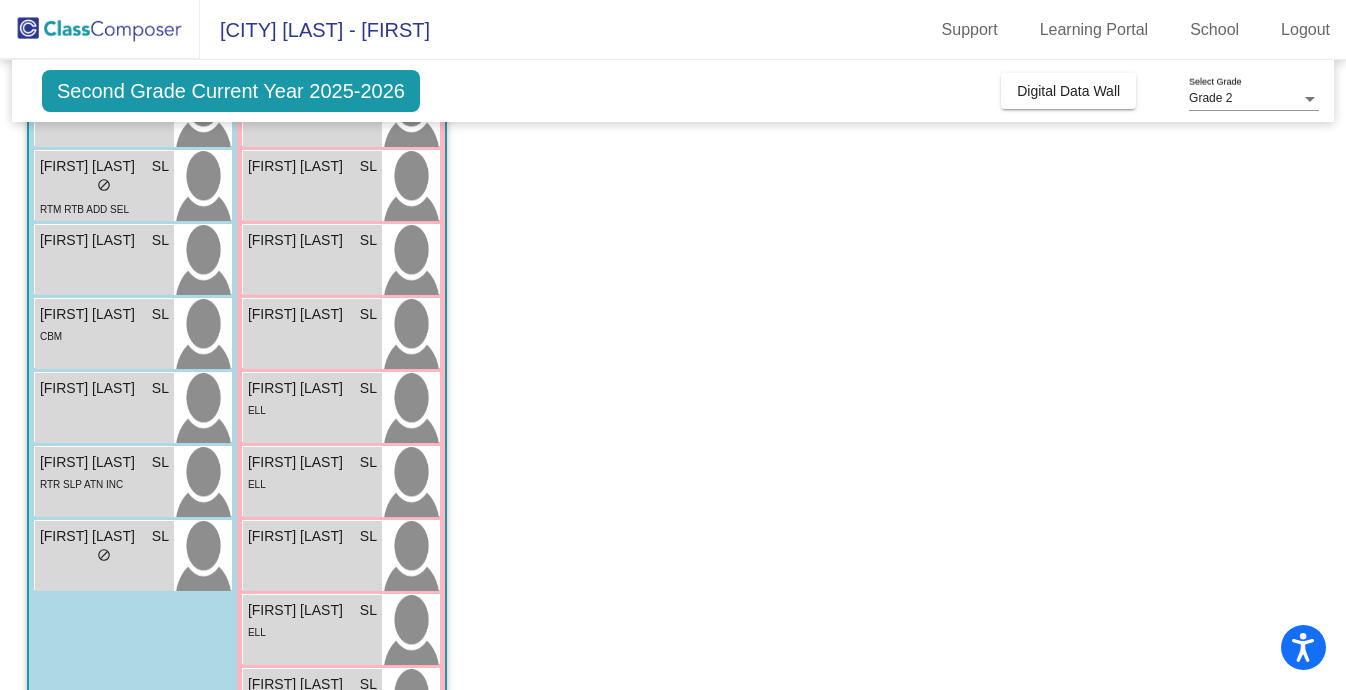 scroll, scrollTop: 611, scrollLeft: 0, axis: vertical 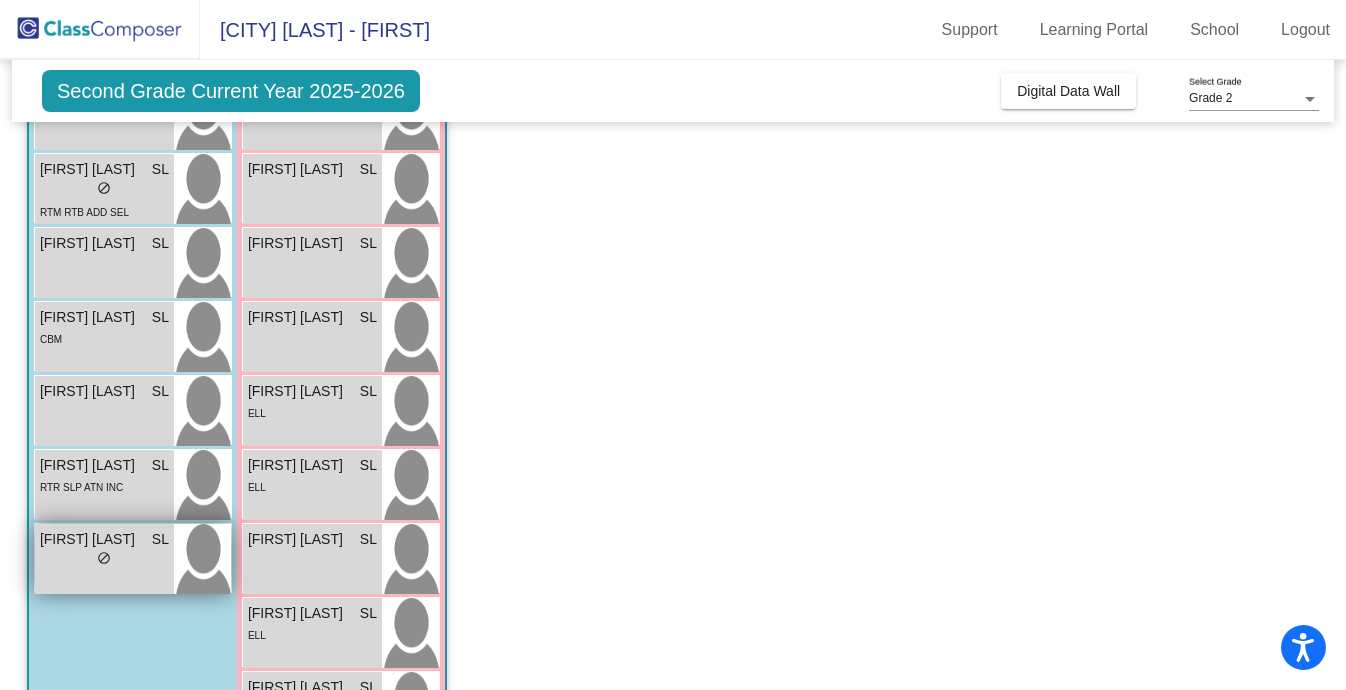 click on "Silas Ginder SL lock do_not_disturb_alt" at bounding box center [104, 559] 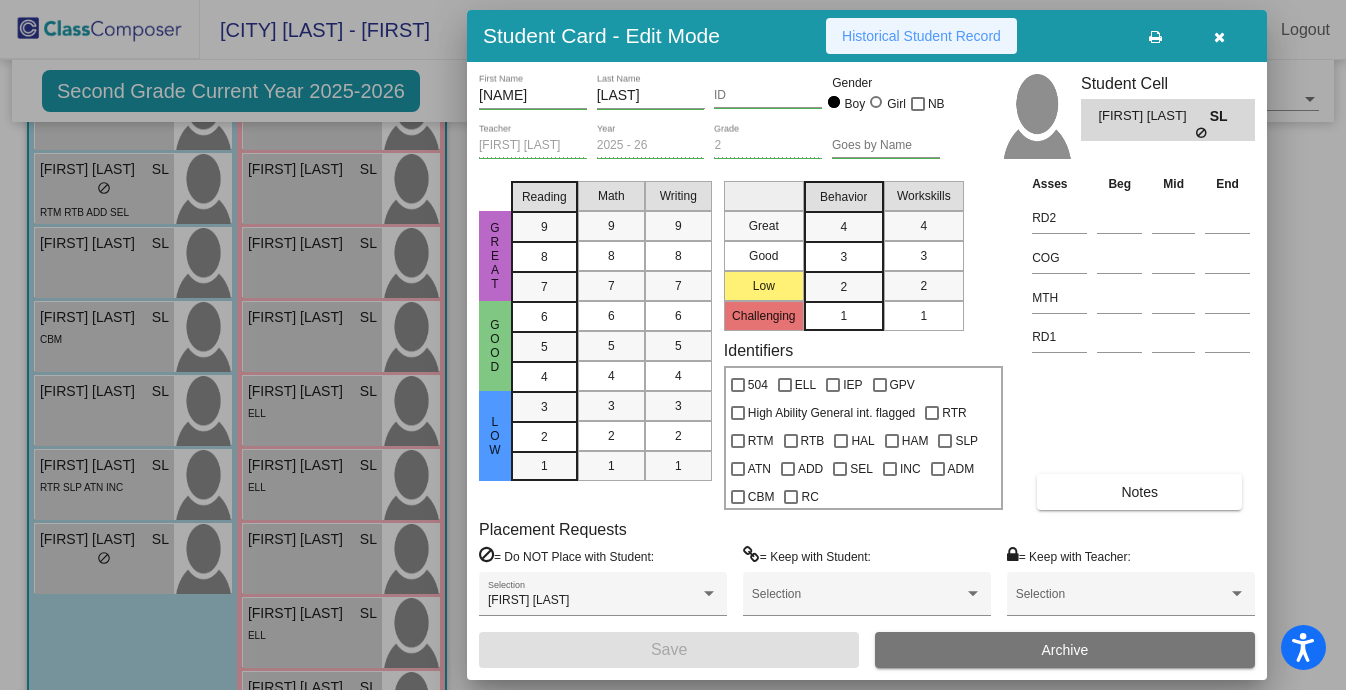 click on "Historical Student Record" at bounding box center (921, 36) 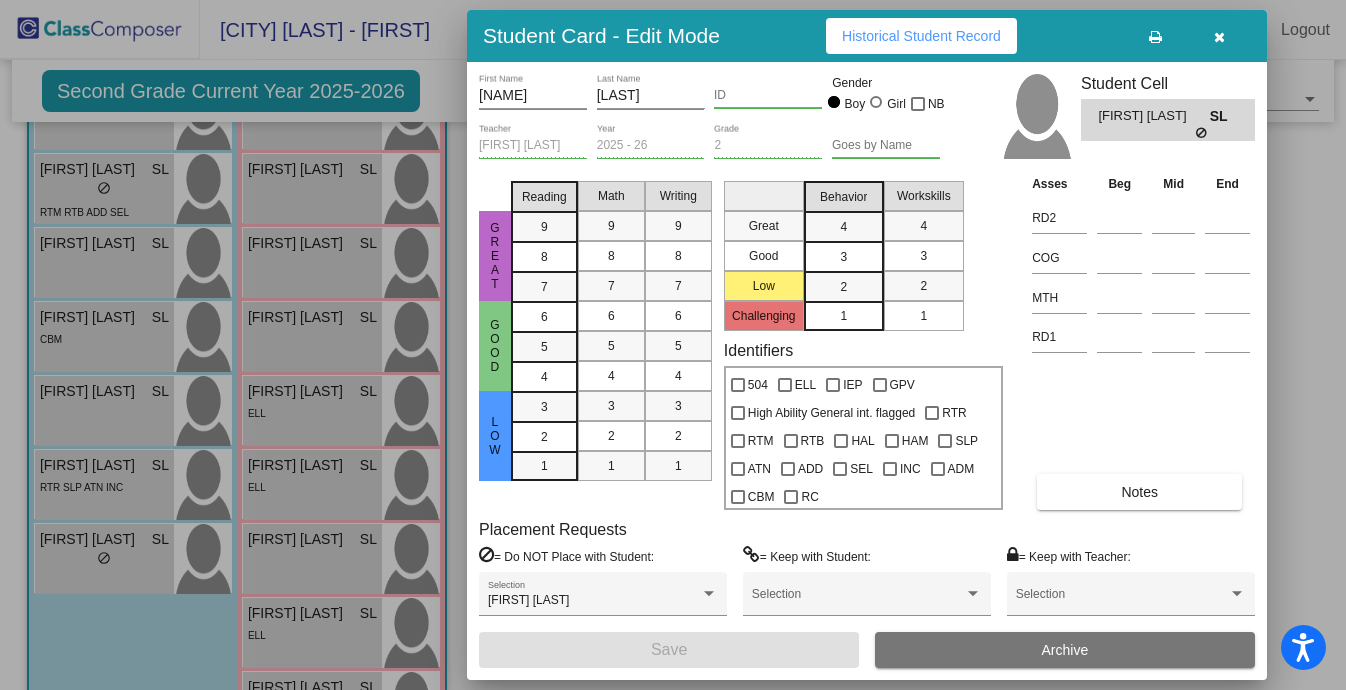 click at bounding box center (1219, 37) 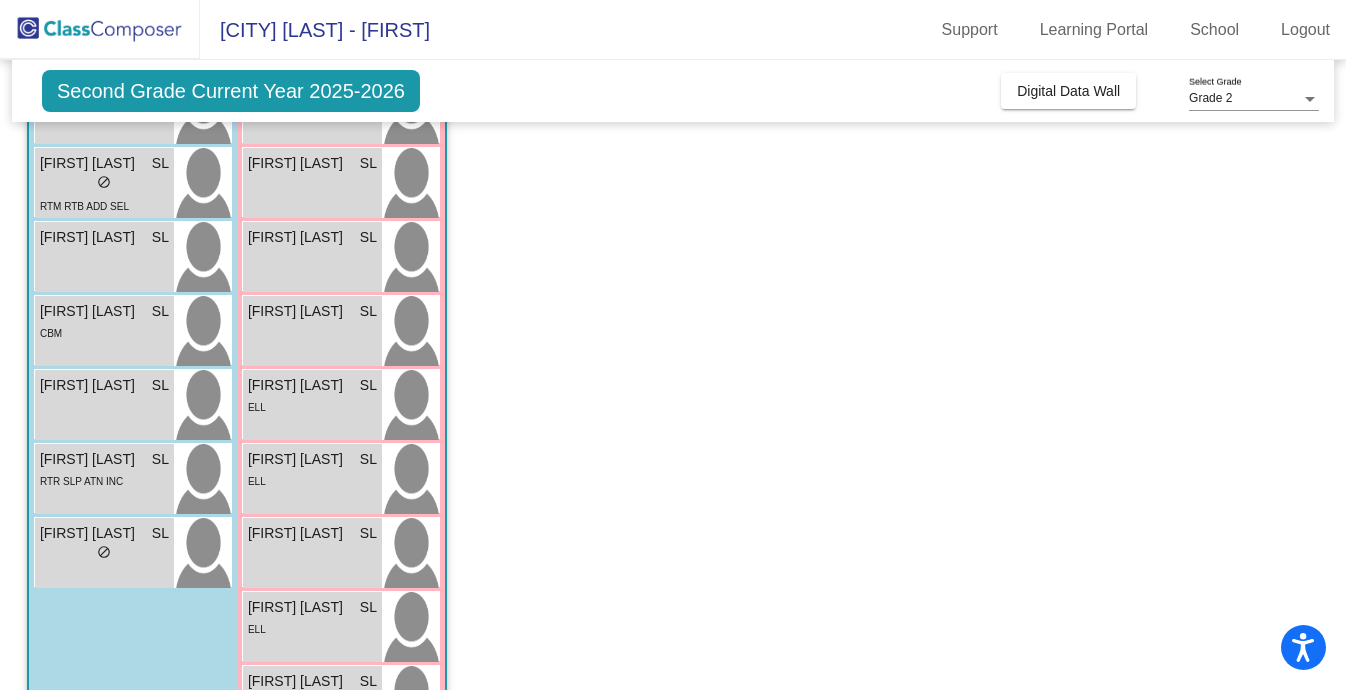 scroll, scrollTop: 621, scrollLeft: 0, axis: vertical 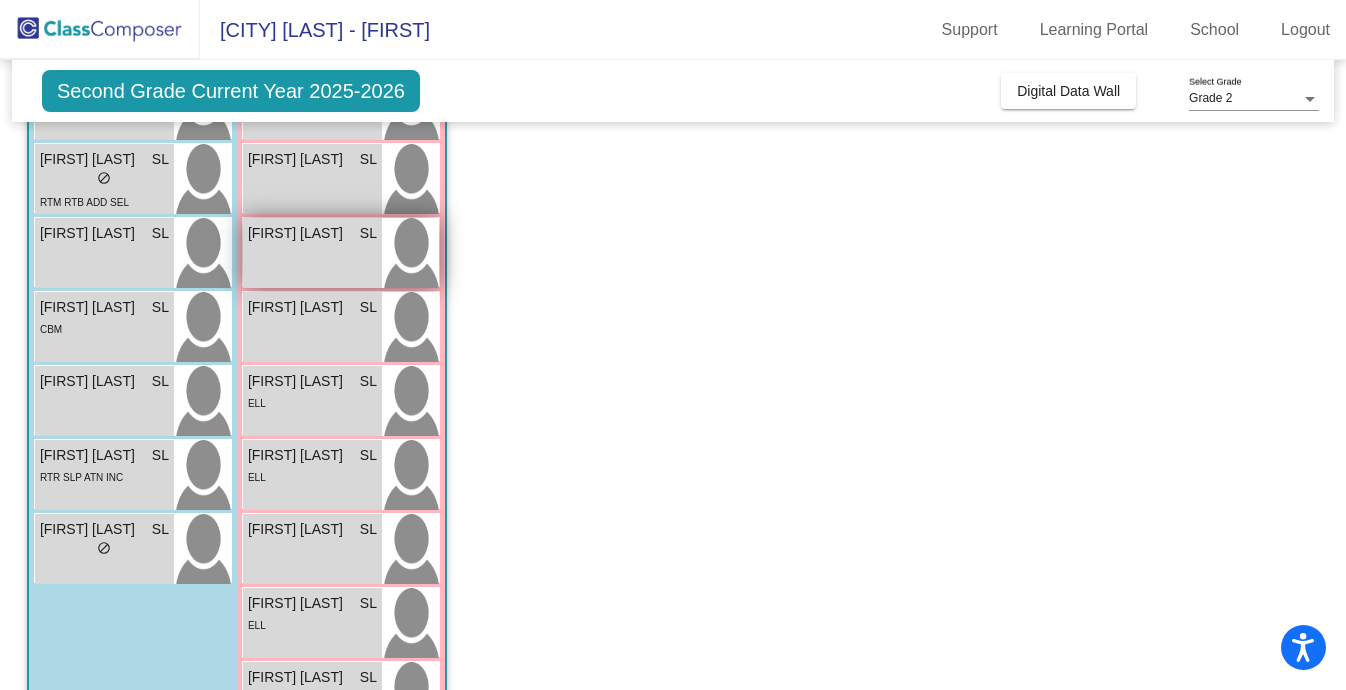 click on "Emma Houchin SL lock do_not_disturb_alt" at bounding box center (312, 253) 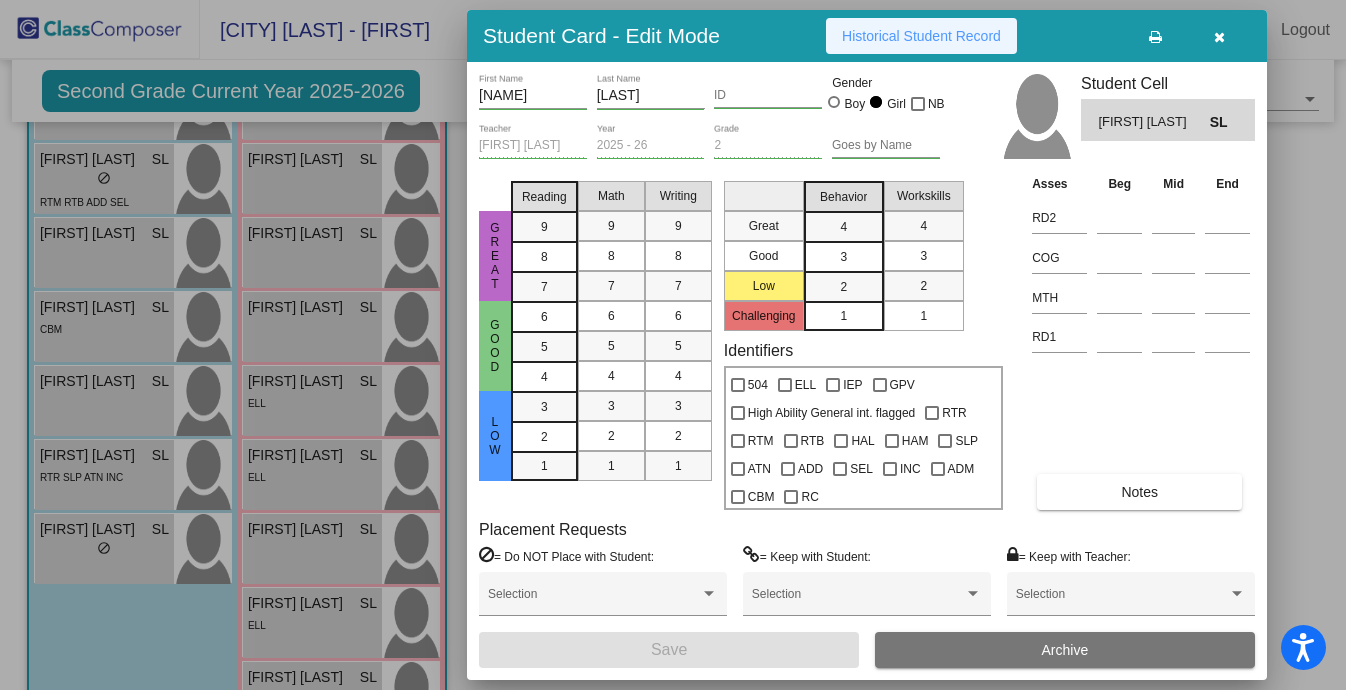click on "Historical Student Record" at bounding box center (921, 36) 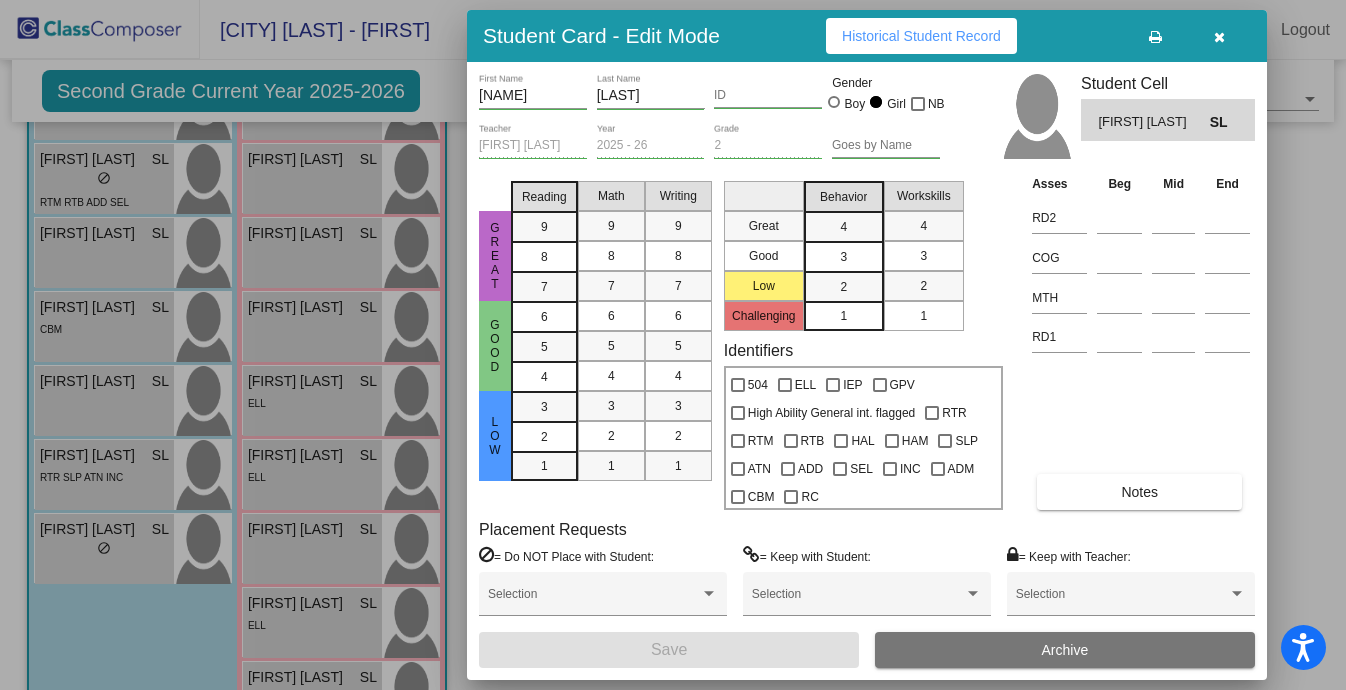 click at bounding box center (1219, 36) 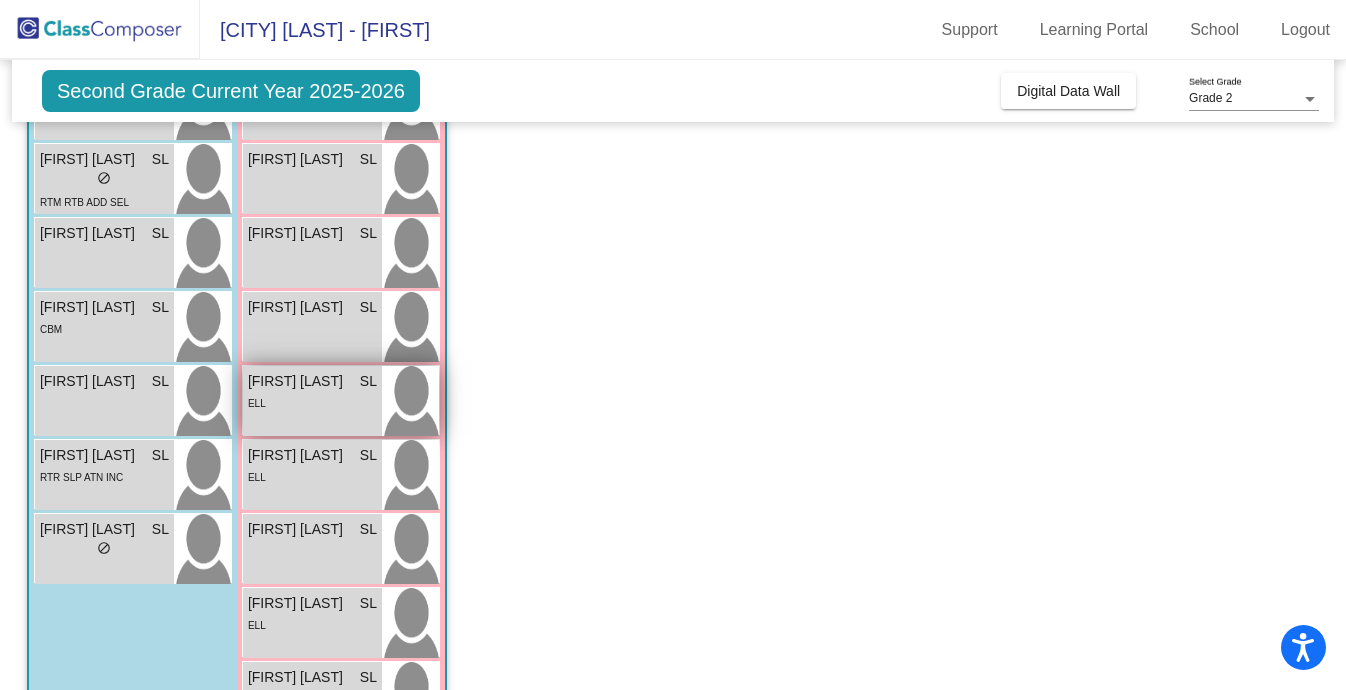 click on "ELL" at bounding box center (312, 402) 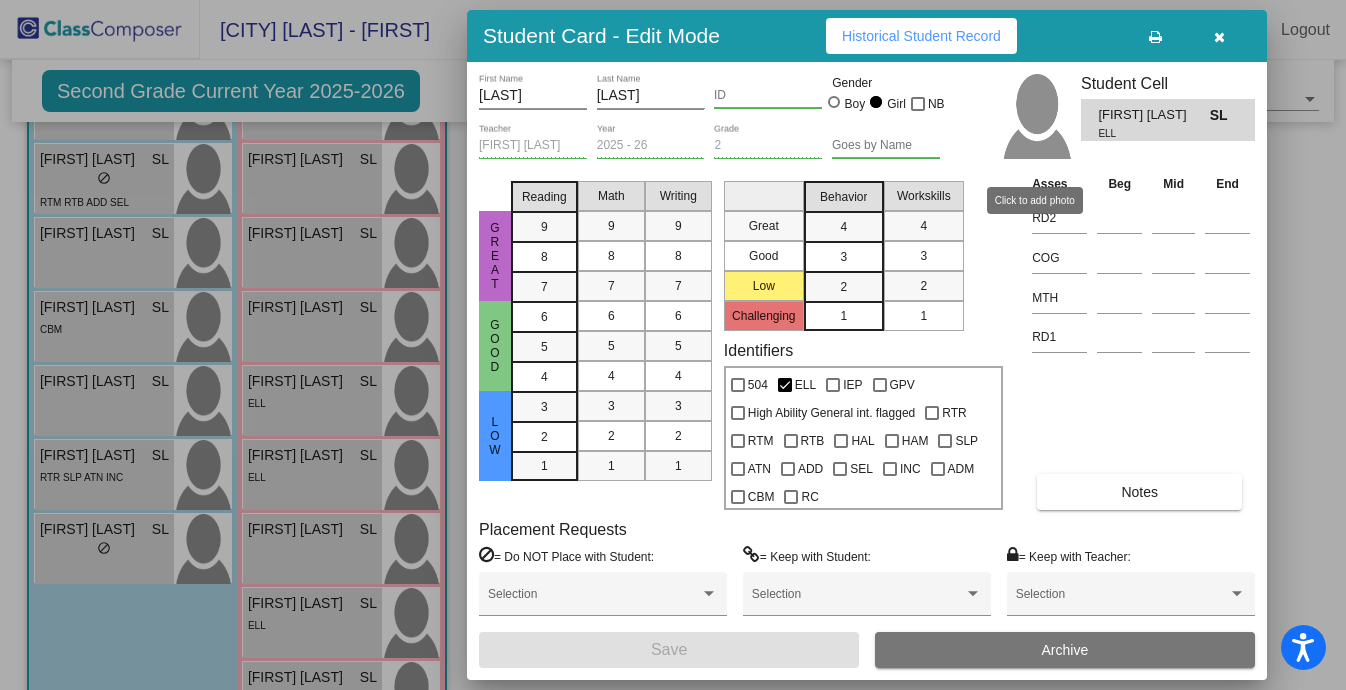 click on "Student Card - Edit Mode   Historical Student Record" at bounding box center [867, 36] 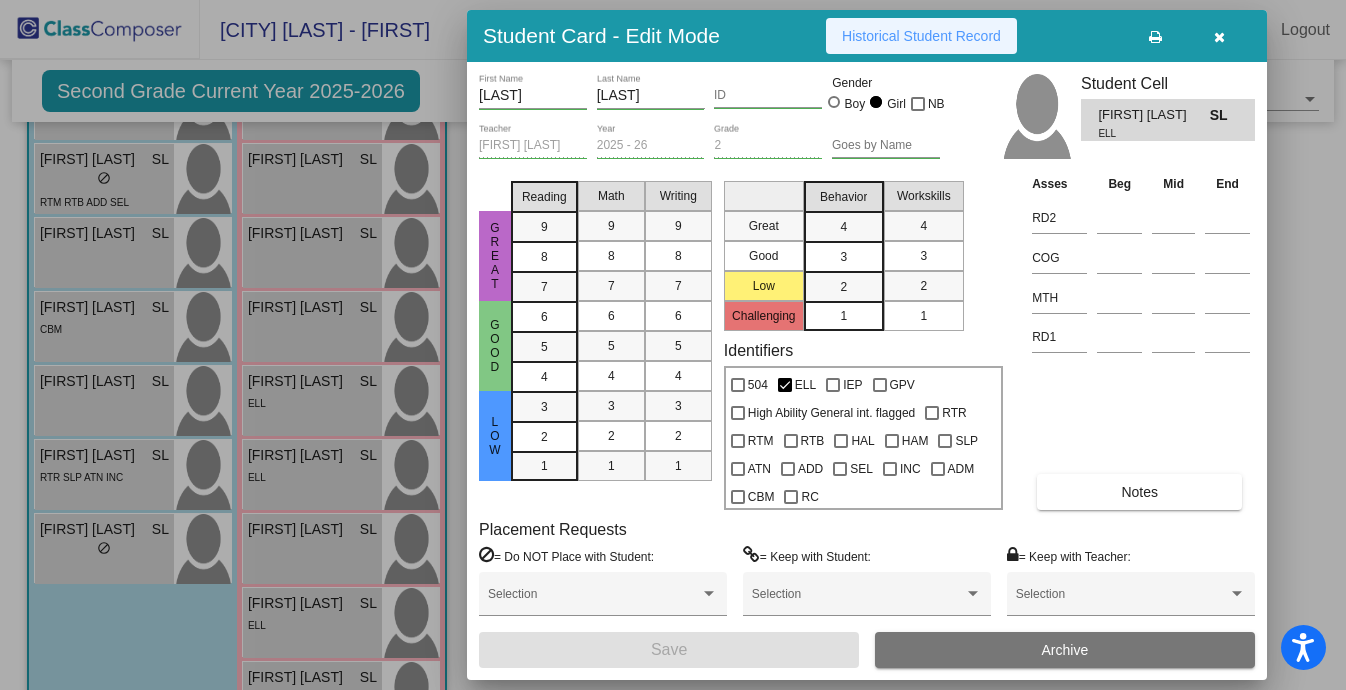click on "Historical Student Record" at bounding box center (921, 36) 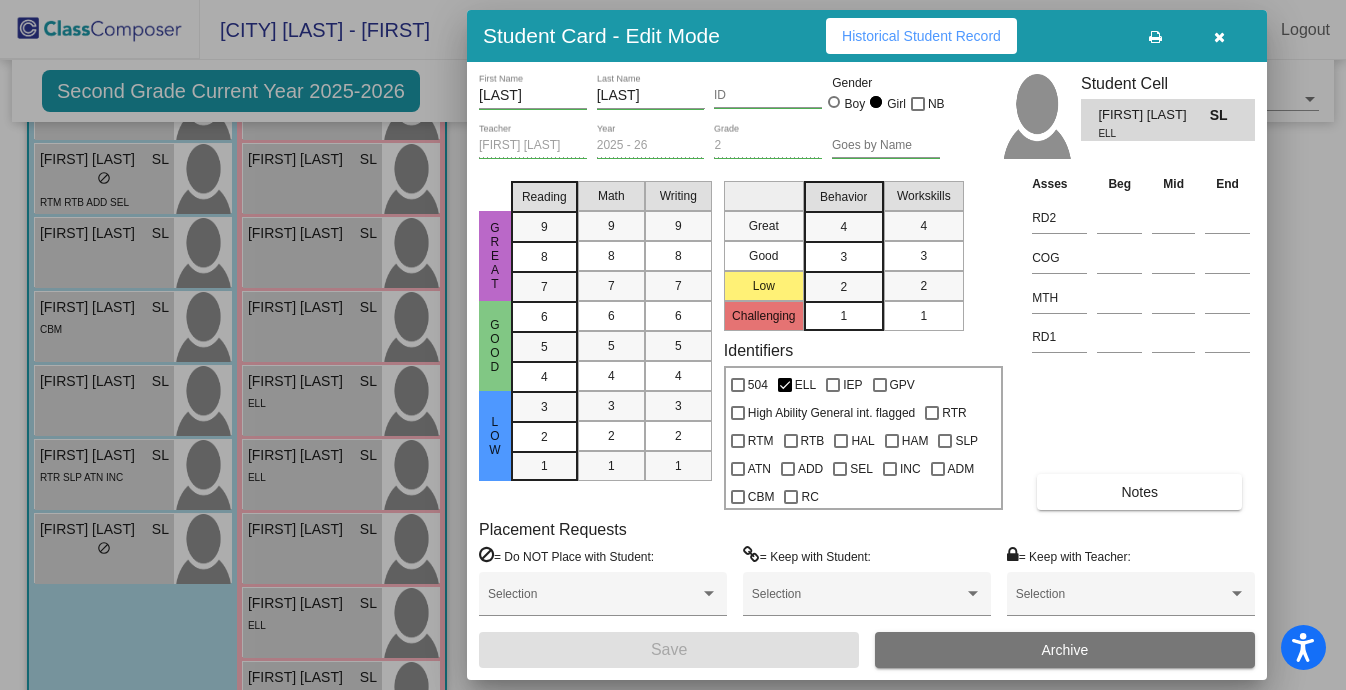 click at bounding box center [1219, 36] 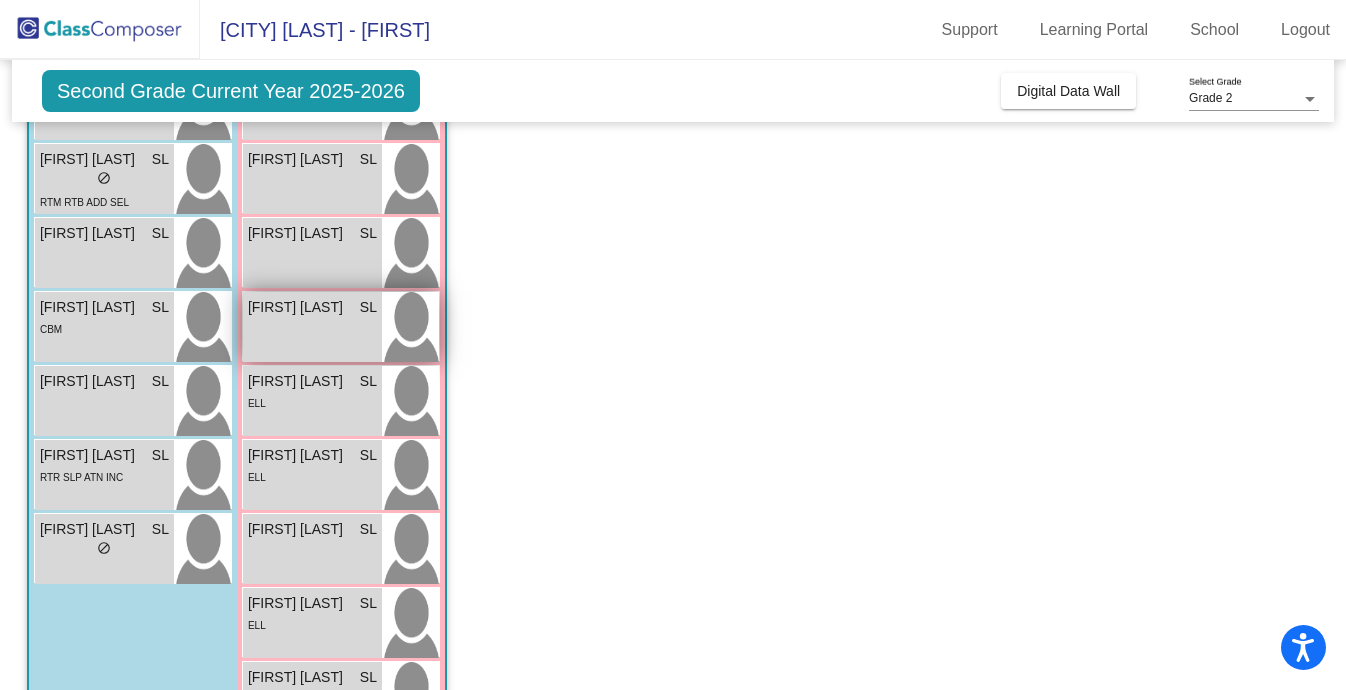 click on "Evelina Jochim SL lock do_not_disturb_alt" at bounding box center (312, 327) 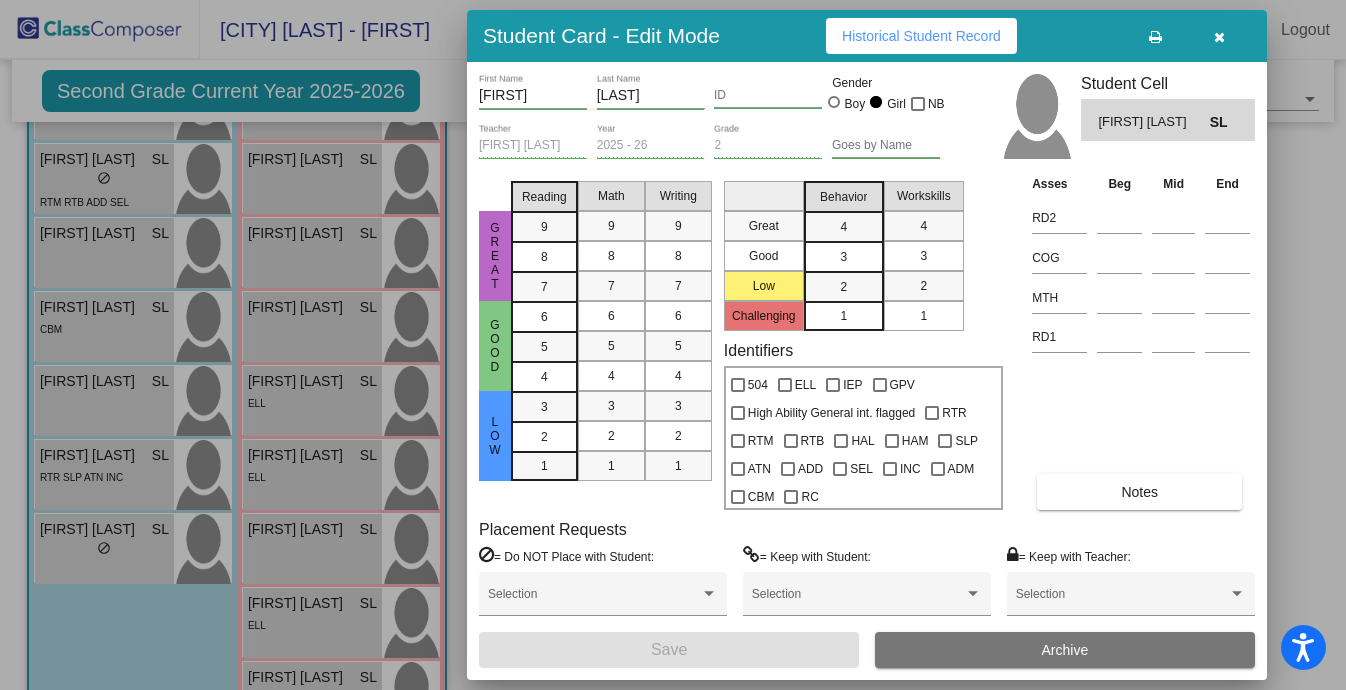 click on "Historical Student Record" at bounding box center [921, 36] 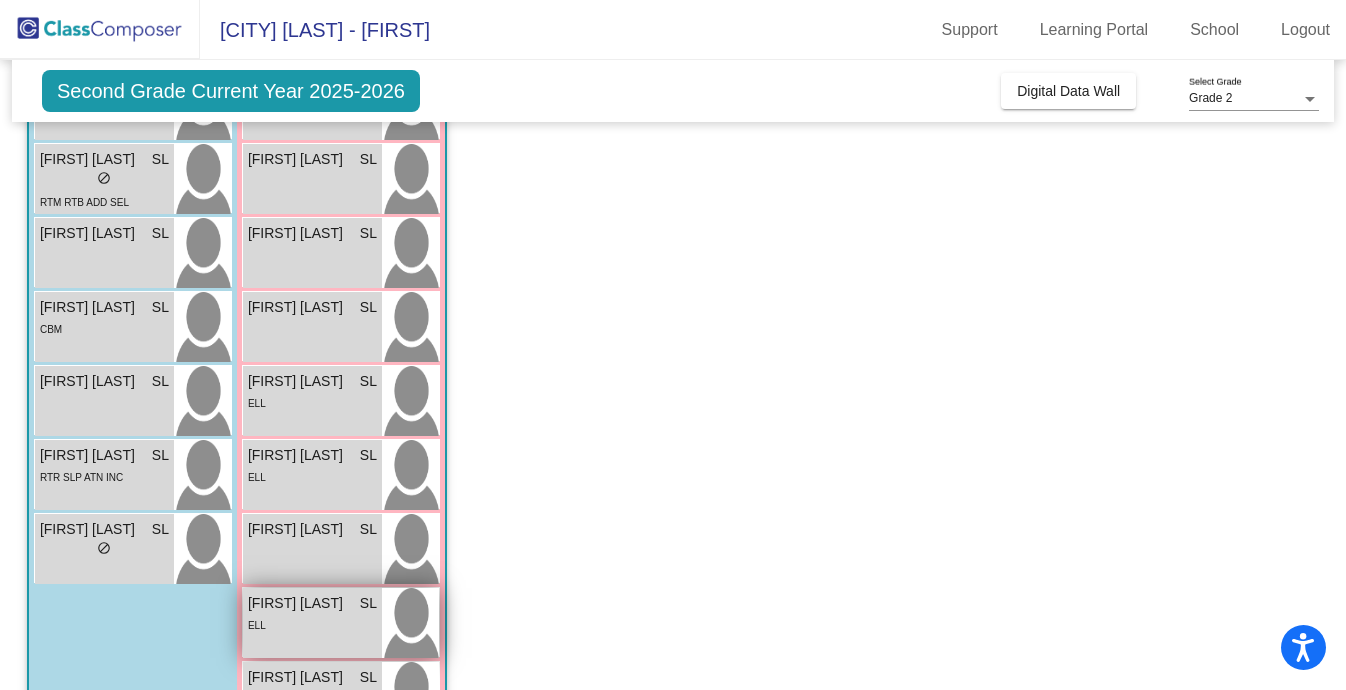 click on "Surkeerat Kaur SL lock do_not_disturb_alt ELL" at bounding box center [312, 623] 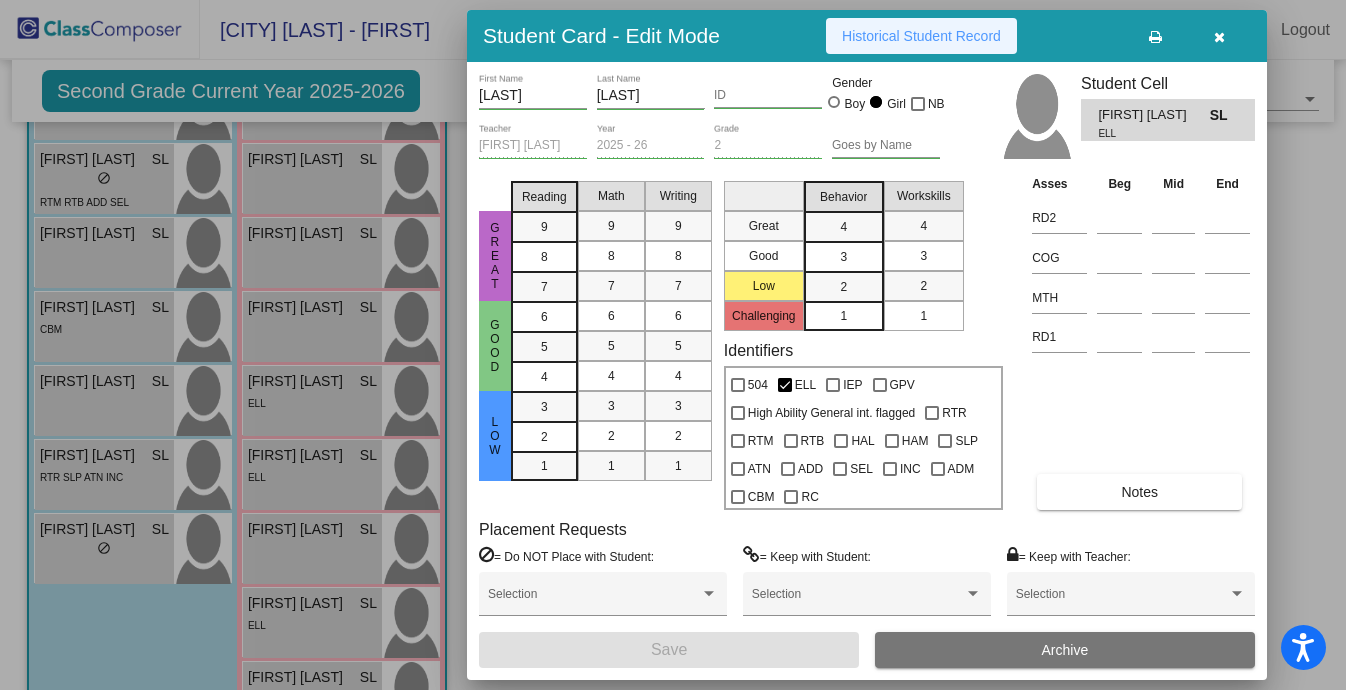 click on "Historical Student Record" at bounding box center (921, 36) 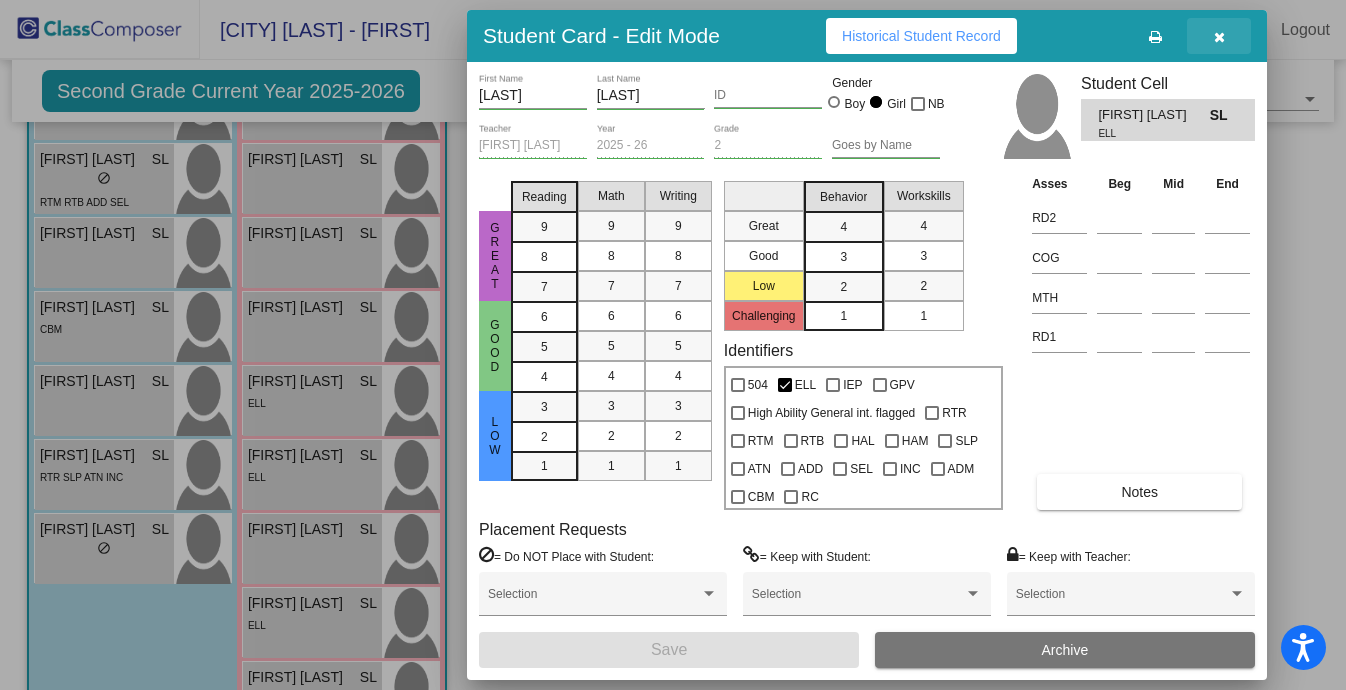 click at bounding box center [1219, 37] 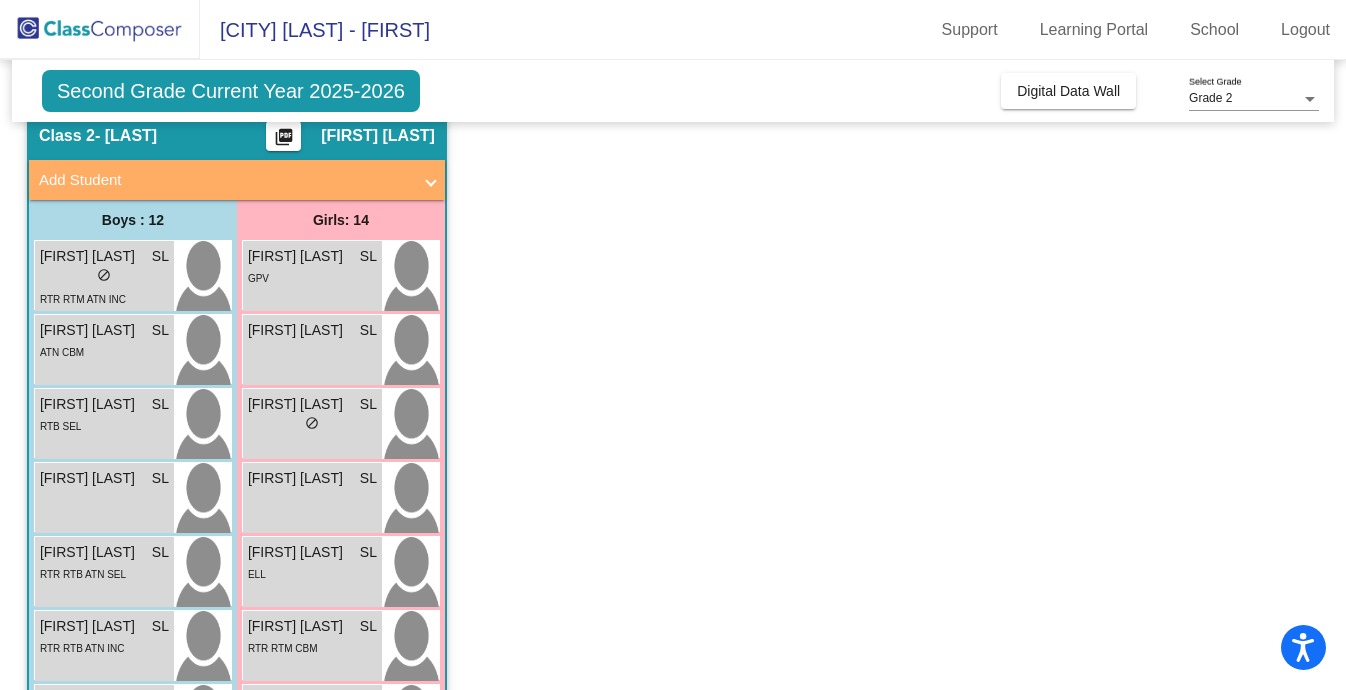 scroll, scrollTop: 79, scrollLeft: 0, axis: vertical 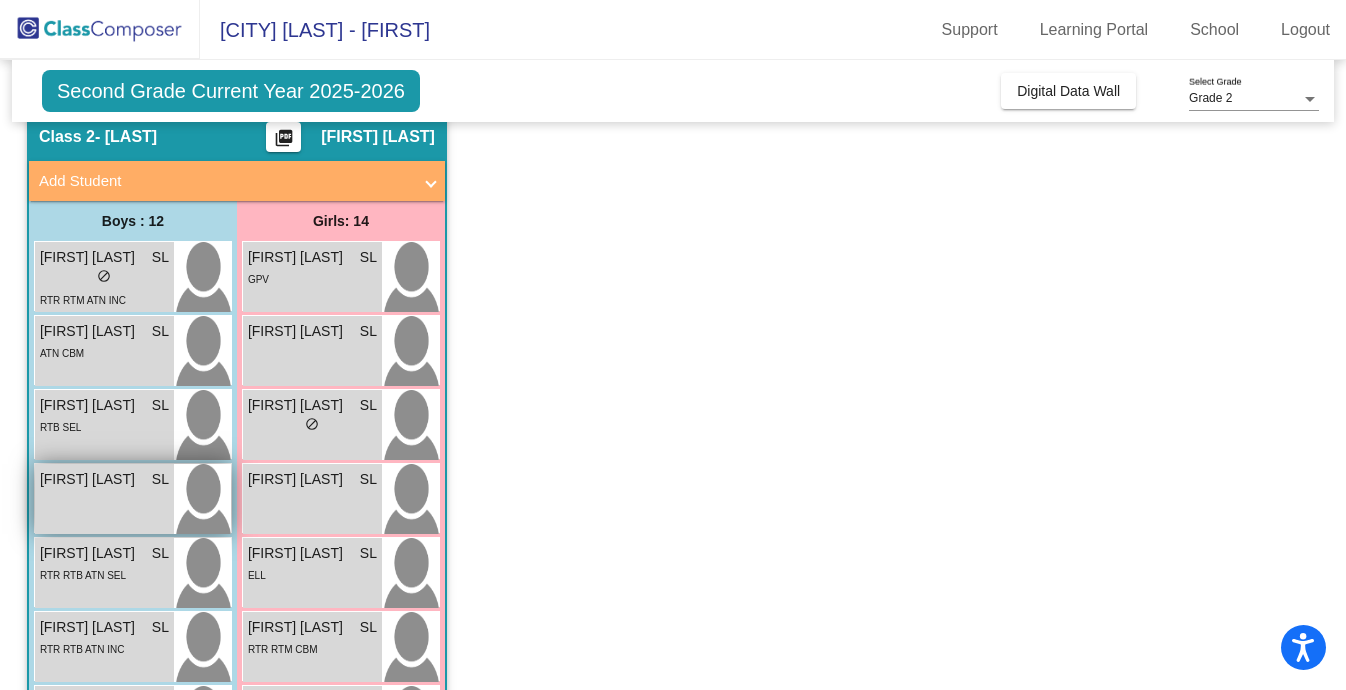 click on "Gabriel Mikell SL lock do_not_disturb_alt" at bounding box center [104, 499] 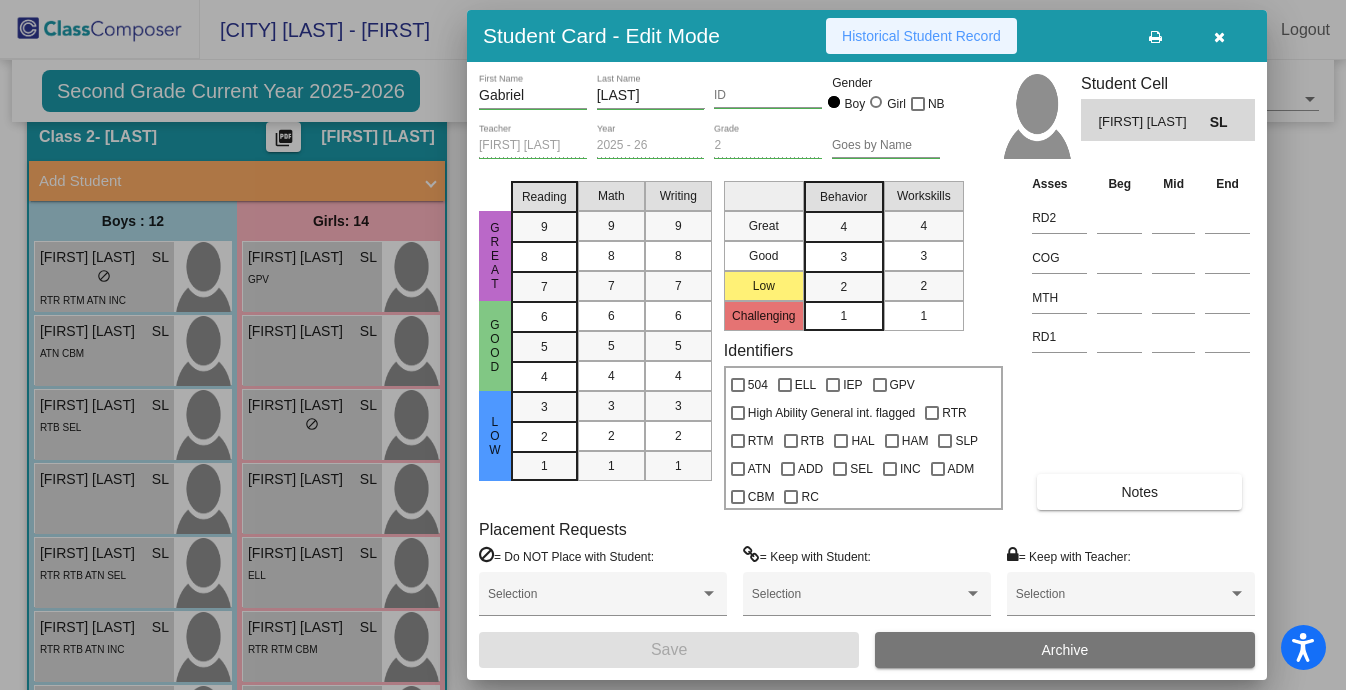click on "Historical Student Record" at bounding box center (921, 36) 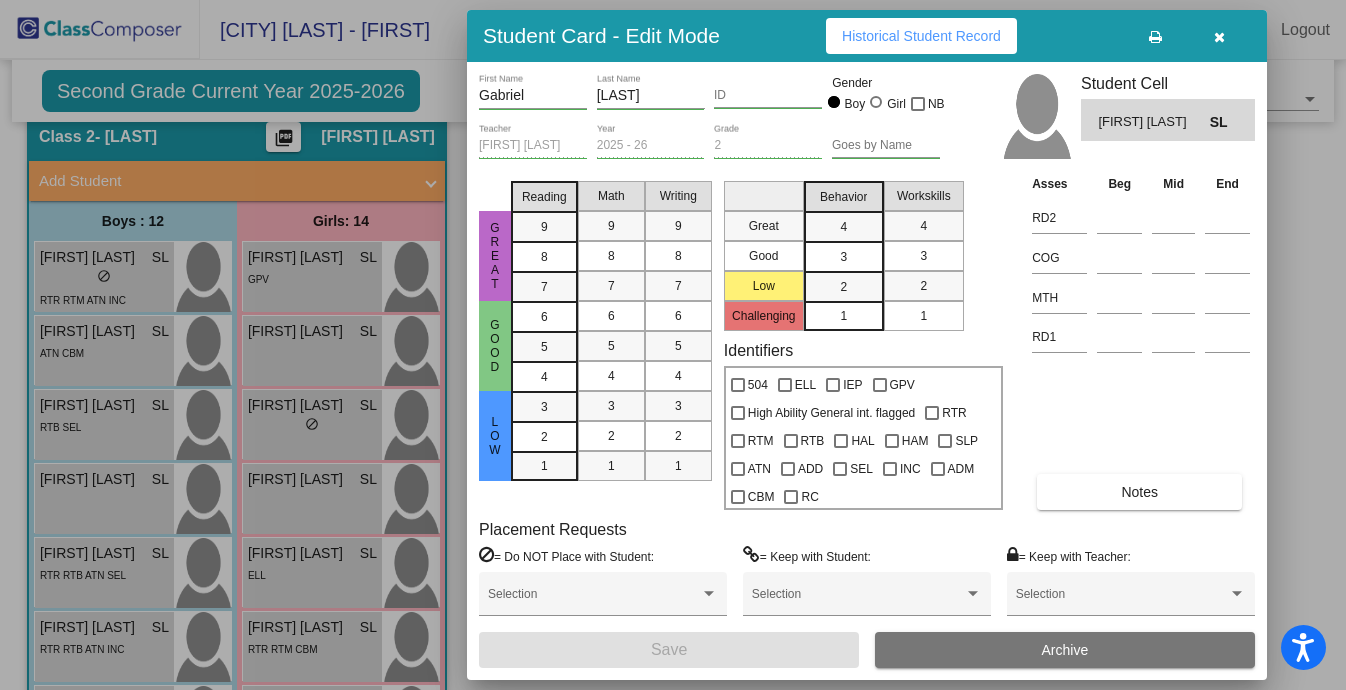 click at bounding box center (1219, 36) 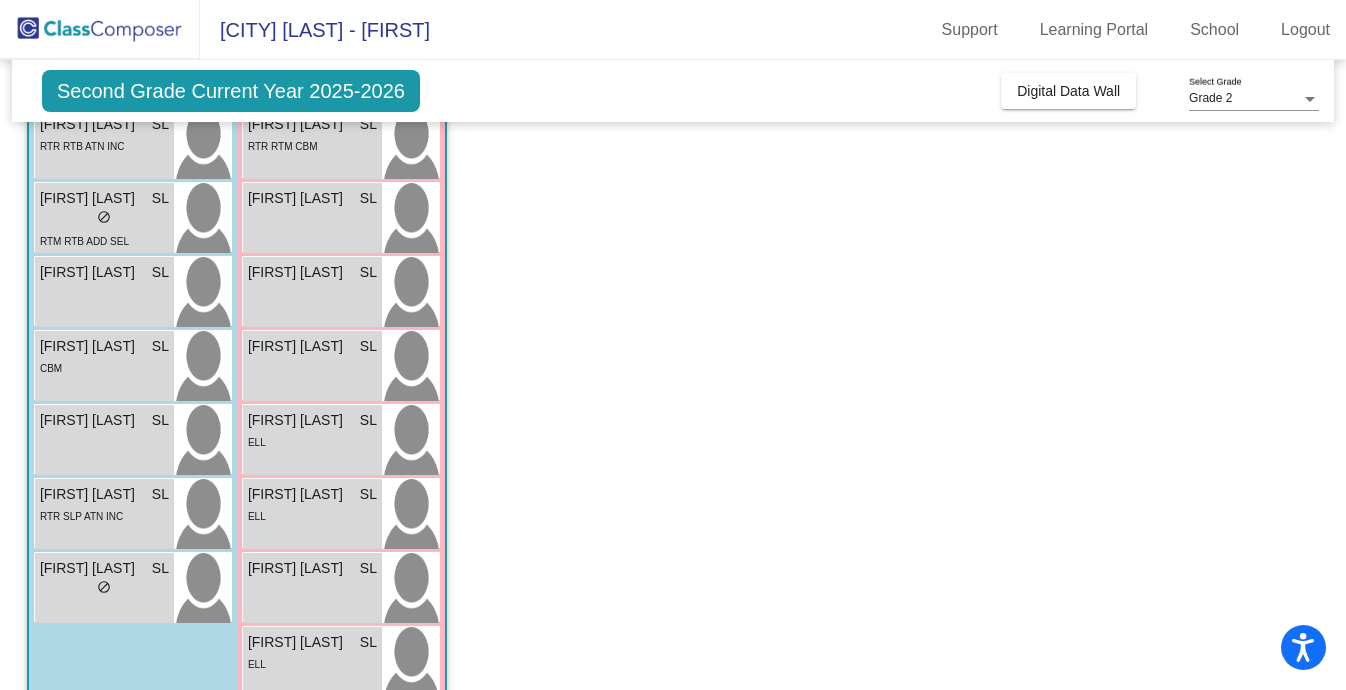 scroll, scrollTop: 583, scrollLeft: 0, axis: vertical 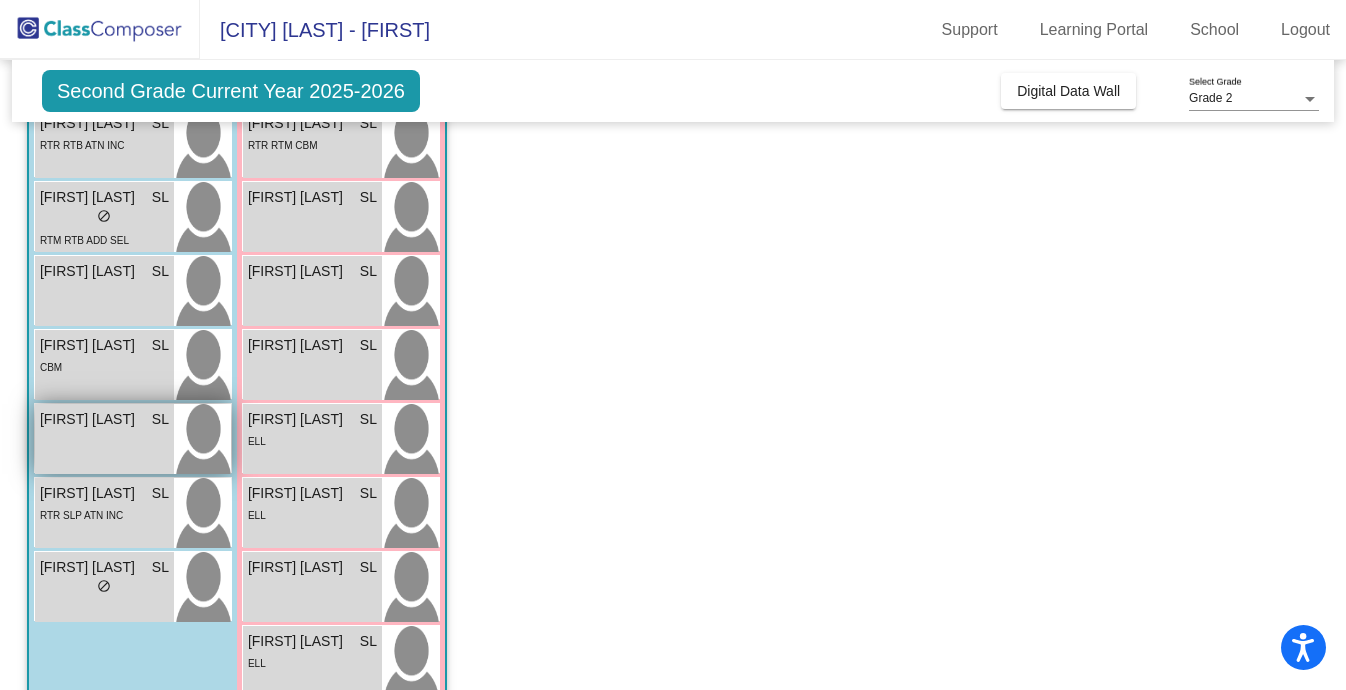click on "Kelvin Mutunzi SL" at bounding box center [104, 419] 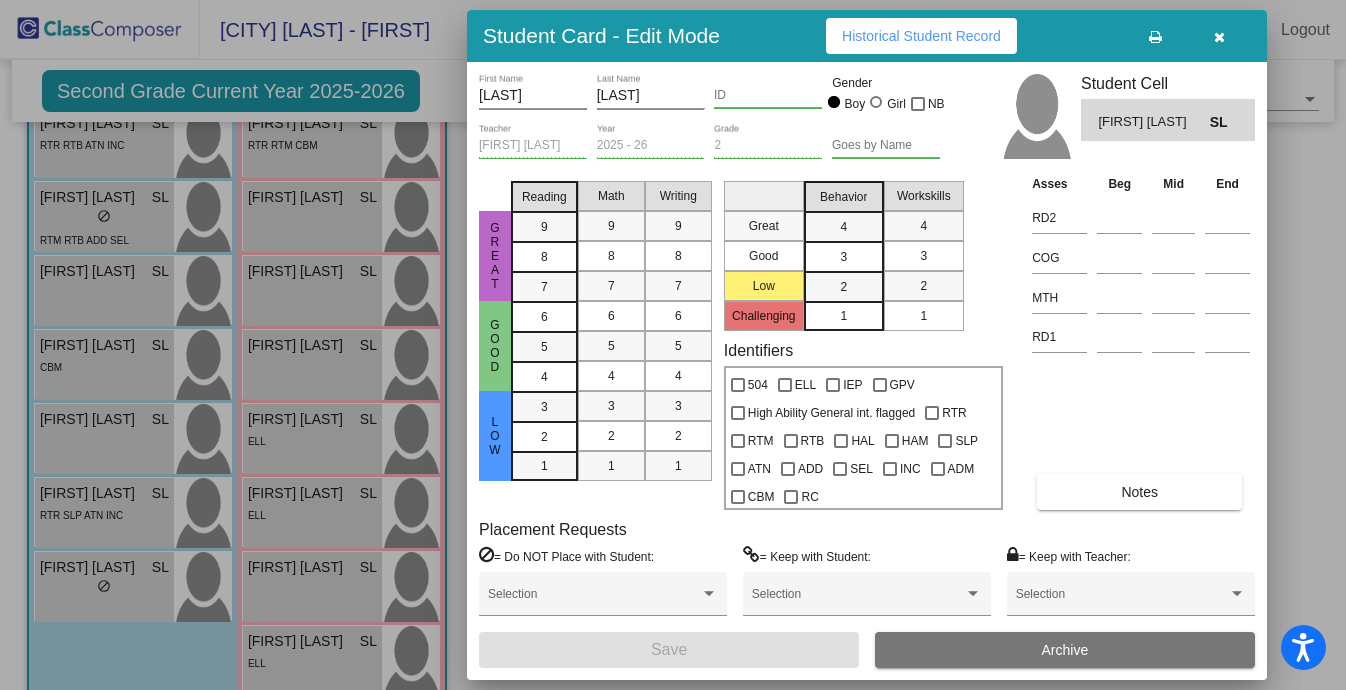 click on "Historical Student Record" at bounding box center [921, 36] 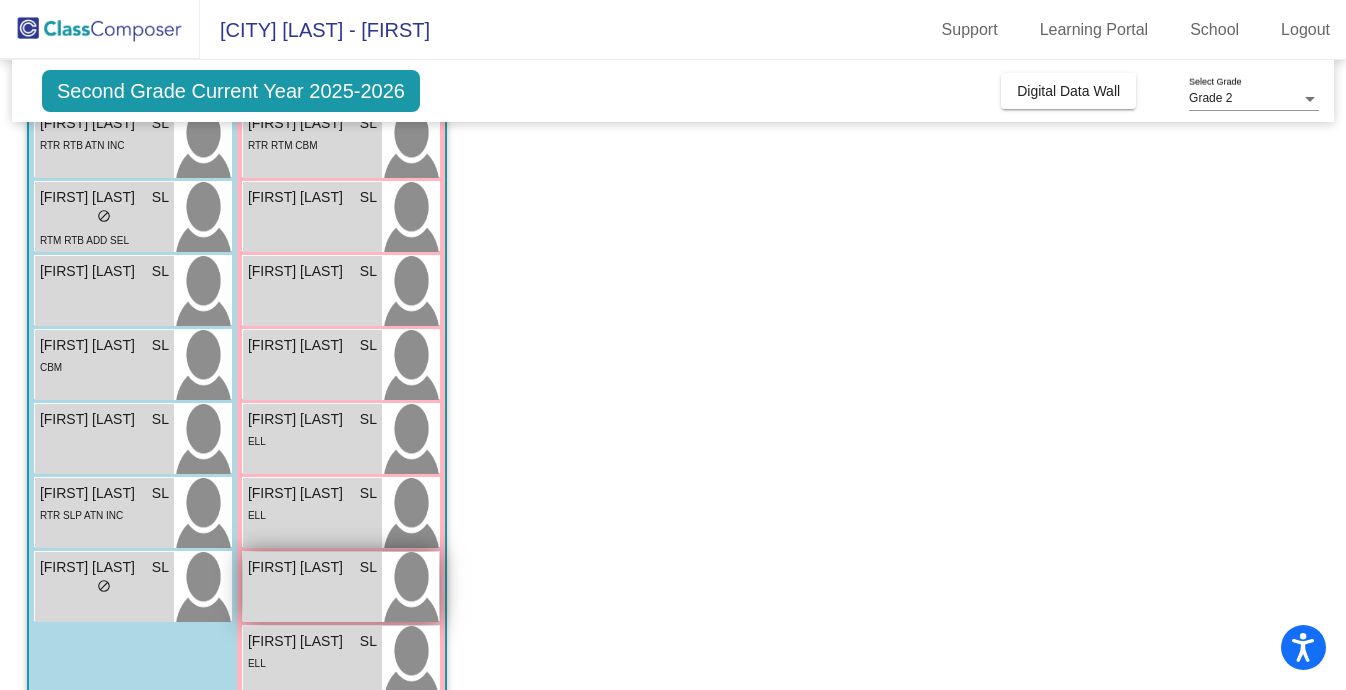 click on "Mithaella Ngindu" at bounding box center (298, 567) 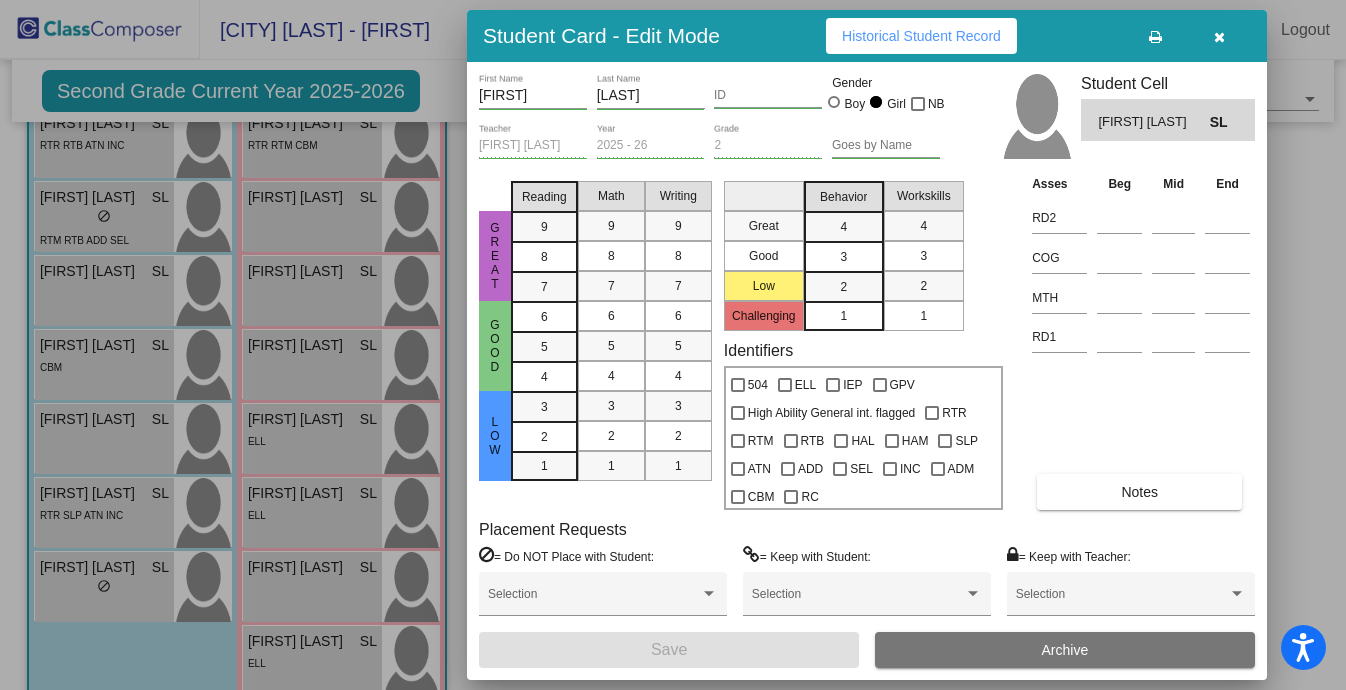 click on "Historical Student Record" at bounding box center [921, 36] 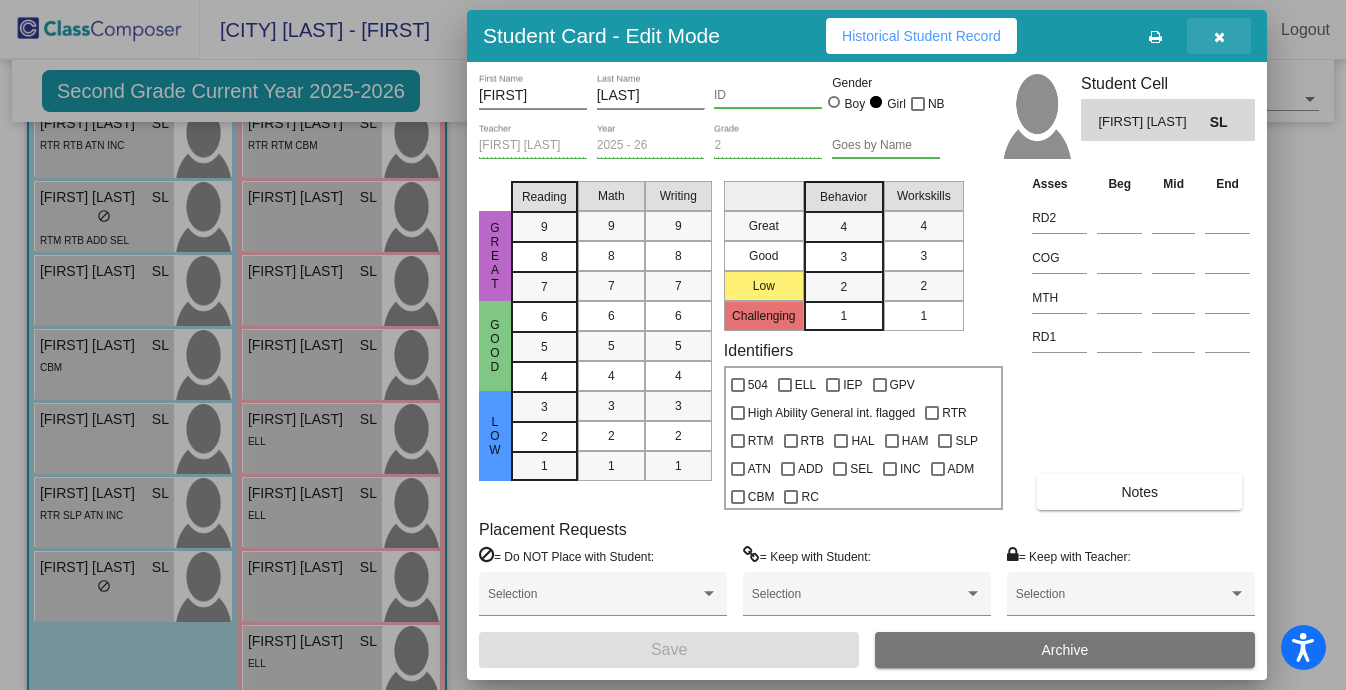 click at bounding box center [1219, 37] 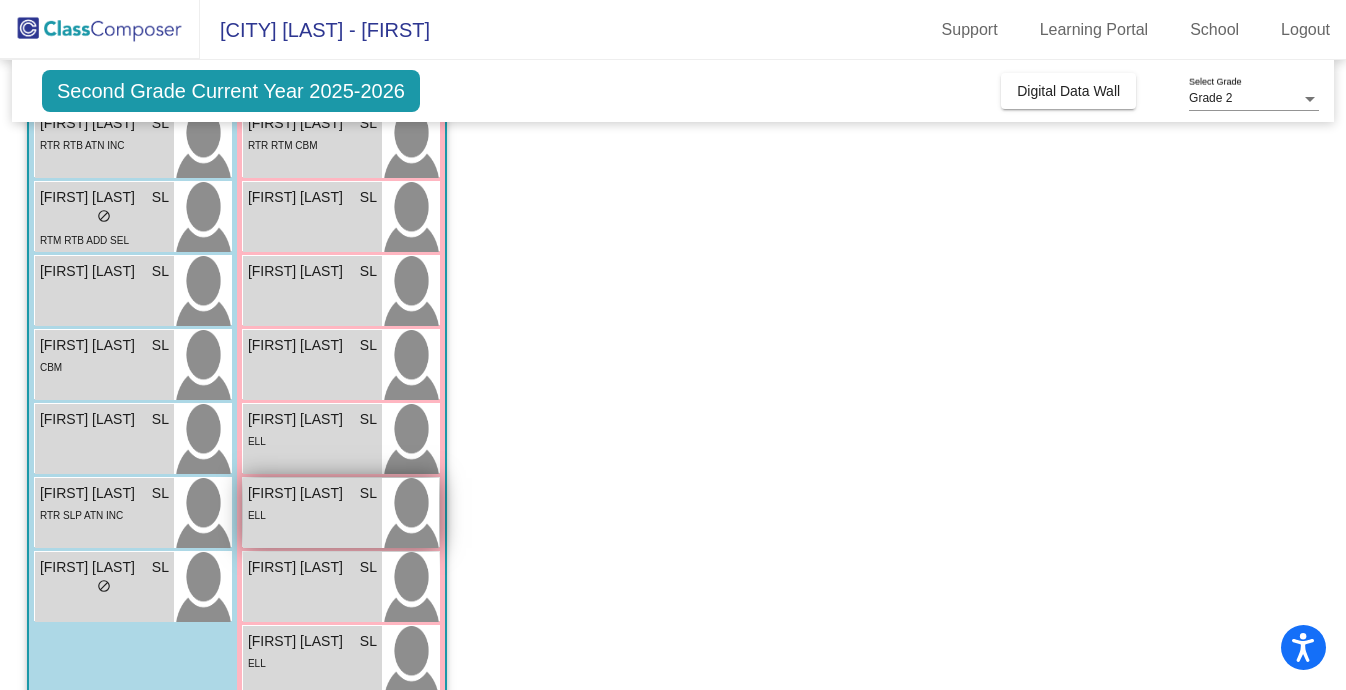 click on "Irafasha Niyonsenga SL lock do_not_disturb_alt ELL" at bounding box center (312, 513) 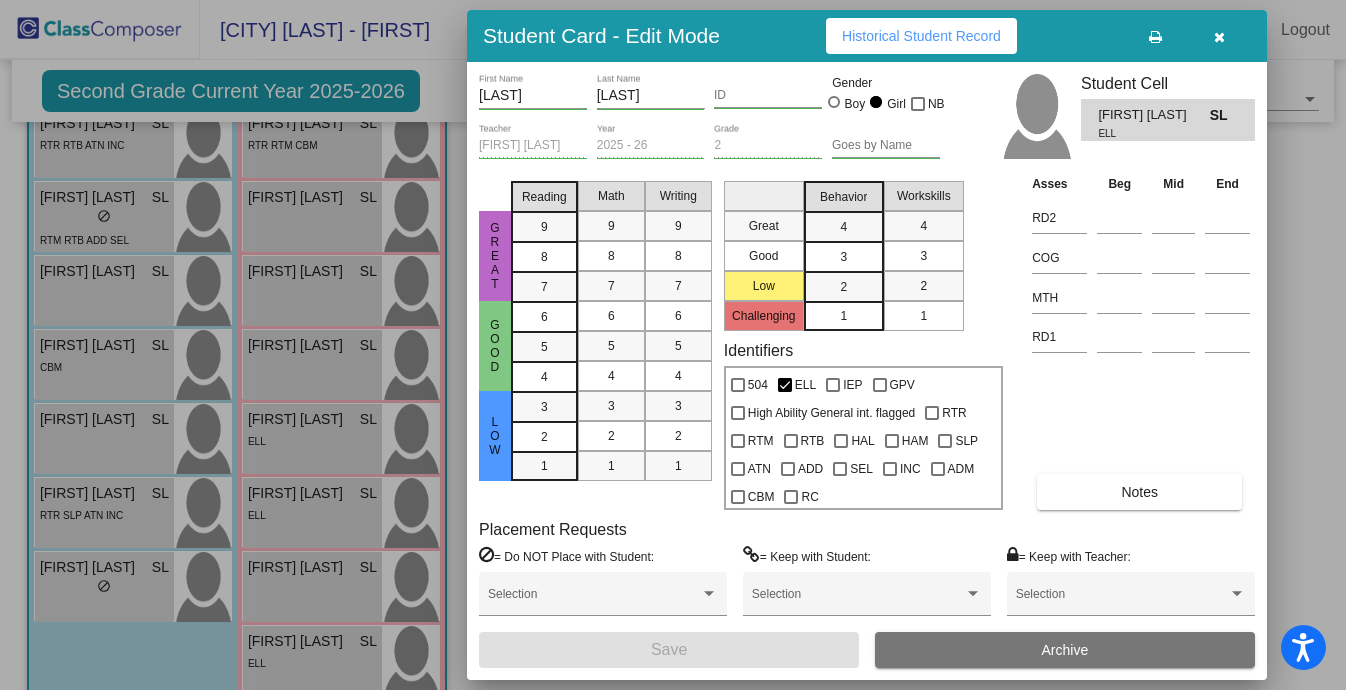 click on "Historical Student Record" at bounding box center (921, 36) 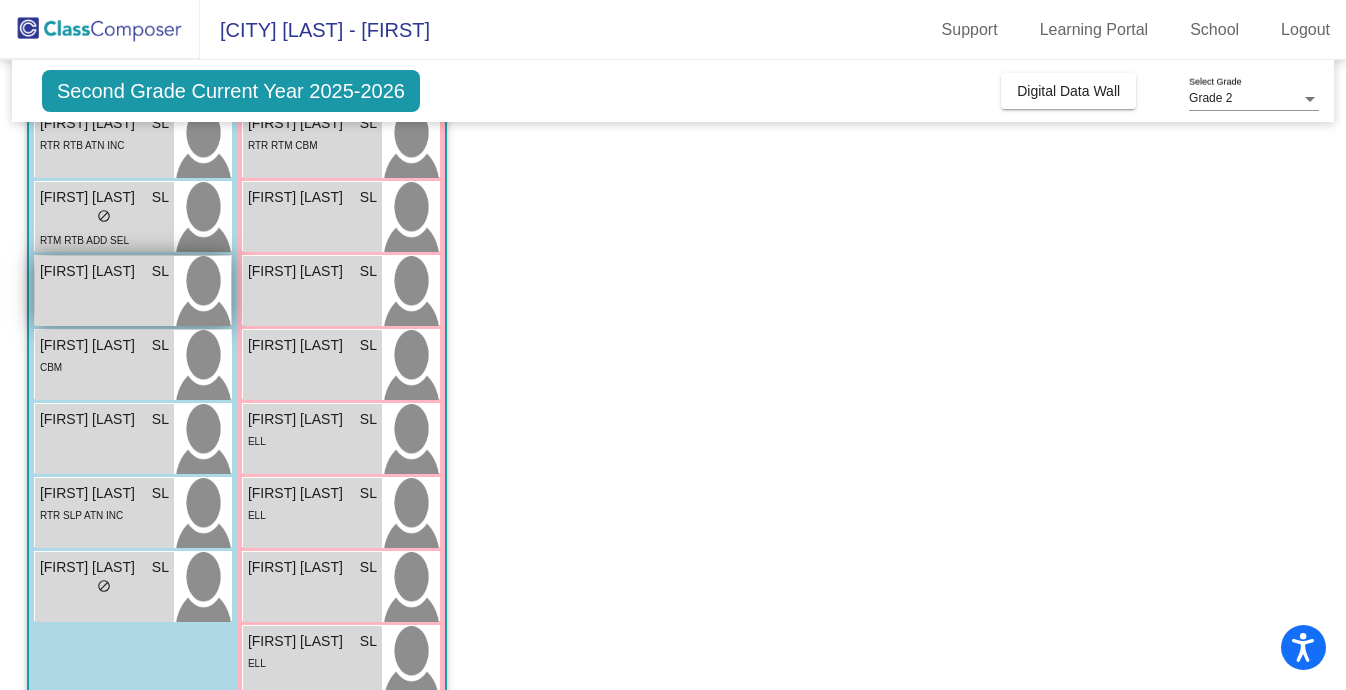 click on "Jayden Omare SL lock do_not_disturb_alt" at bounding box center (104, 291) 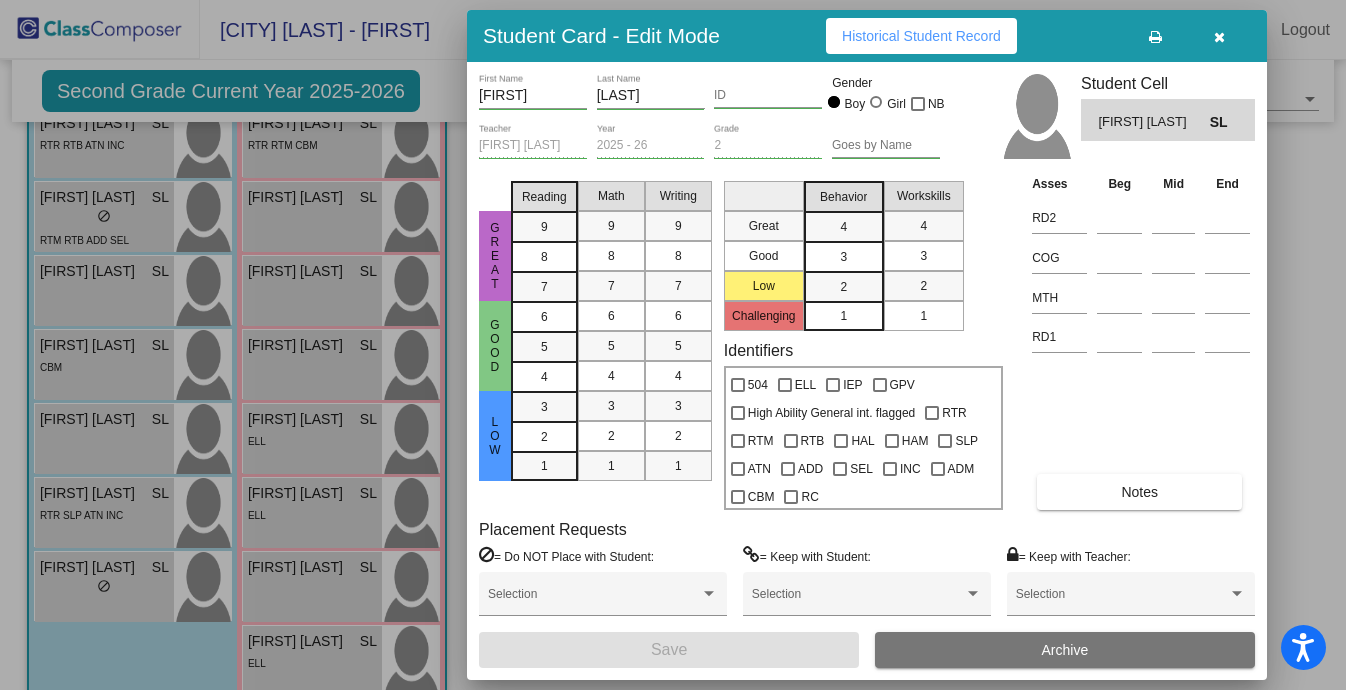 click on "Historical Student Record" at bounding box center [921, 36] 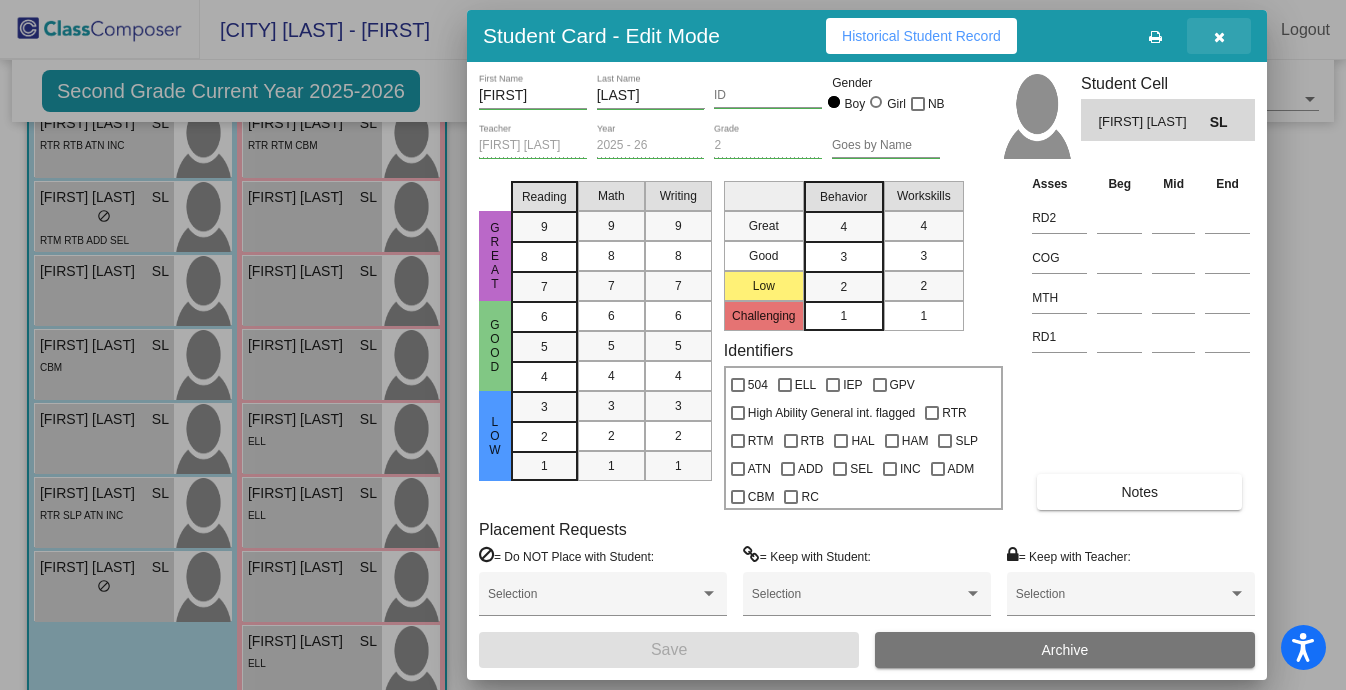 click at bounding box center (1219, 37) 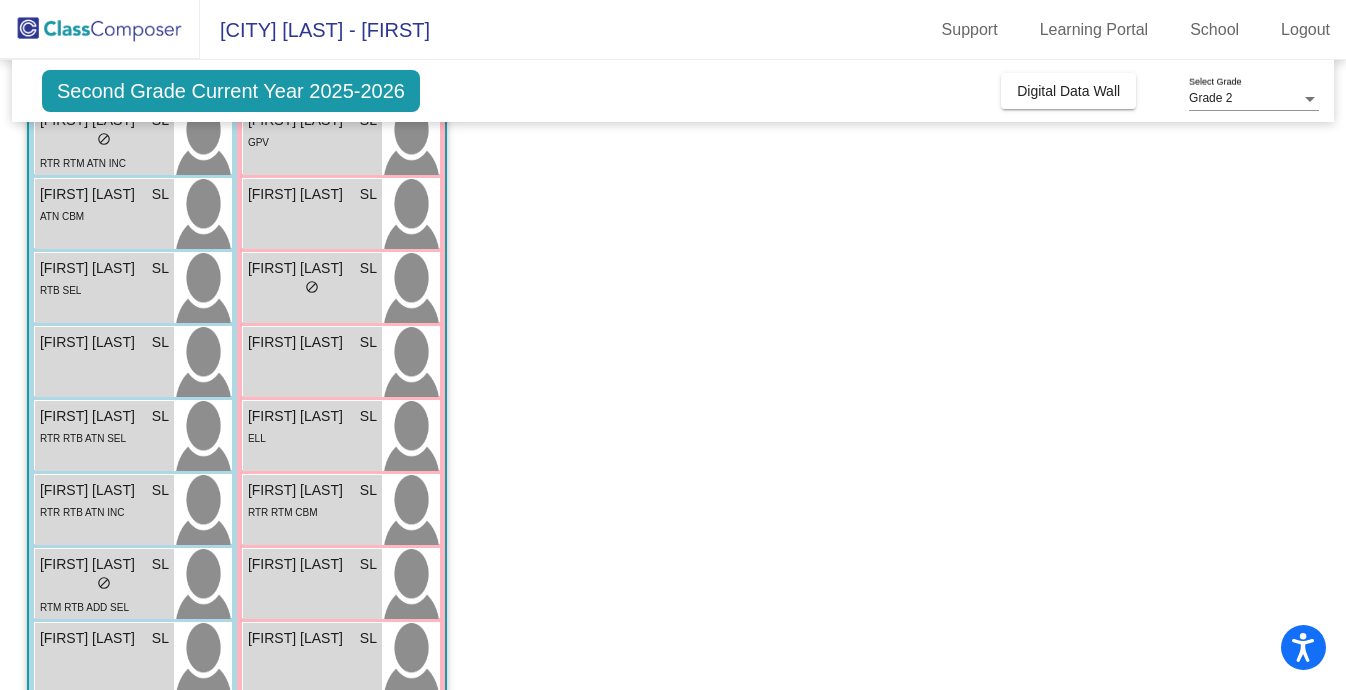 scroll, scrollTop: 194, scrollLeft: 0, axis: vertical 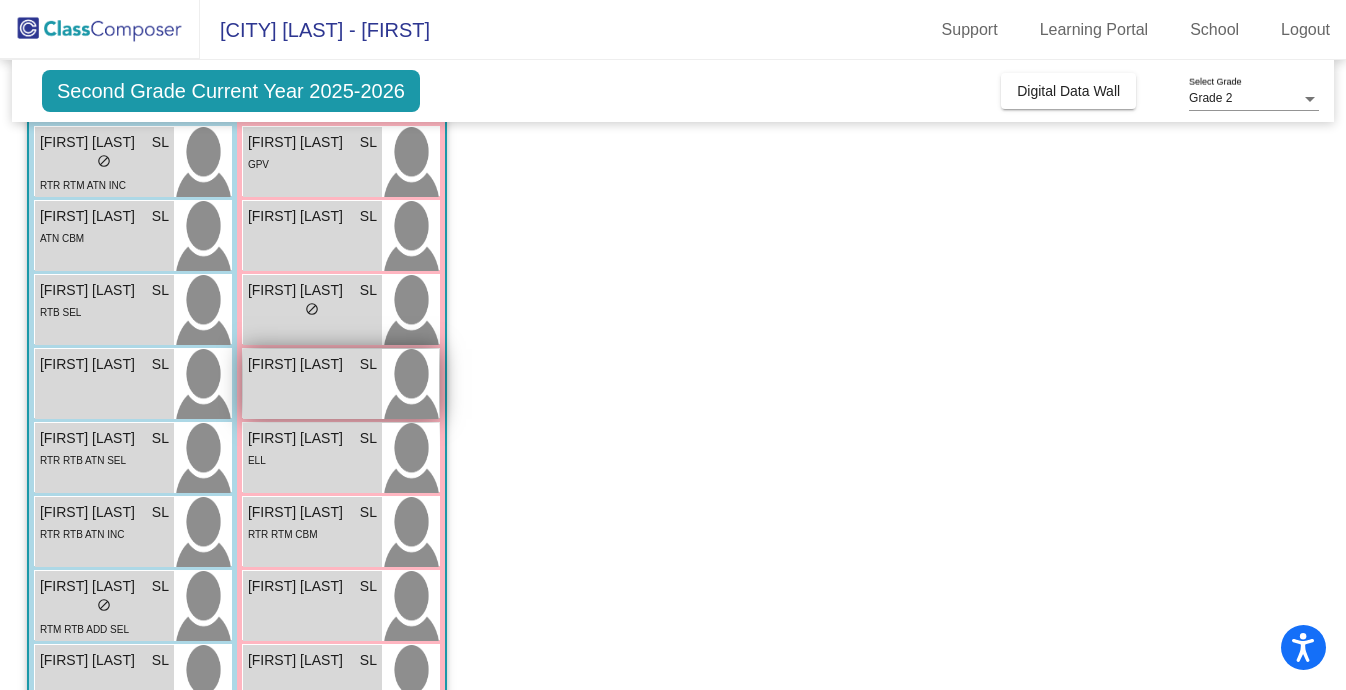 click on "Christabel Osuolale SL lock do_not_disturb_alt" at bounding box center (312, 384) 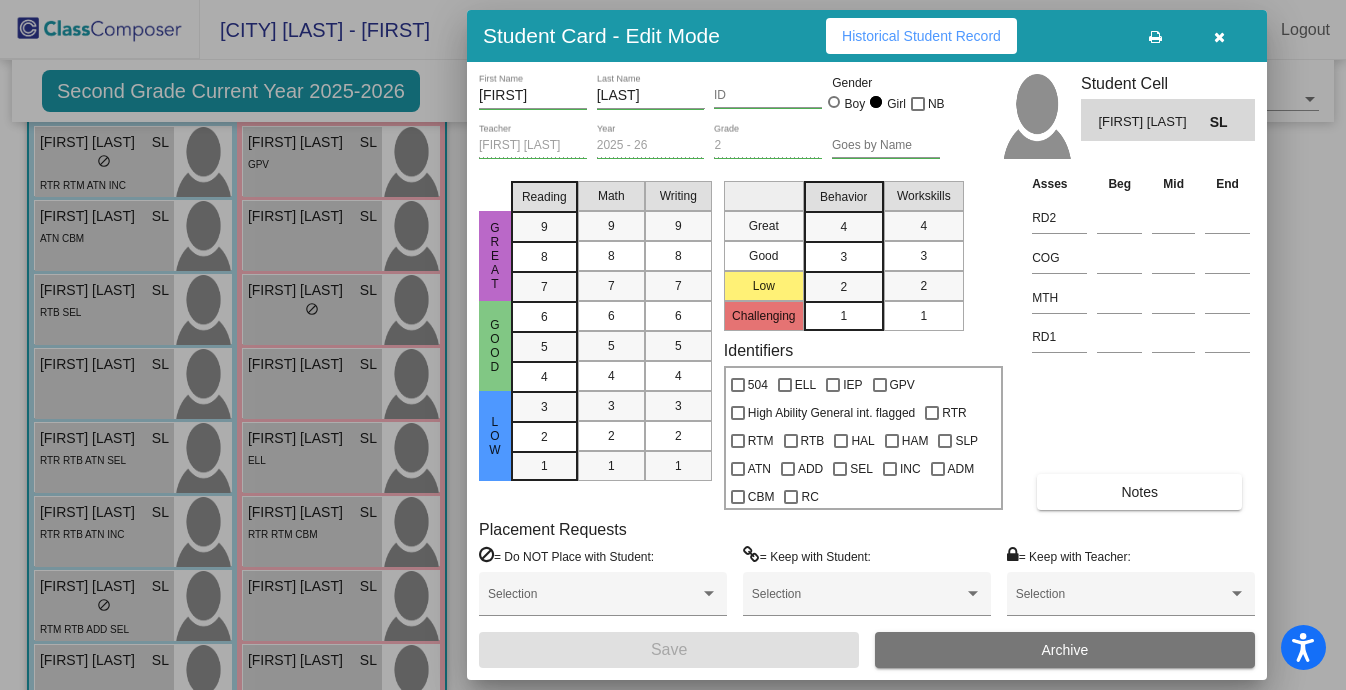 click on "Student Card - Edit Mode   Historical Student Record" at bounding box center [867, 36] 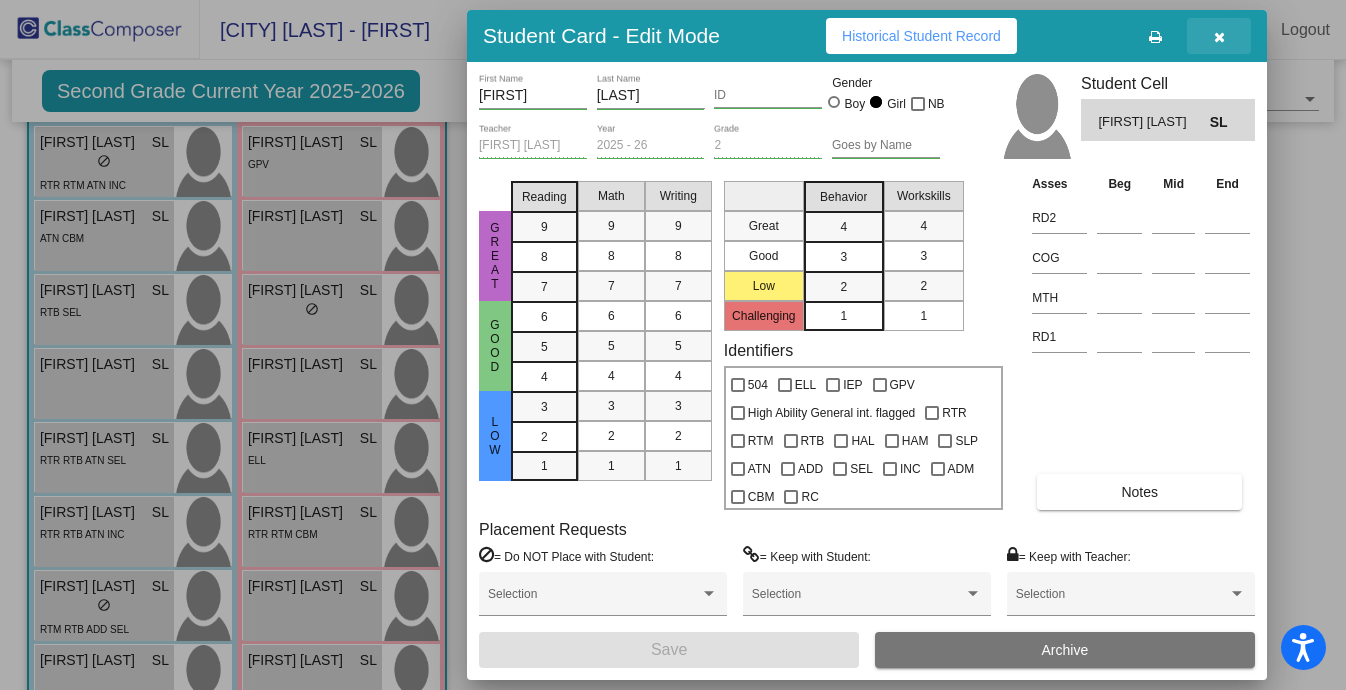 click at bounding box center [1219, 37] 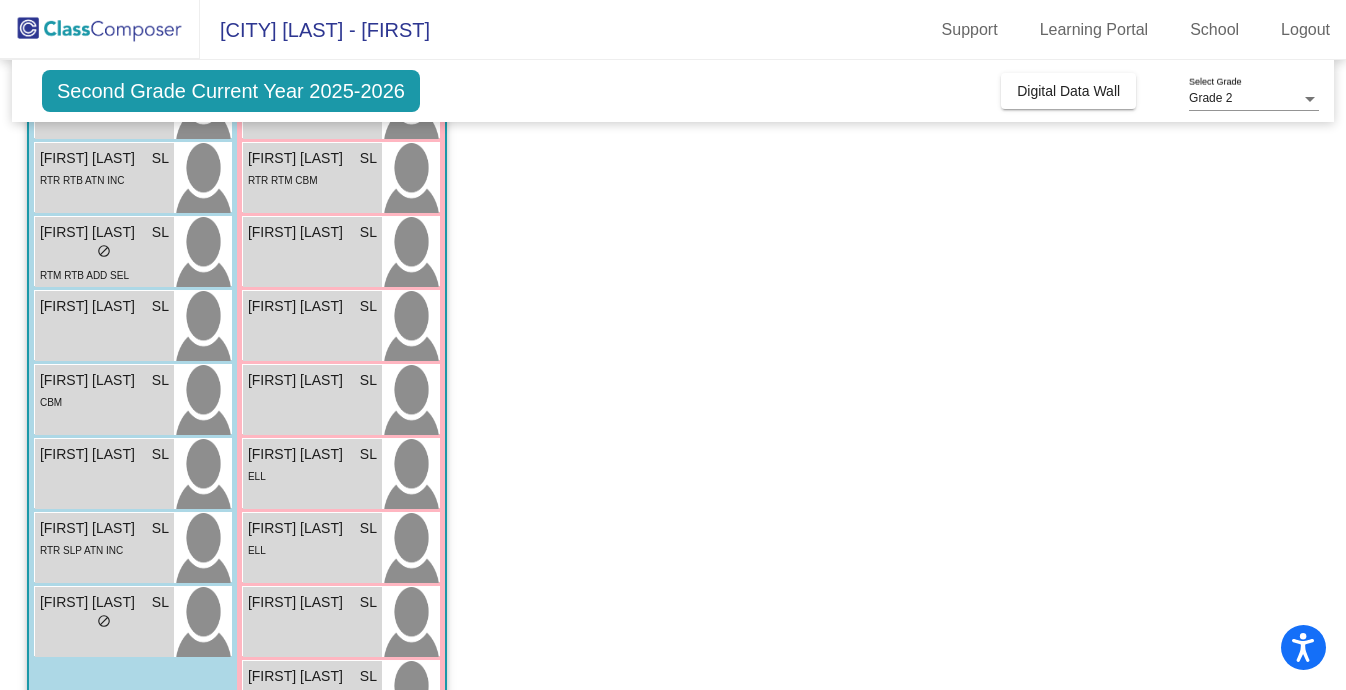 scroll, scrollTop: 541, scrollLeft: 0, axis: vertical 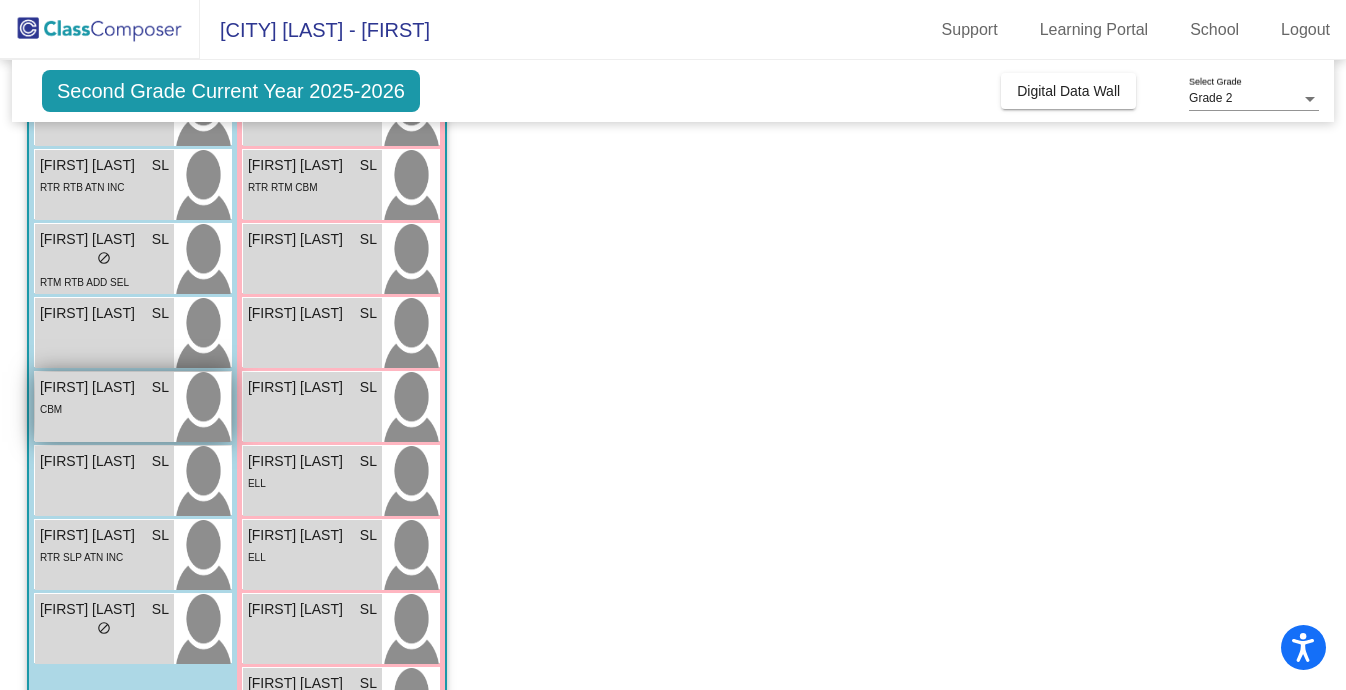 click at bounding box center (202, 407) 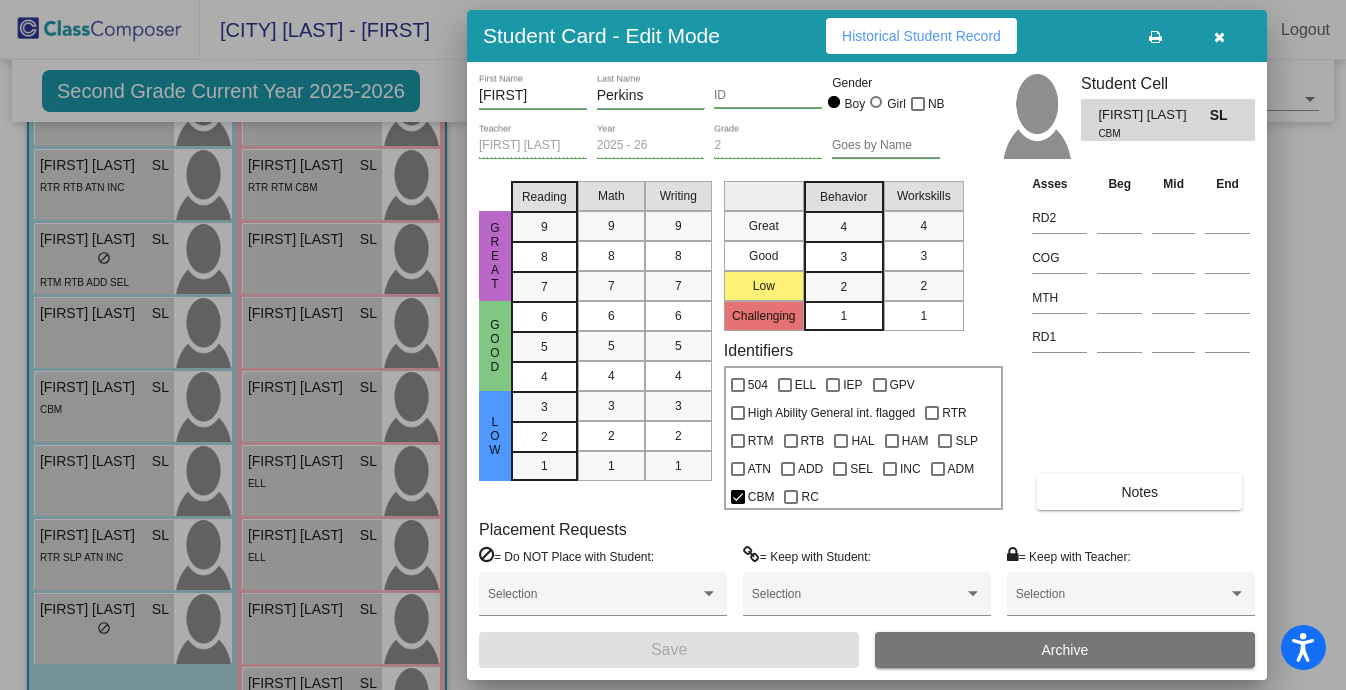 click on "Historical Student Record" at bounding box center (921, 36) 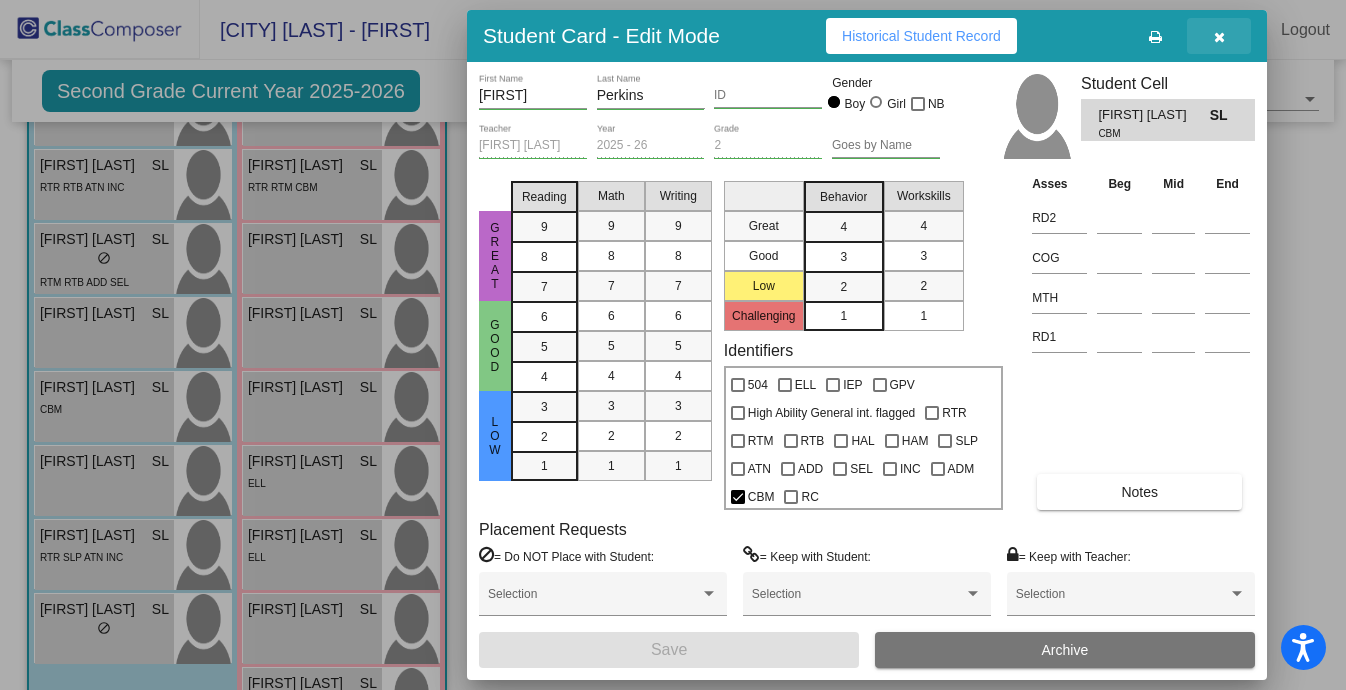 click at bounding box center (1219, 36) 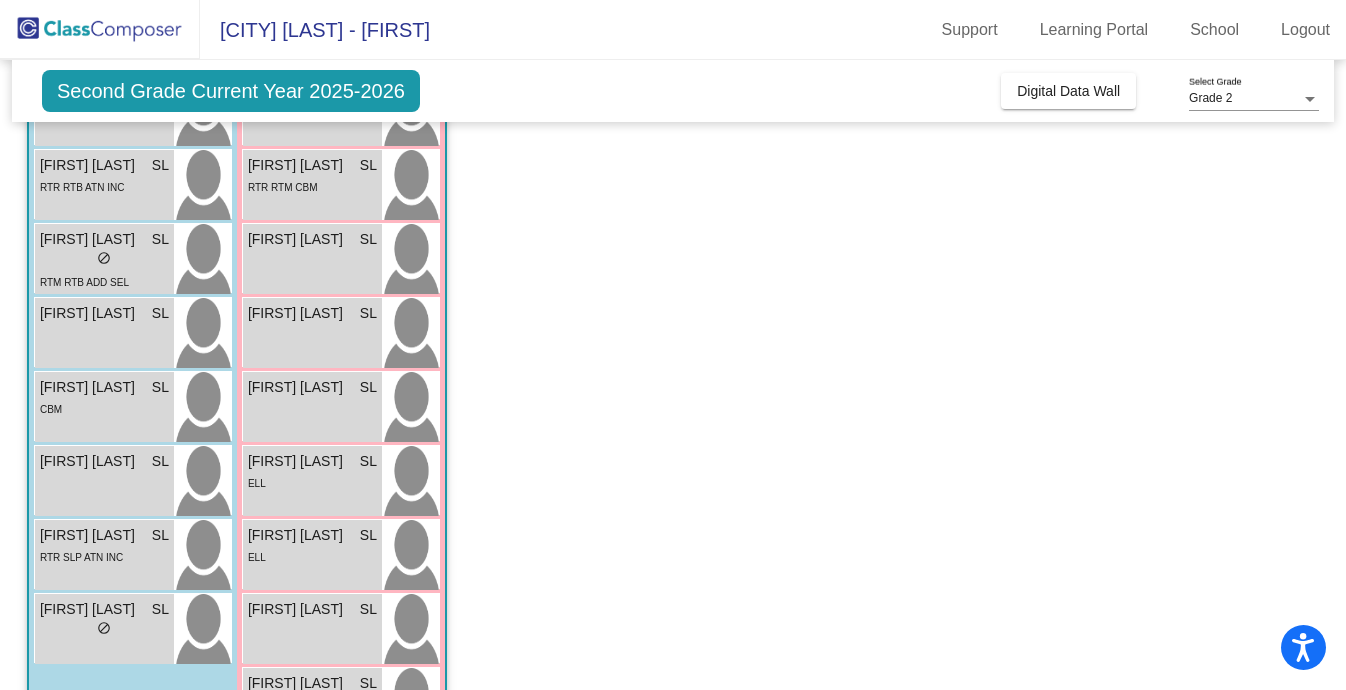 click on "Class 2   - Laborde  picture_as_pdf Sarah Laborde  Add Student  First Name Last Name Student Id  (Recommended)   Boy   Girl   Non Binary Add Close  Boys : 12  Branson Felling SL lock do_not_disturb_alt RTR RTM ATN INC David Ramirez SL lock do_not_disturb_alt ATN CBM Favour Adurodola SL lock do_not_disturb_alt RTB SEL Gabriel Mikell SL lock do_not_disturb_alt Ian Roy Baldwin SL lock do_not_disturb_alt RTR RTB ATN SEL Jack Bowen SL lock do_not_disturb_alt RTR RTB ATN INC Jayce Tidd SL lock do_not_disturb_alt RTM RTB ADD SEL Jayden Omare SL lock do_not_disturb_alt Jude Perkins SL lock do_not_disturb_alt CBM Kelvin Mutunzi SL lock do_not_disturb_alt Lincoln Berger SL lock do_not_disturb_alt RTR SLP ATN INC Silas Ginder SL lock do_not_disturb_alt Girls: 14 Adalynn Smith SL lock do_not_disturb_alt GPV Amelia Rance SL lock do_not_disturb_alt Amelia Wilson SL lock do_not_disturb_alt Christabel Osuolale SL lock do_not_disturb_alt Deborah Bunyami SL lock do_not_disturb_alt ELL Della Dostin SL lock do_not_disturb_alt" 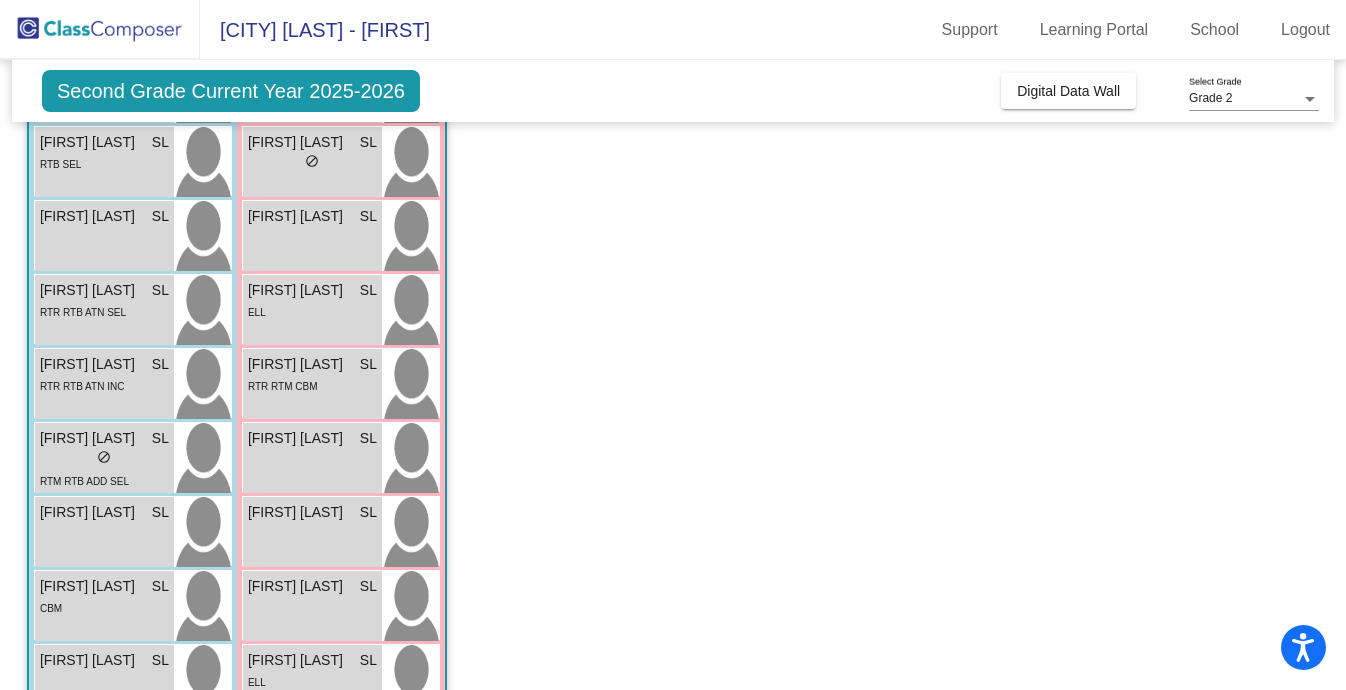 scroll, scrollTop: 322, scrollLeft: 0, axis: vertical 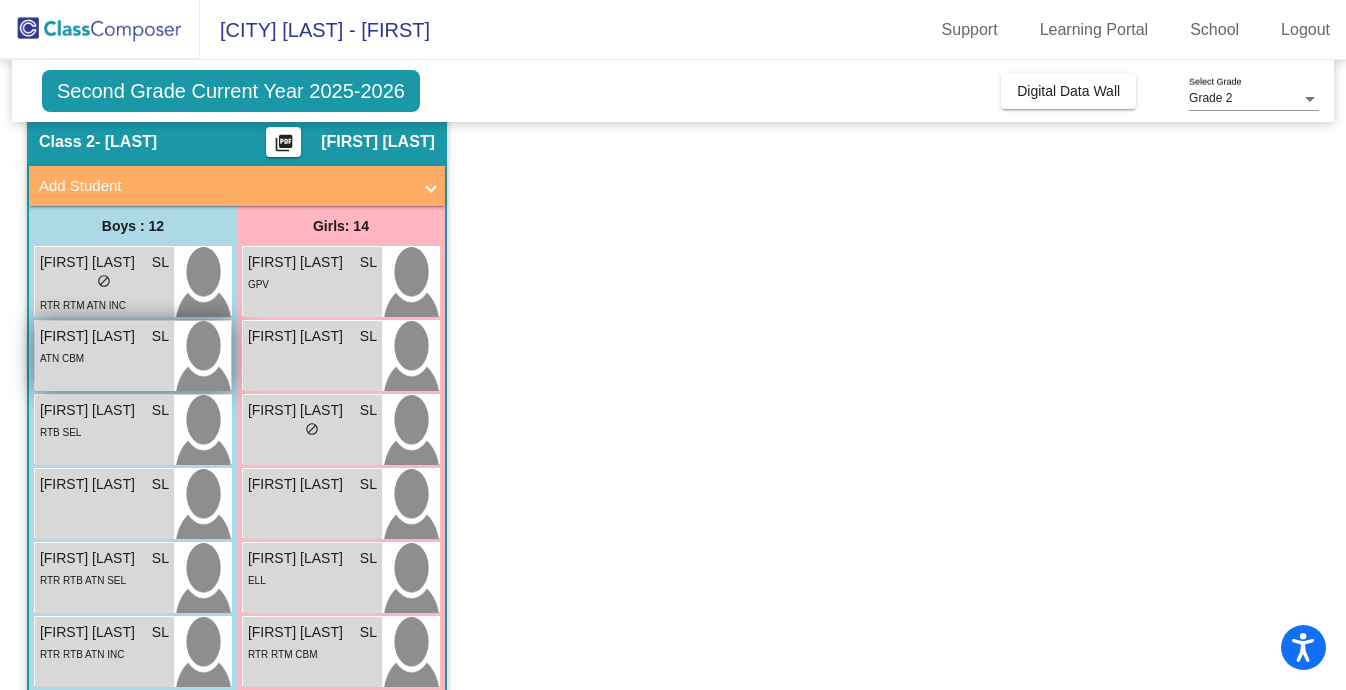 click at bounding box center [202, 356] 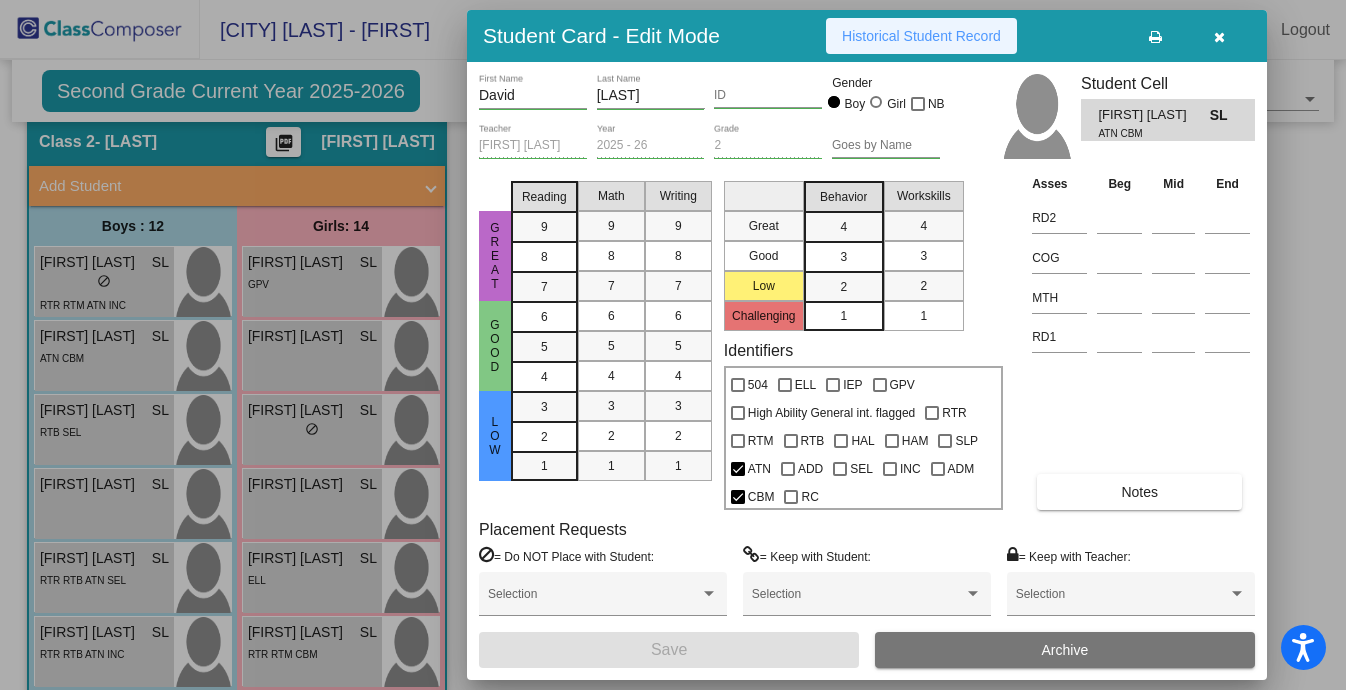 click on "Historical Student Record" at bounding box center (921, 36) 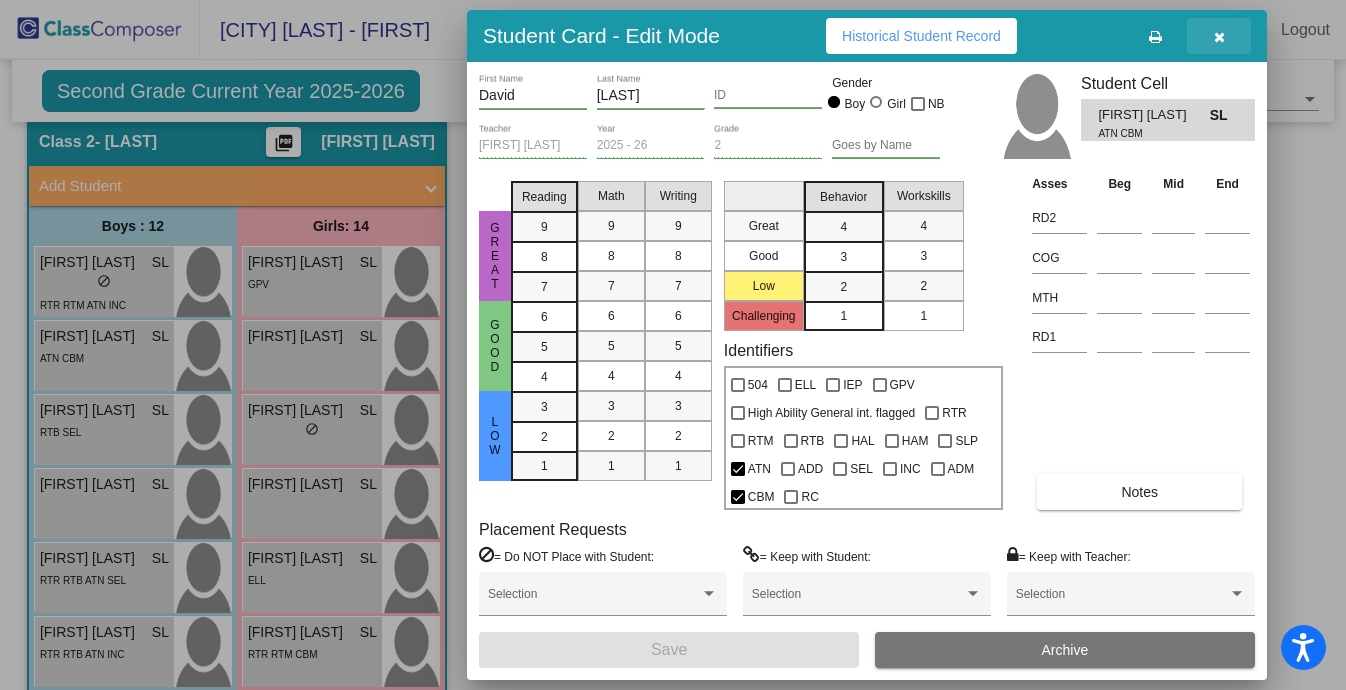 click at bounding box center [1219, 37] 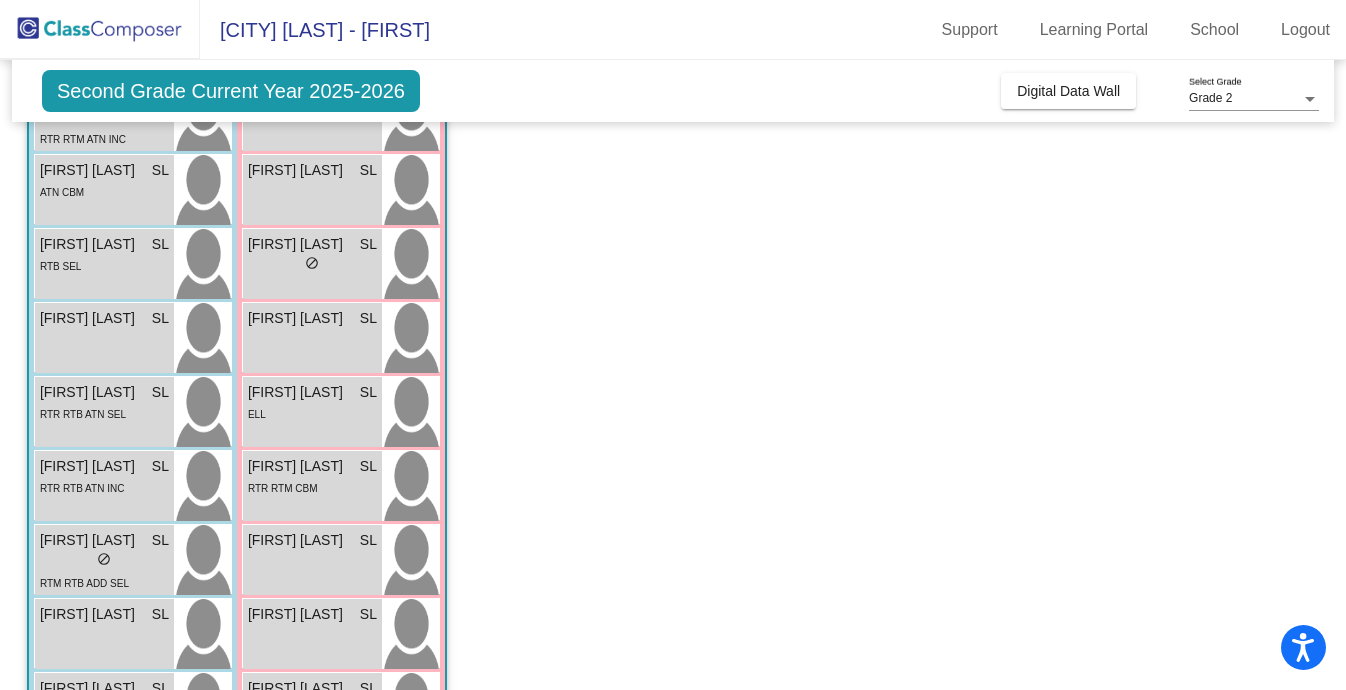 scroll, scrollTop: 236, scrollLeft: 0, axis: vertical 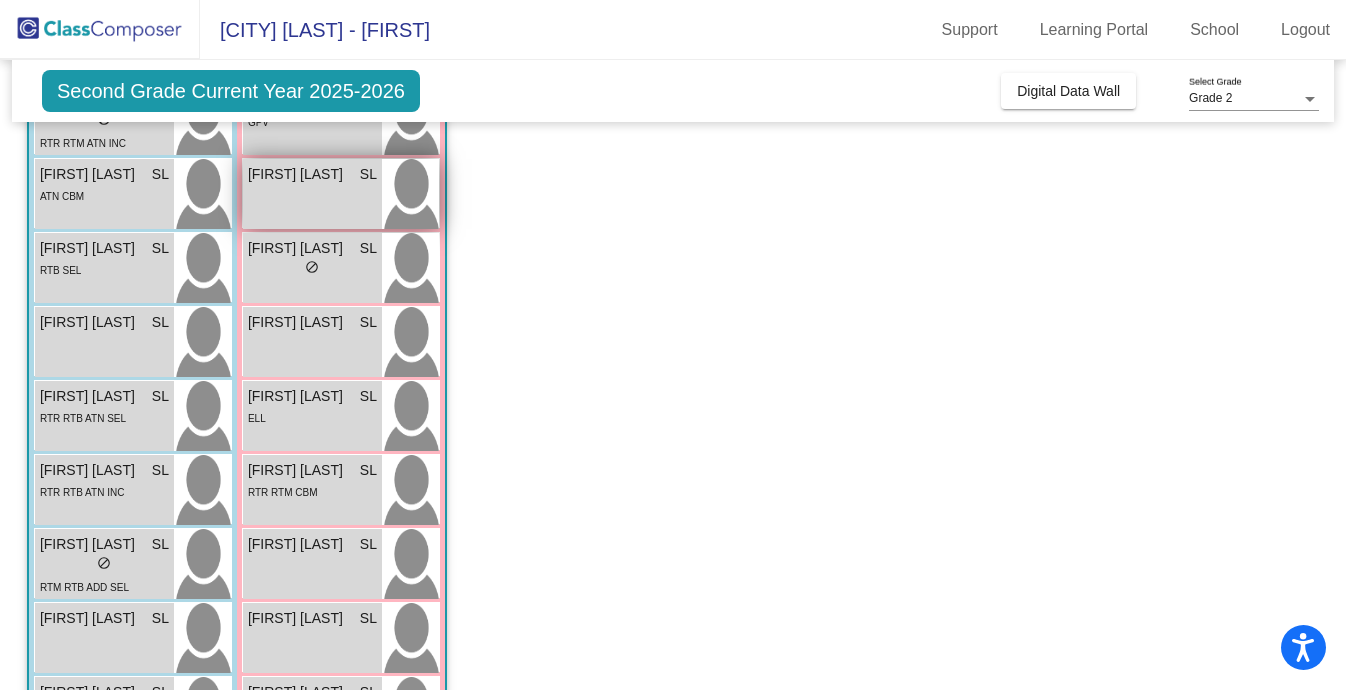 click on "Amelia Rance" at bounding box center [298, 174] 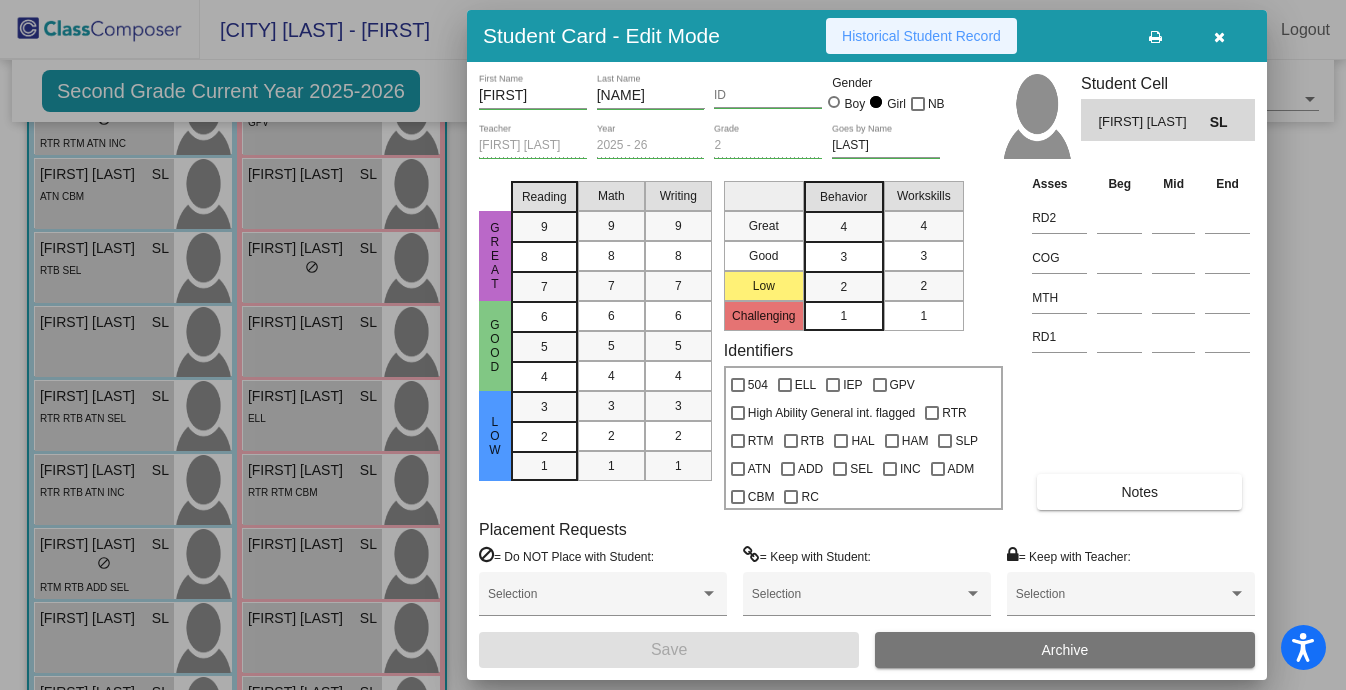 click on "Historical Student Record" at bounding box center (921, 36) 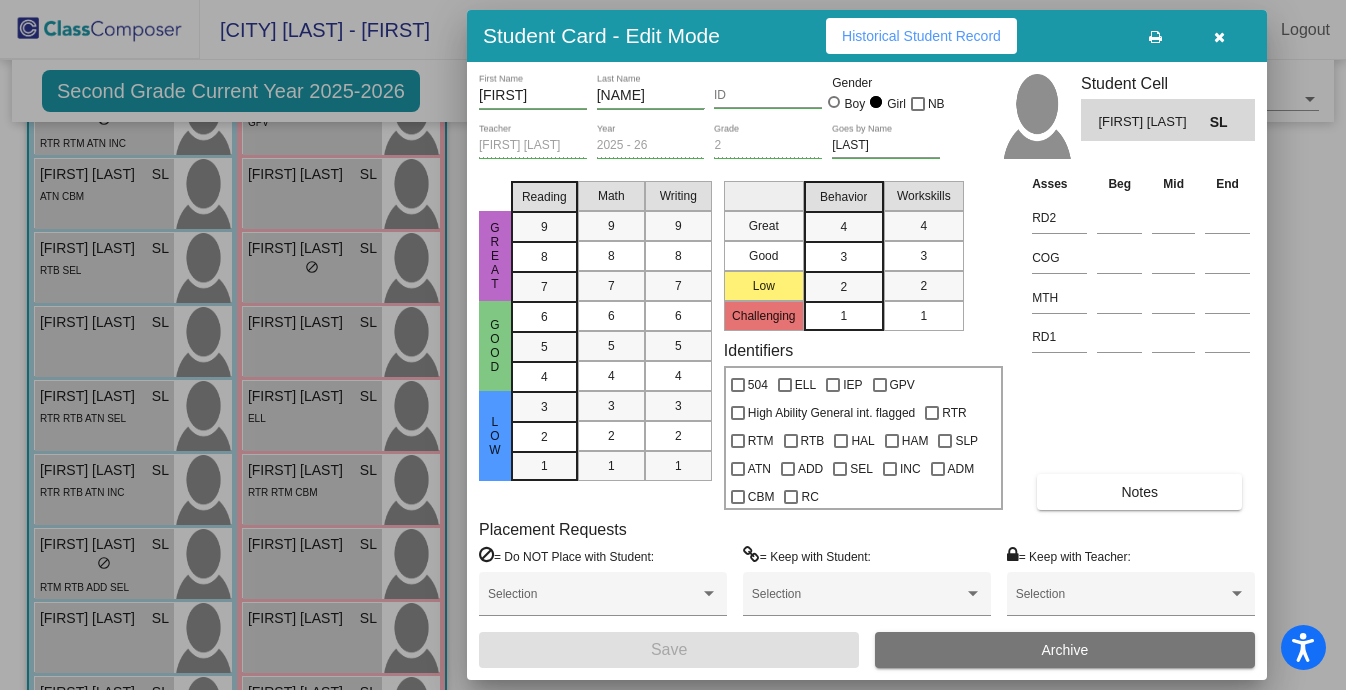 click at bounding box center (1219, 37) 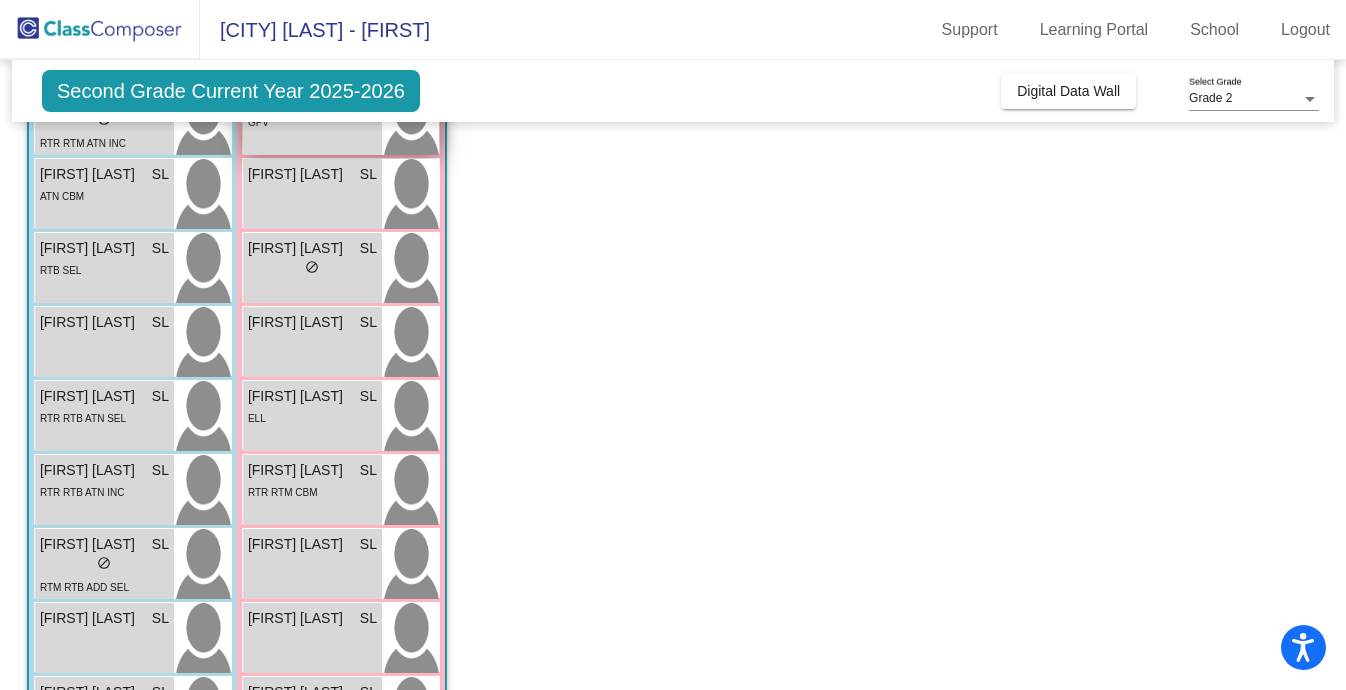 click on "Adalynn Smith SL lock do_not_disturb_alt GPV" at bounding box center [312, 120] 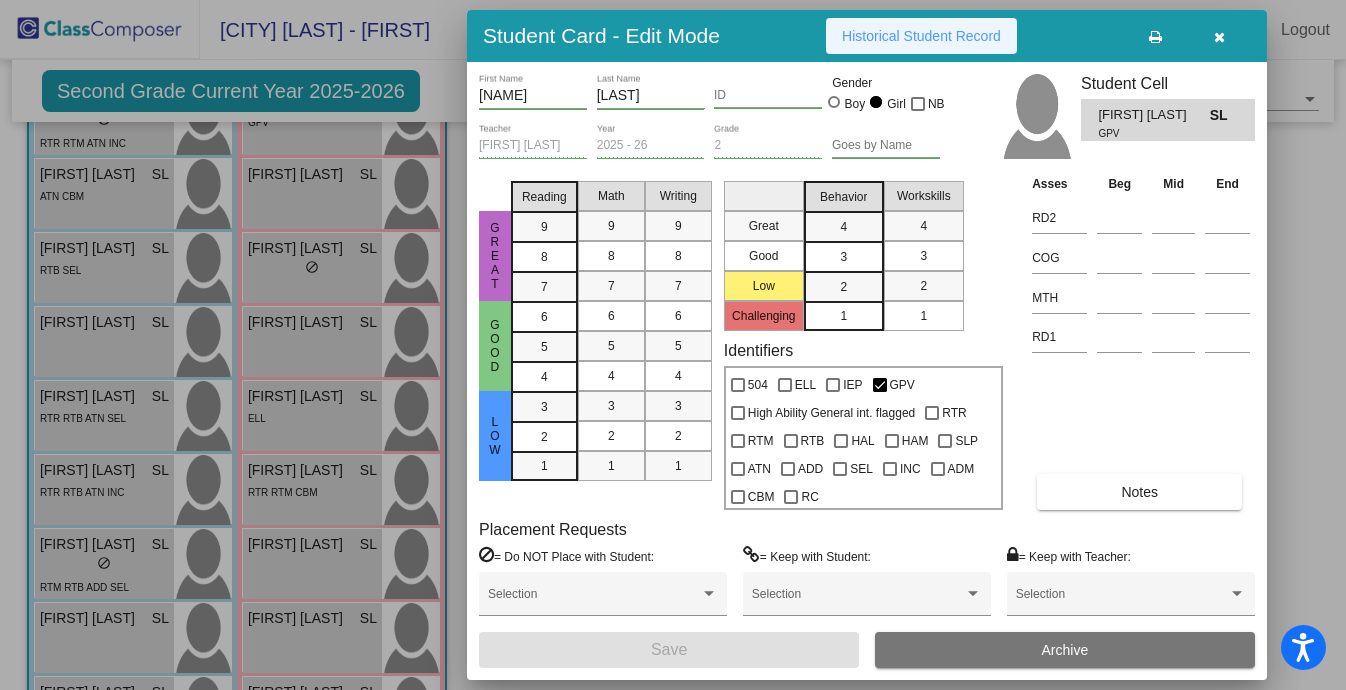 click on "Historical Student Record" at bounding box center [921, 36] 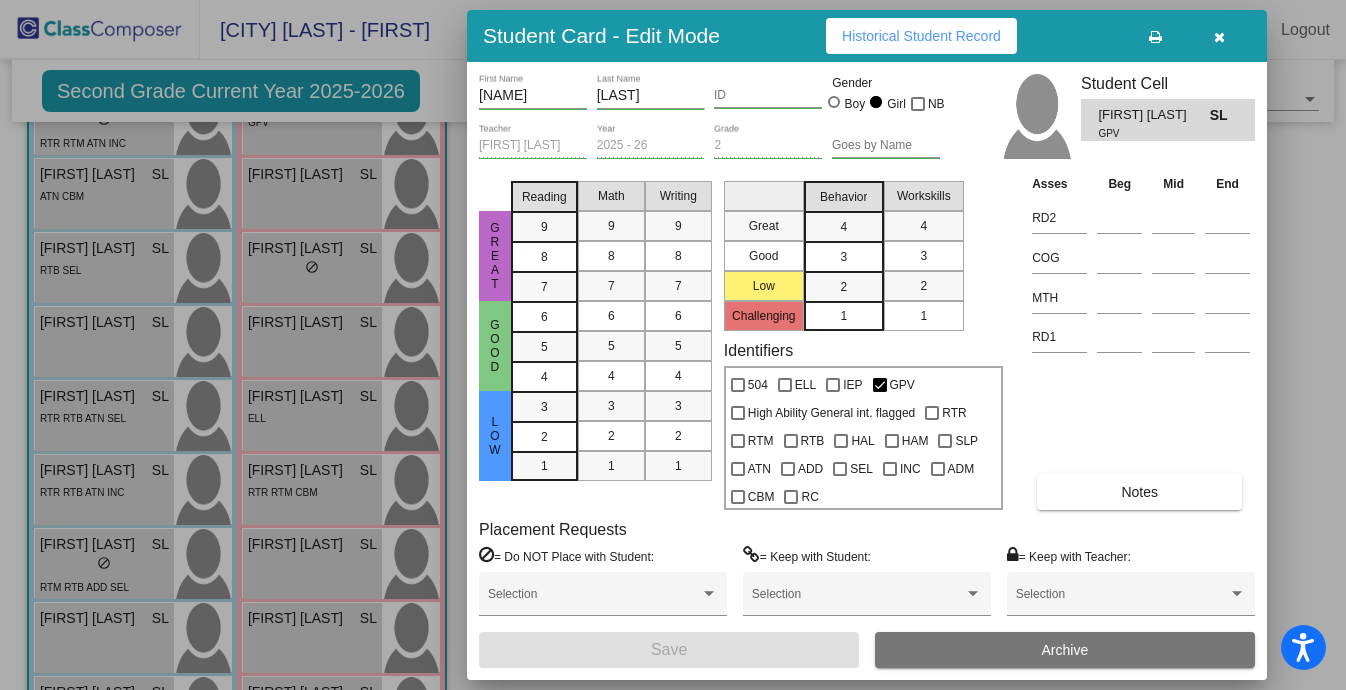 click at bounding box center (1219, 37) 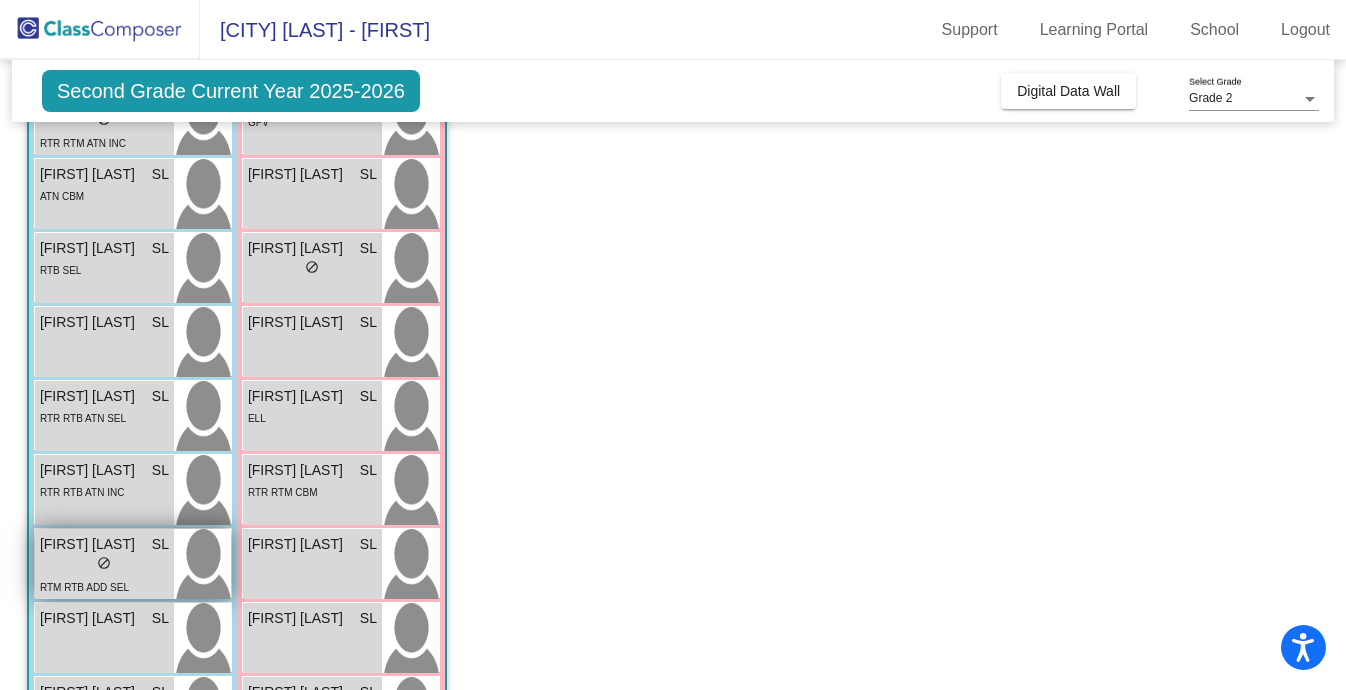 click on "Jayce Tidd SL lock do_not_disturb_alt RTM RTB ADD SEL" at bounding box center (104, 564) 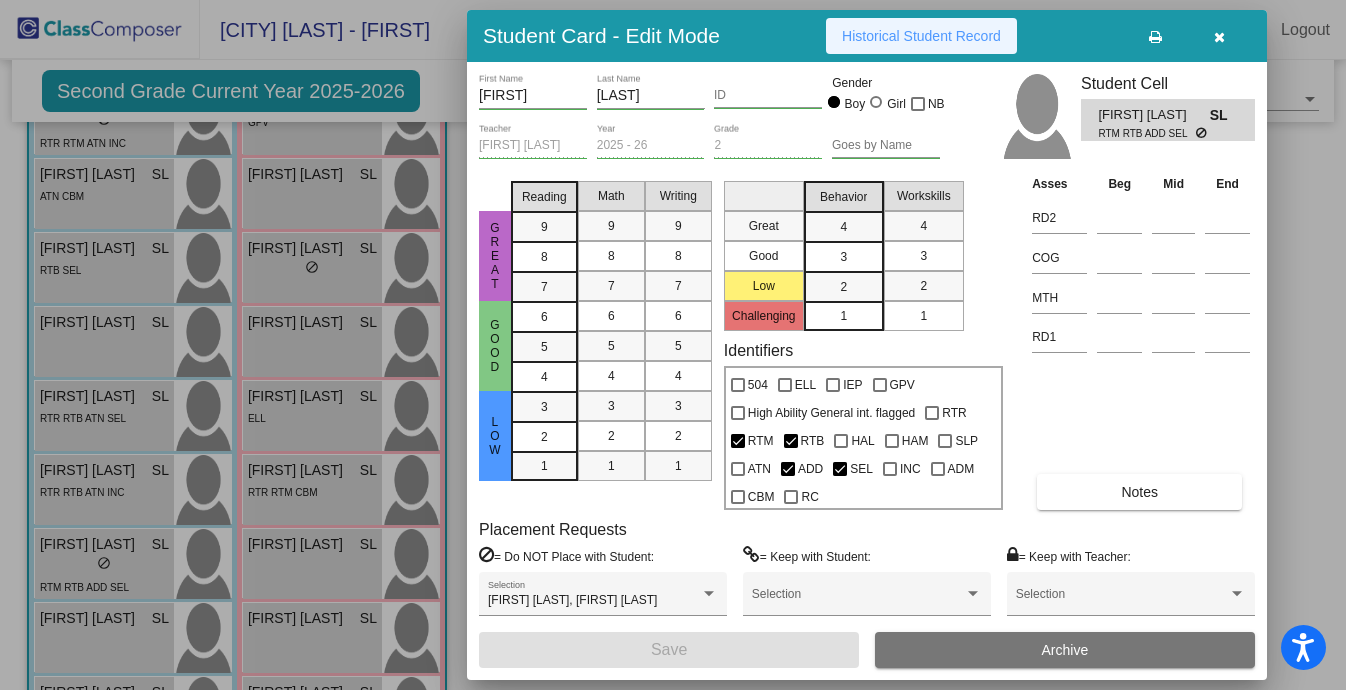 click on "Historical Student Record" at bounding box center [921, 36] 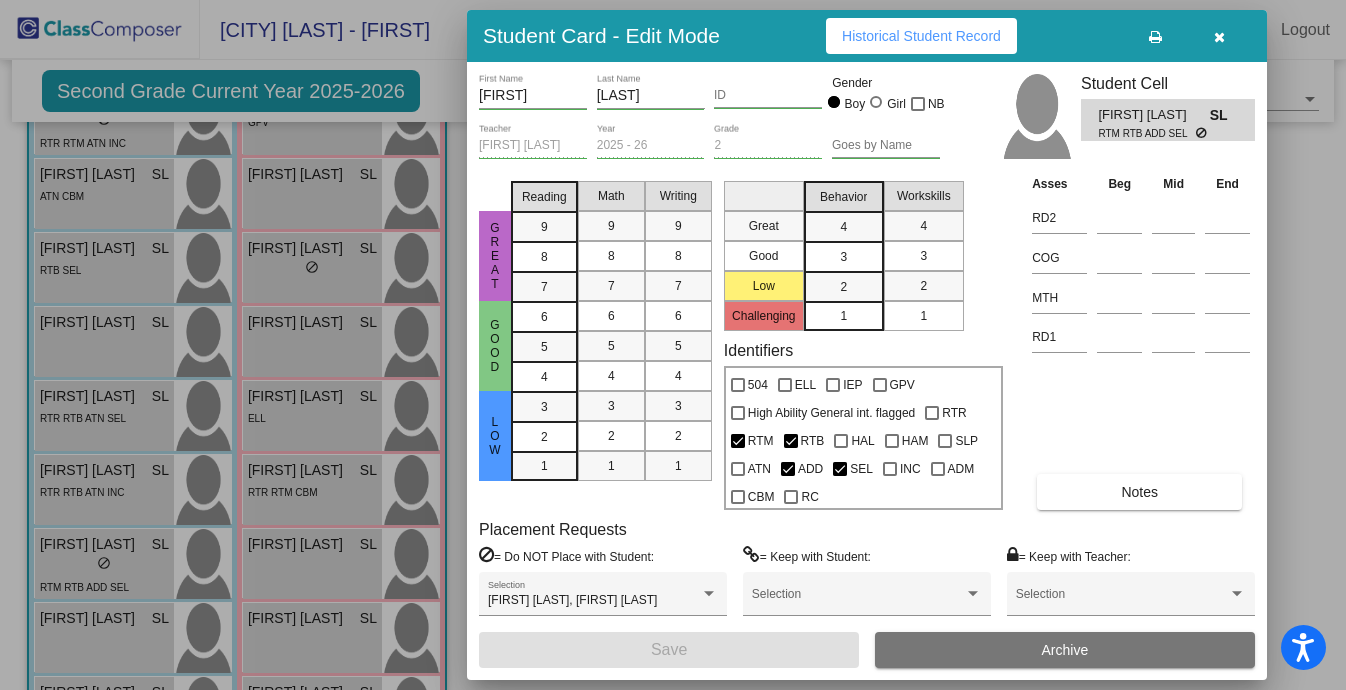 click at bounding box center [1219, 37] 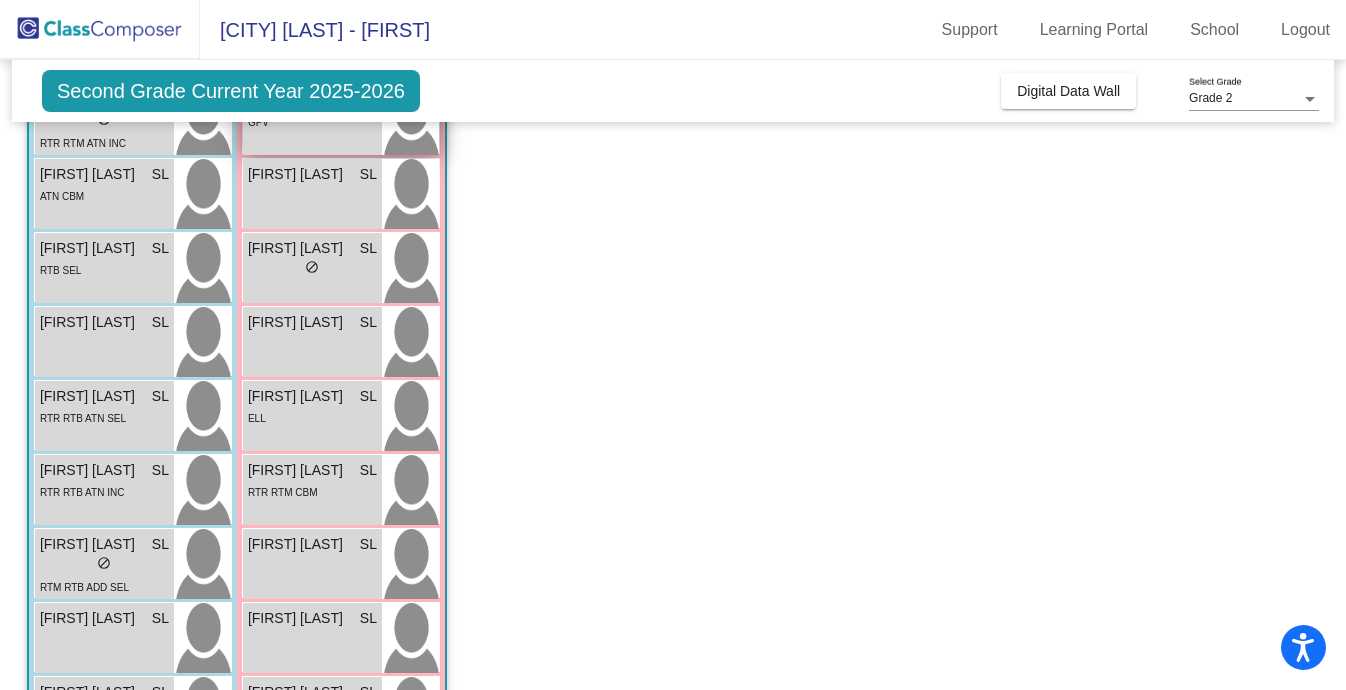 click on "Adalynn Smith SL lock do_not_disturb_alt GPV" at bounding box center (312, 120) 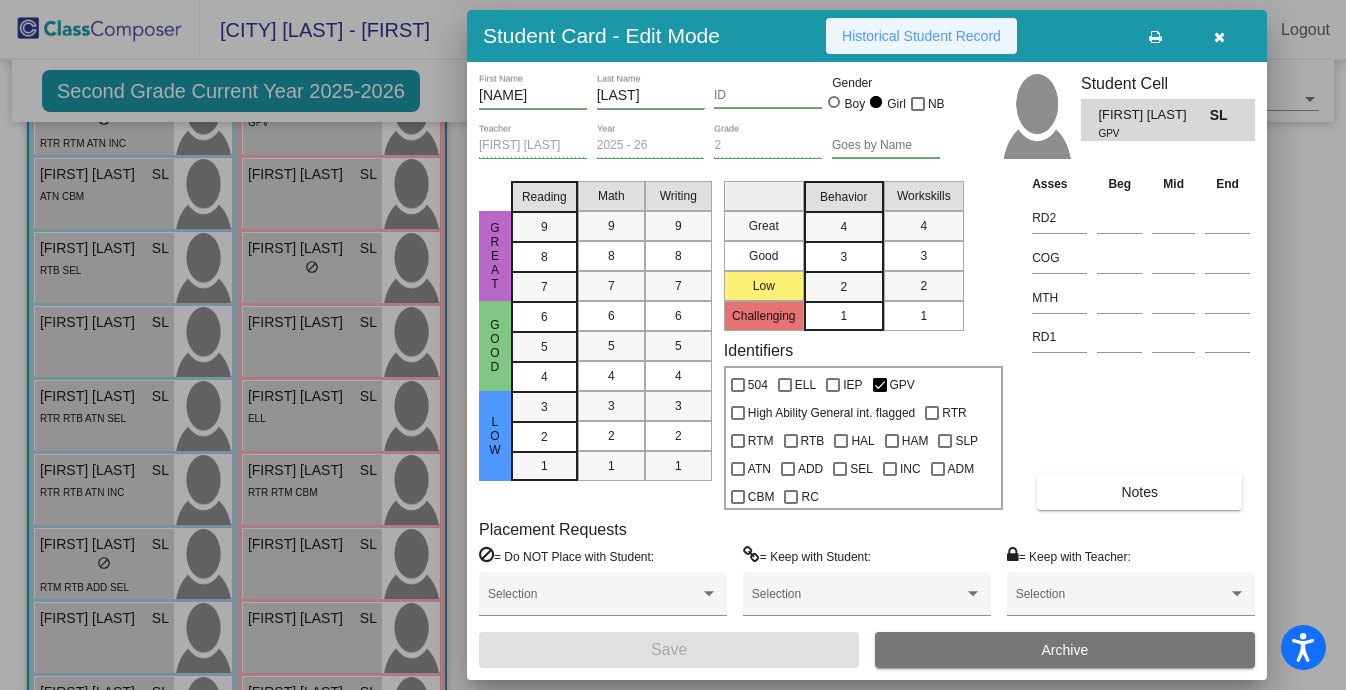 click on "Historical Student Record" at bounding box center (921, 36) 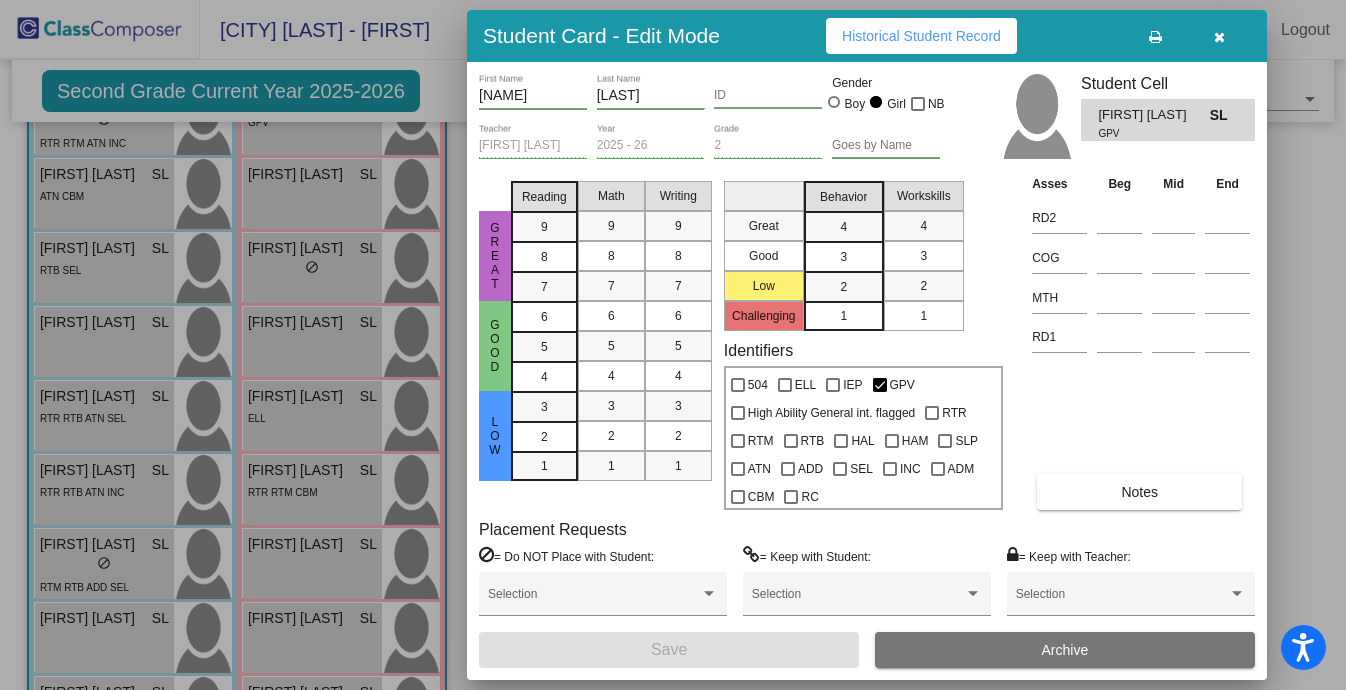 click at bounding box center [1219, 37] 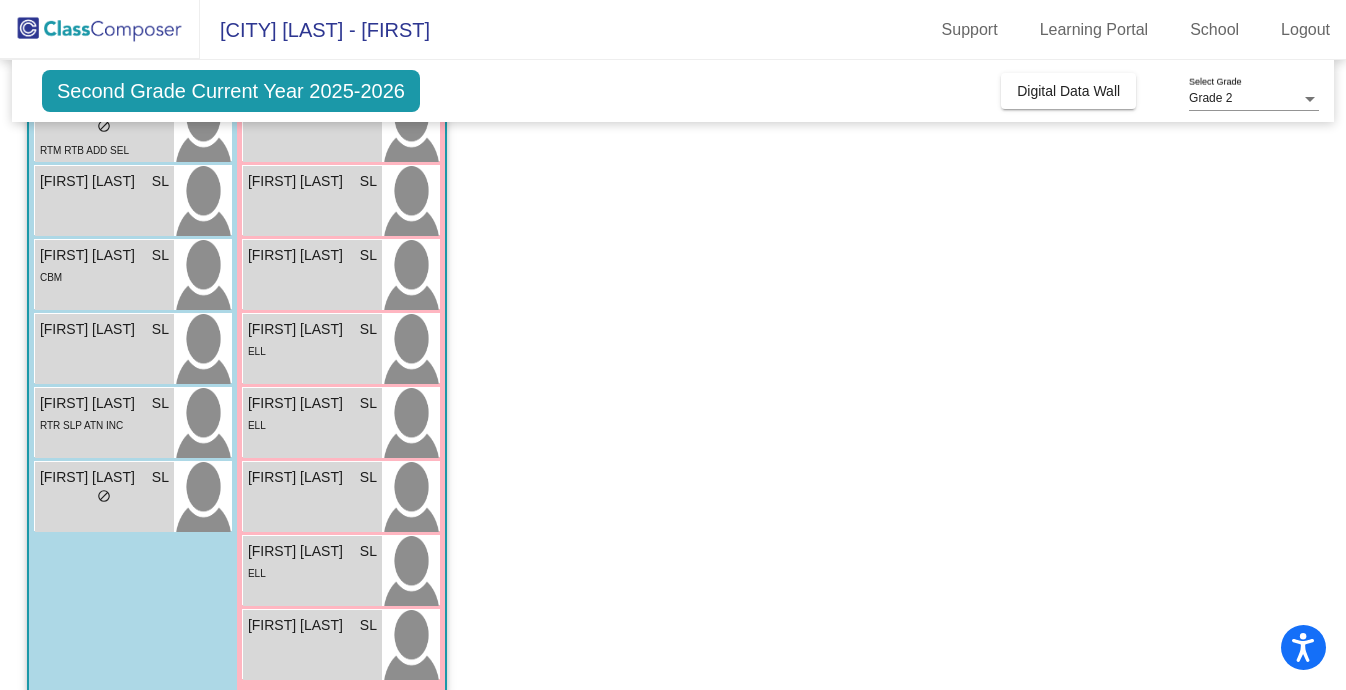 scroll, scrollTop: 662, scrollLeft: 0, axis: vertical 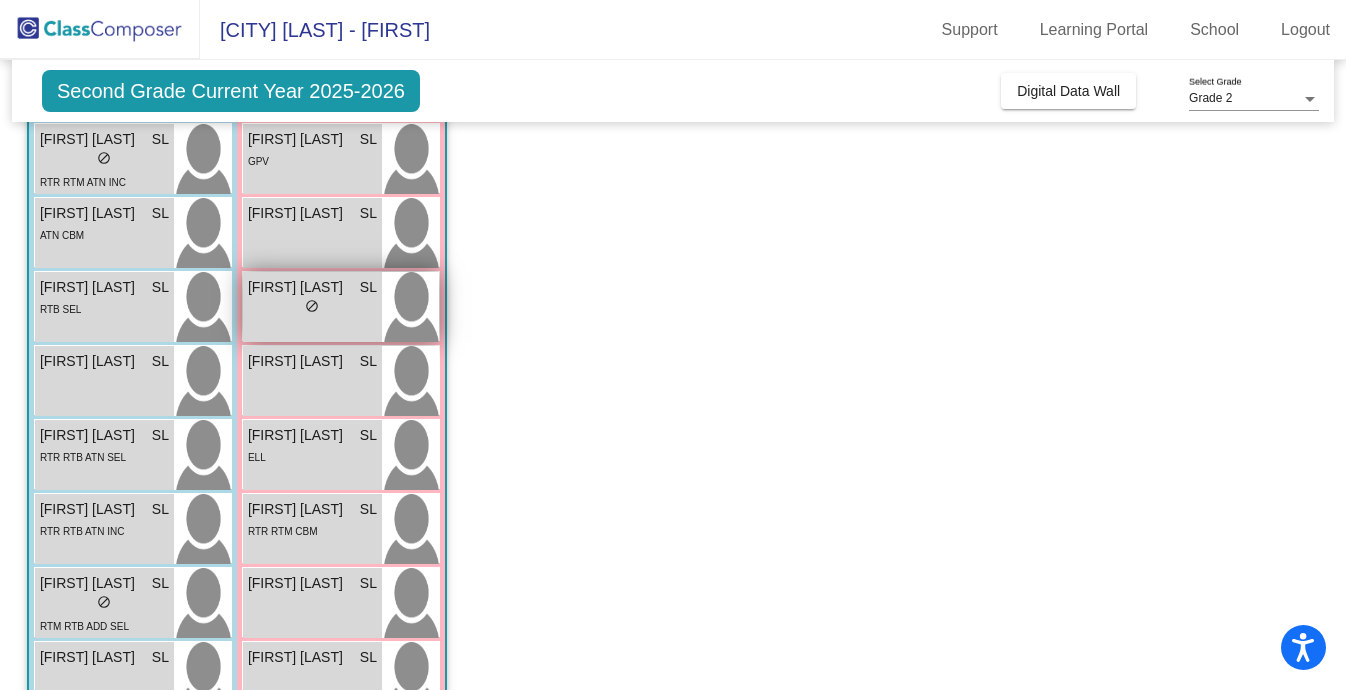 click on "Amelia Wilson SL lock do_not_disturb_alt" at bounding box center [312, 307] 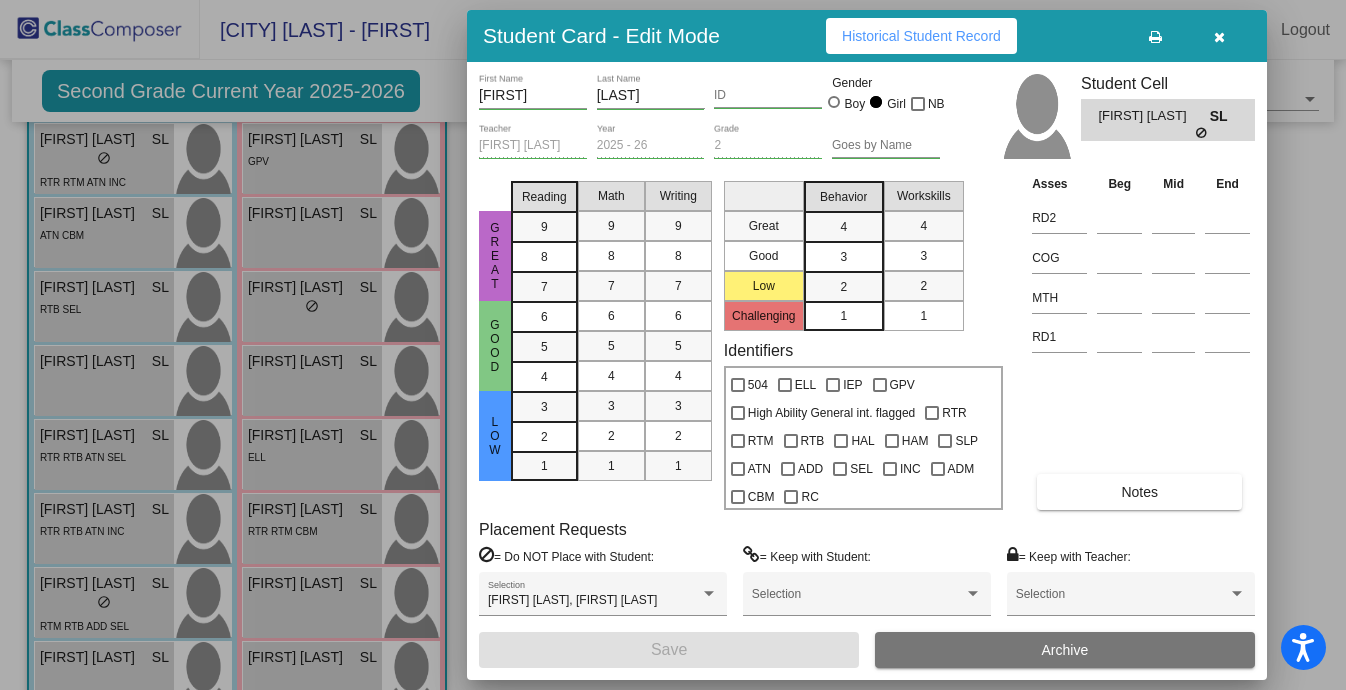 click on "Historical Student Record" at bounding box center [921, 36] 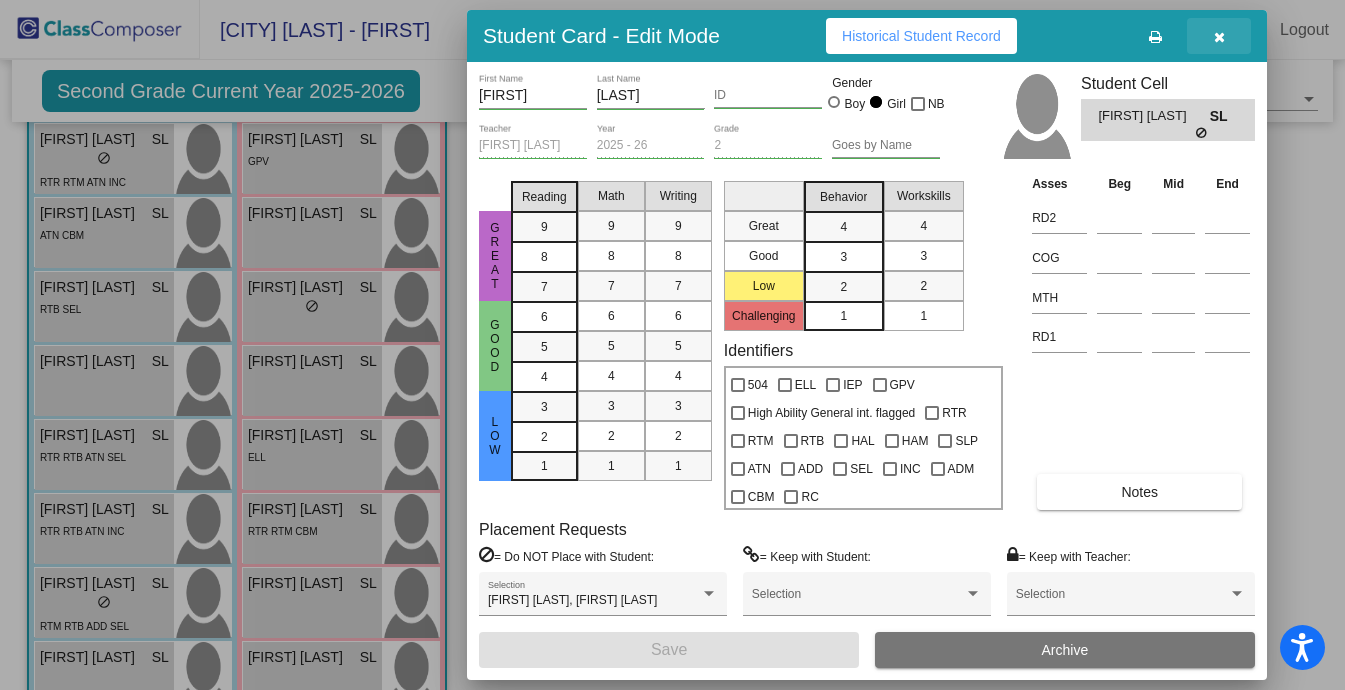 click at bounding box center (1219, 37) 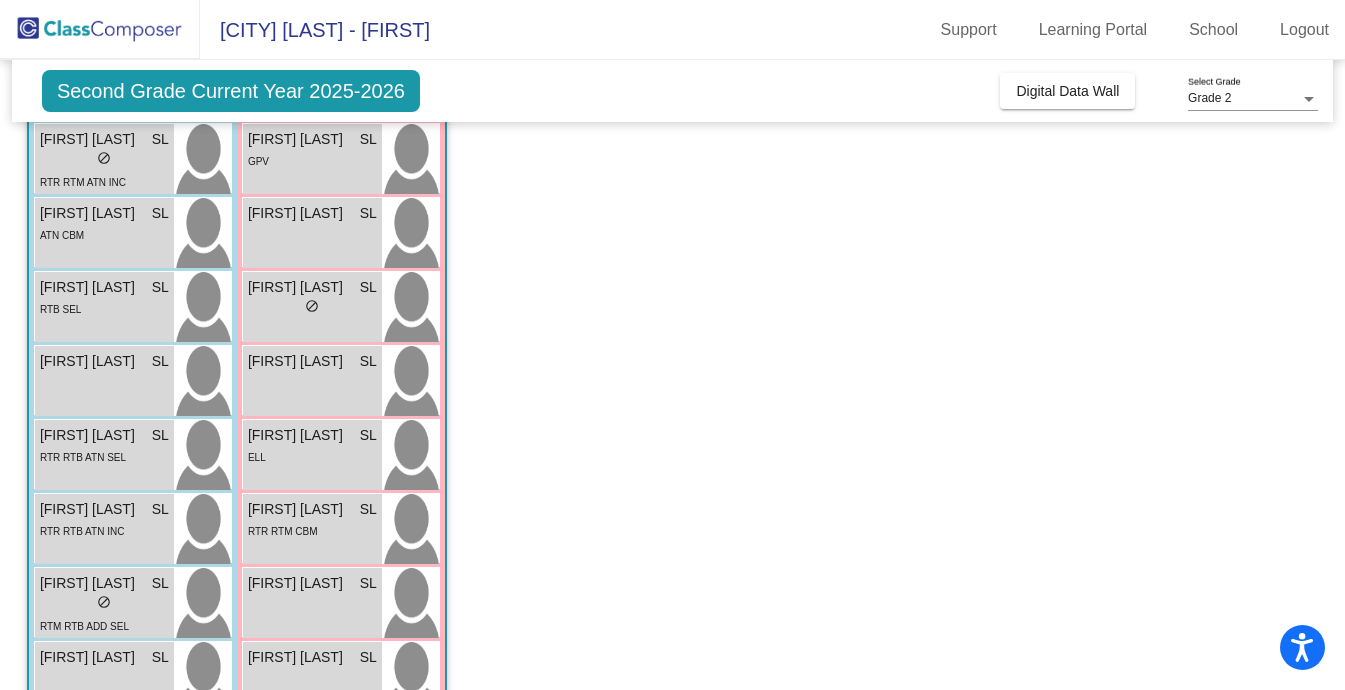scroll, scrollTop: 0, scrollLeft: 0, axis: both 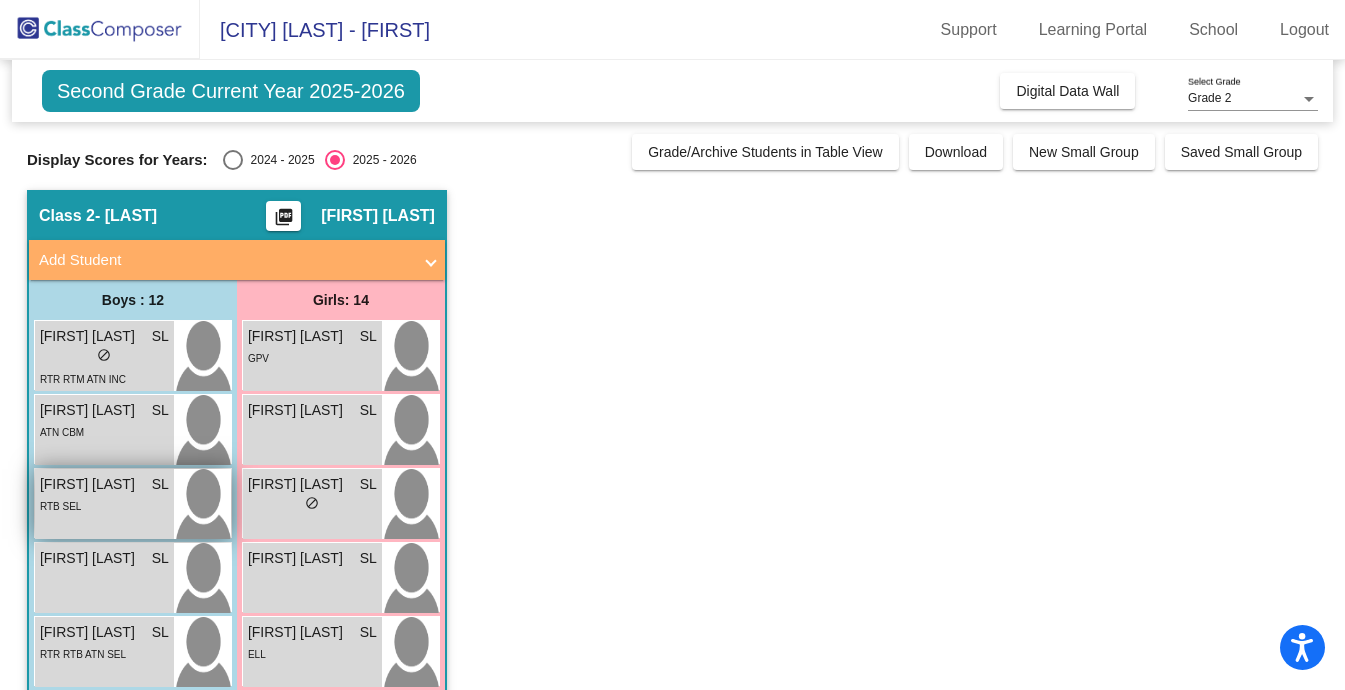 click on "Favour Adurodola SL lock do_not_disturb_alt RTB SEL" at bounding box center (104, 504) 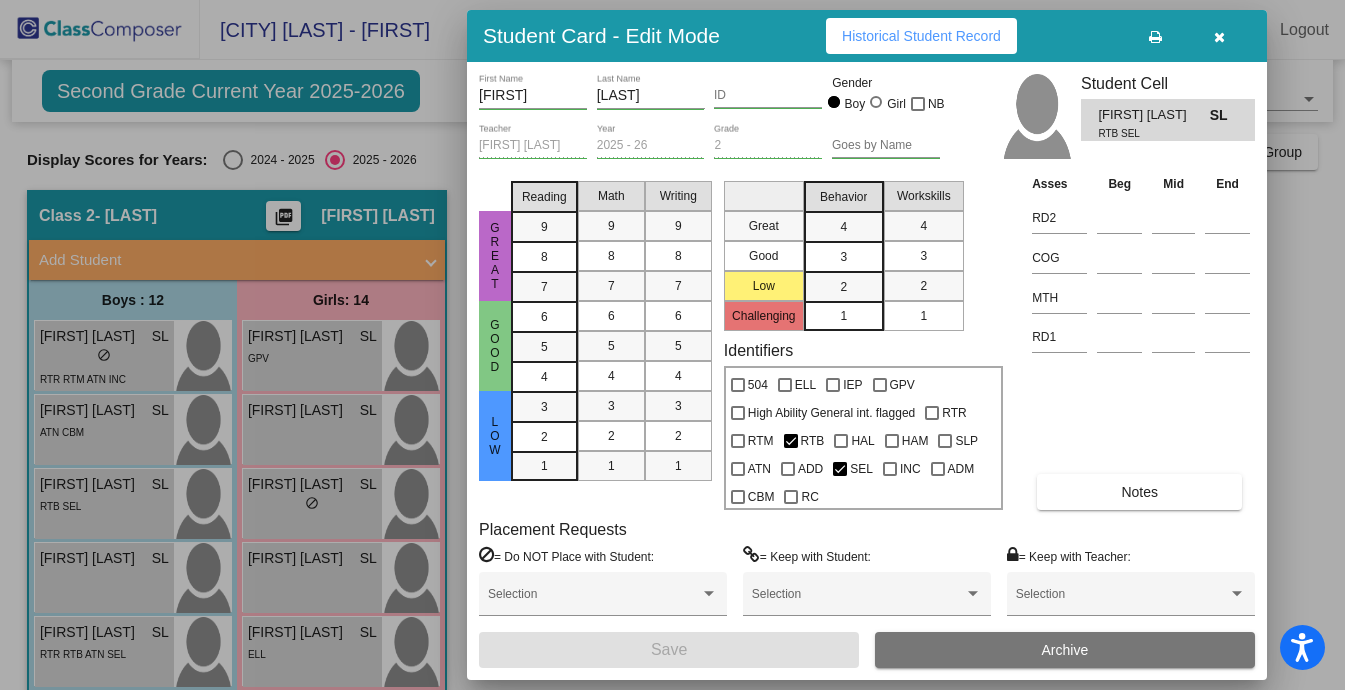 click on "Historical Student Record" at bounding box center (921, 36) 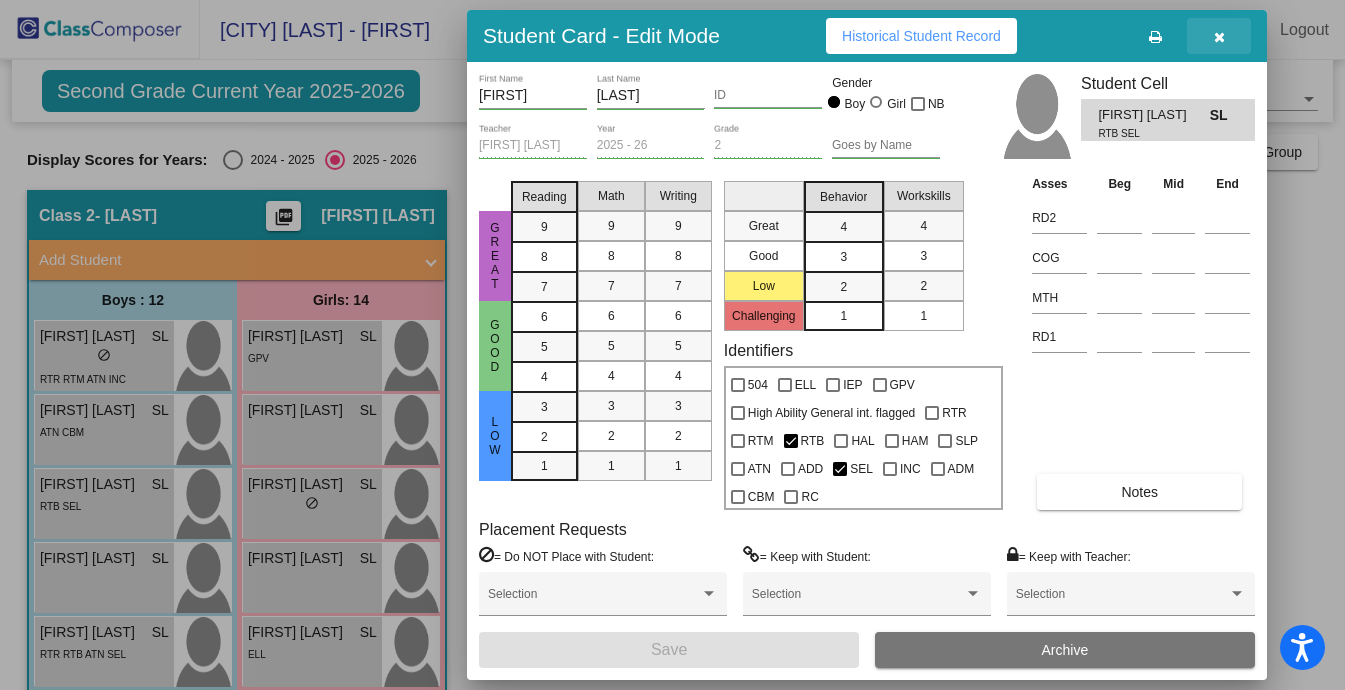click at bounding box center (1219, 37) 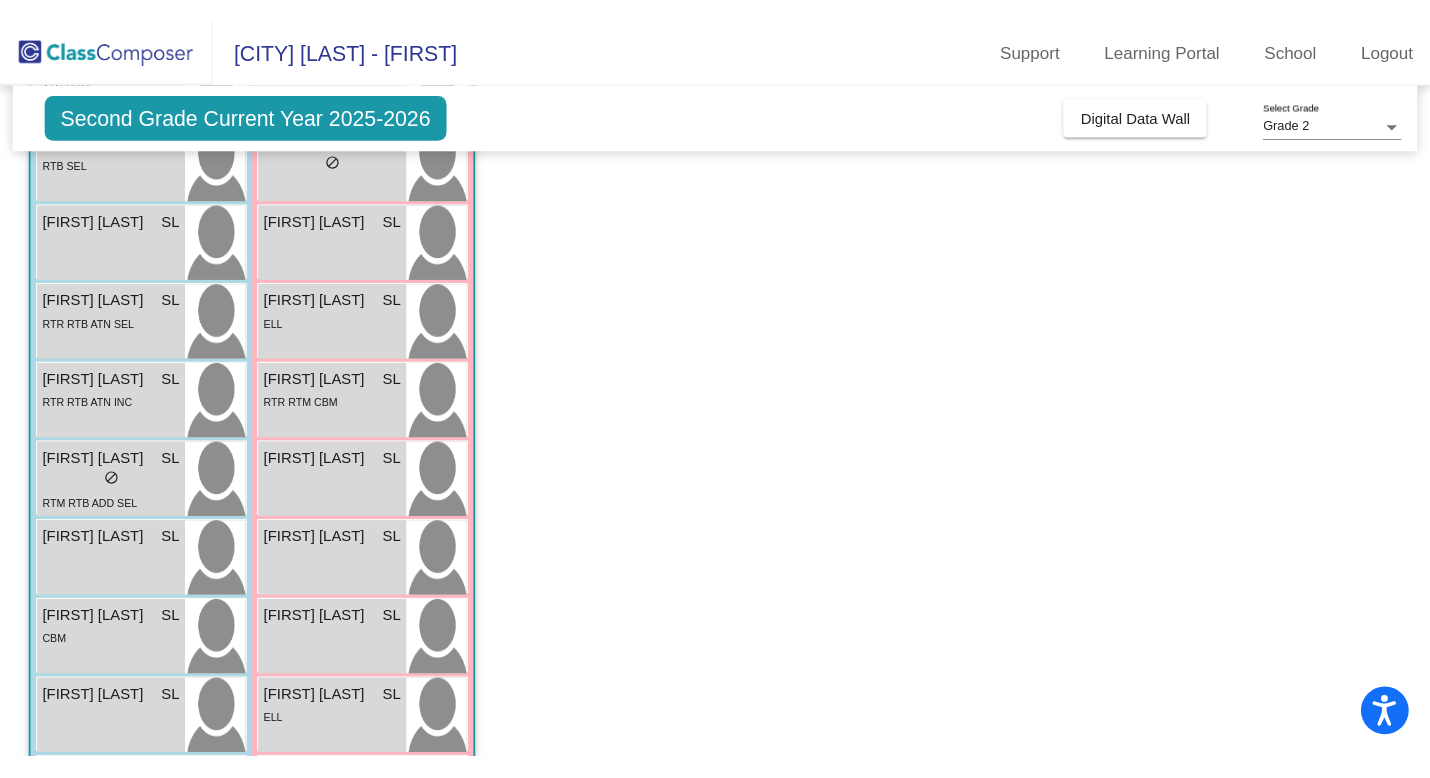 scroll, scrollTop: 393, scrollLeft: 0, axis: vertical 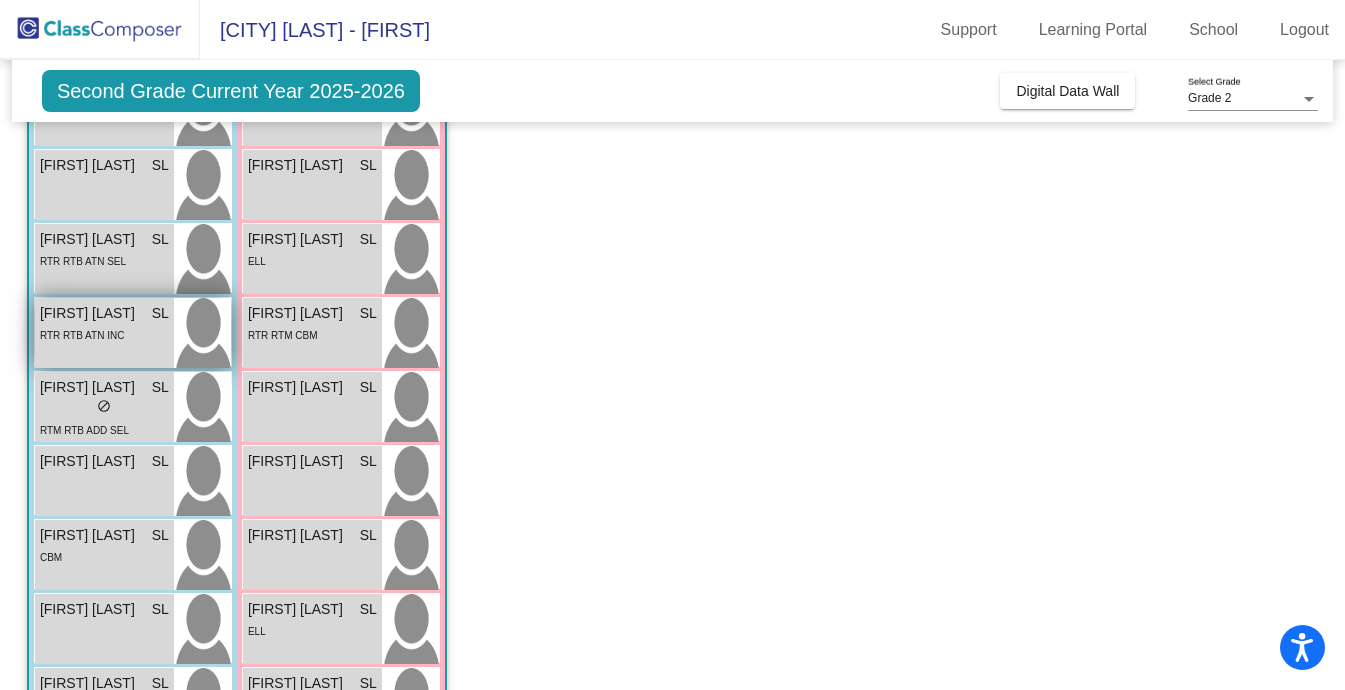 click on "Jack Bowen SL lock do_not_disturb_alt RTR RTB ATN INC" at bounding box center (104, 333) 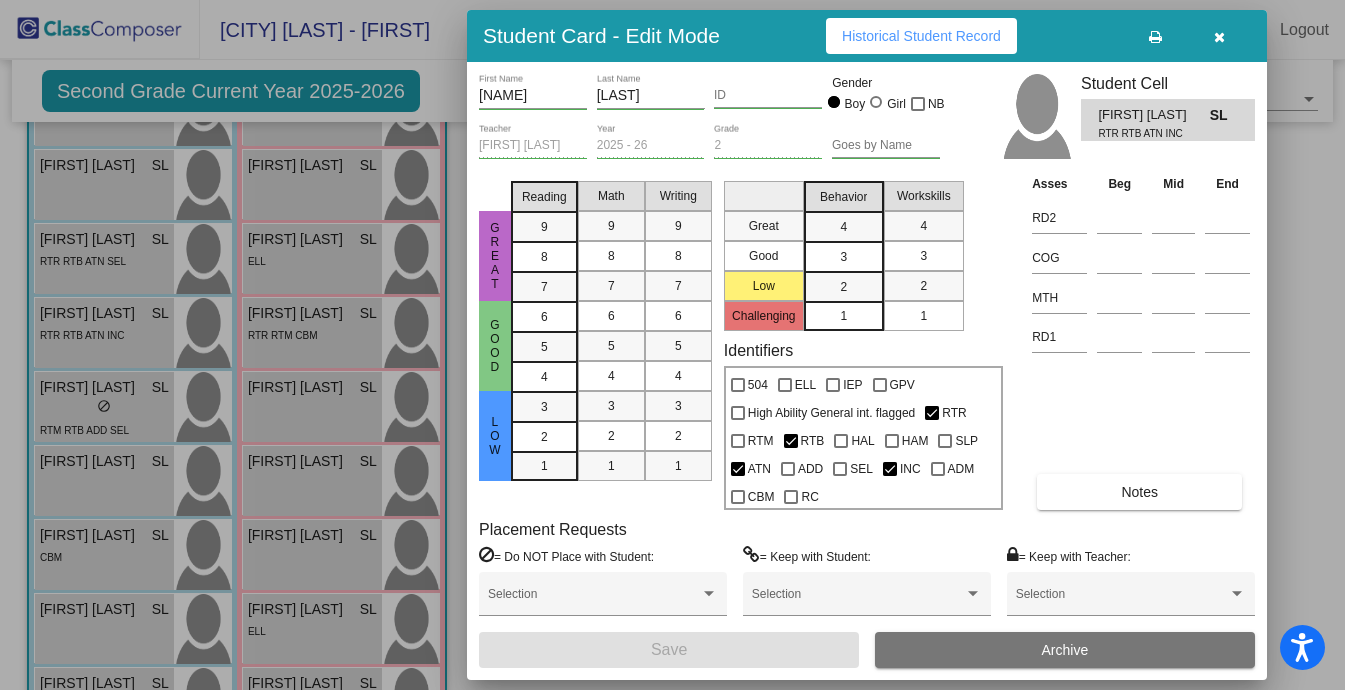 click on "Historical Student Record" at bounding box center (921, 36) 